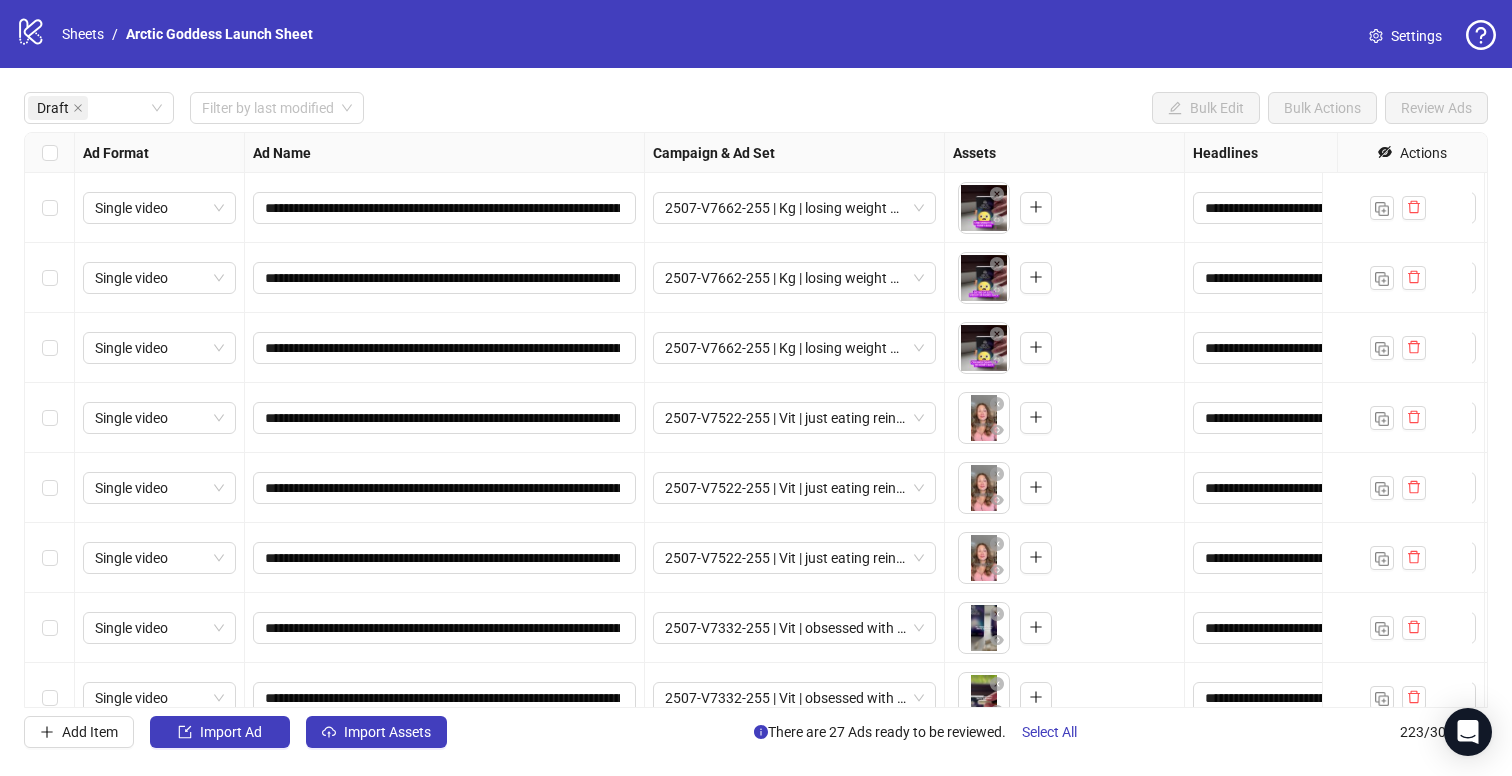 scroll, scrollTop: 0, scrollLeft: 0, axis: both 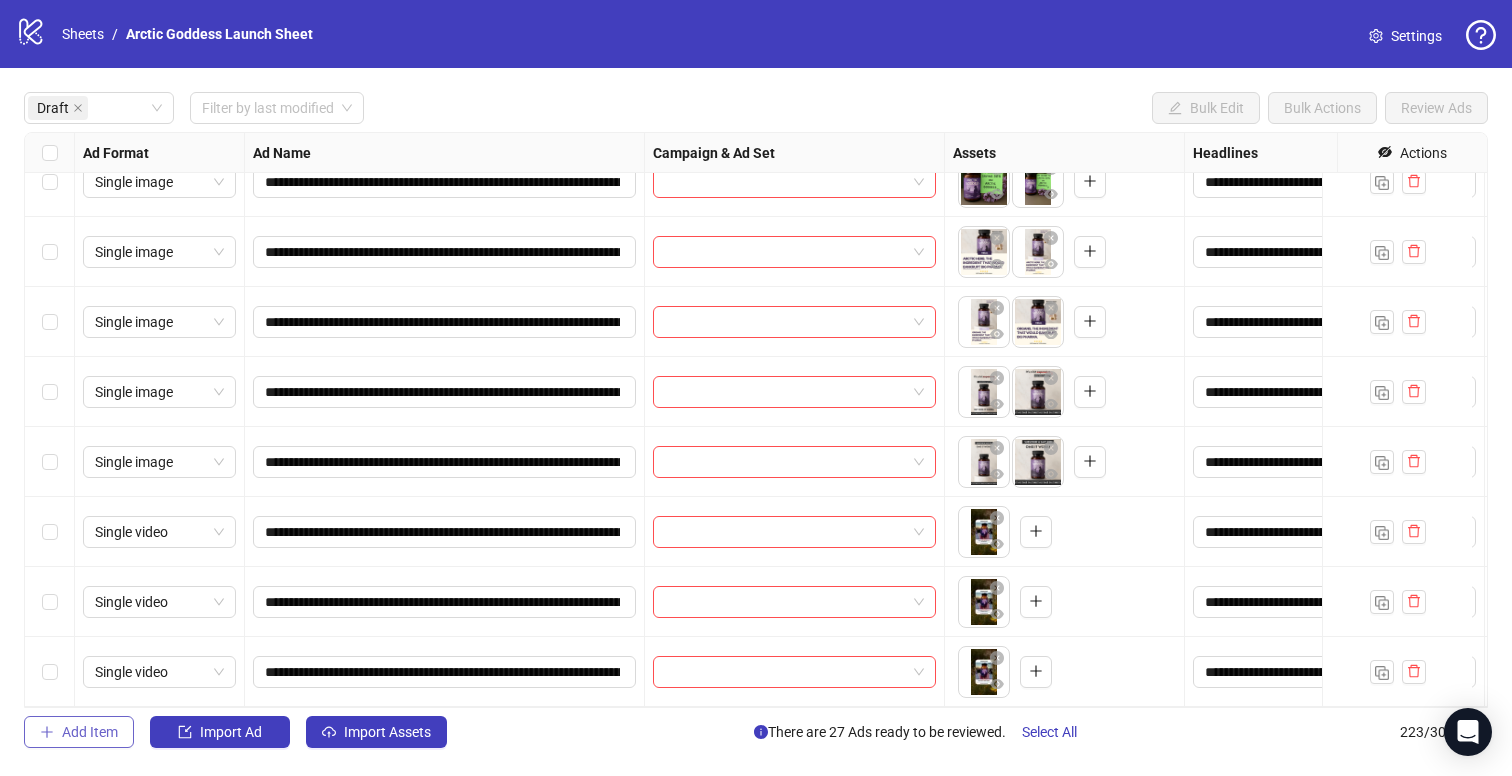 click on "Add Item" at bounding box center [79, 732] 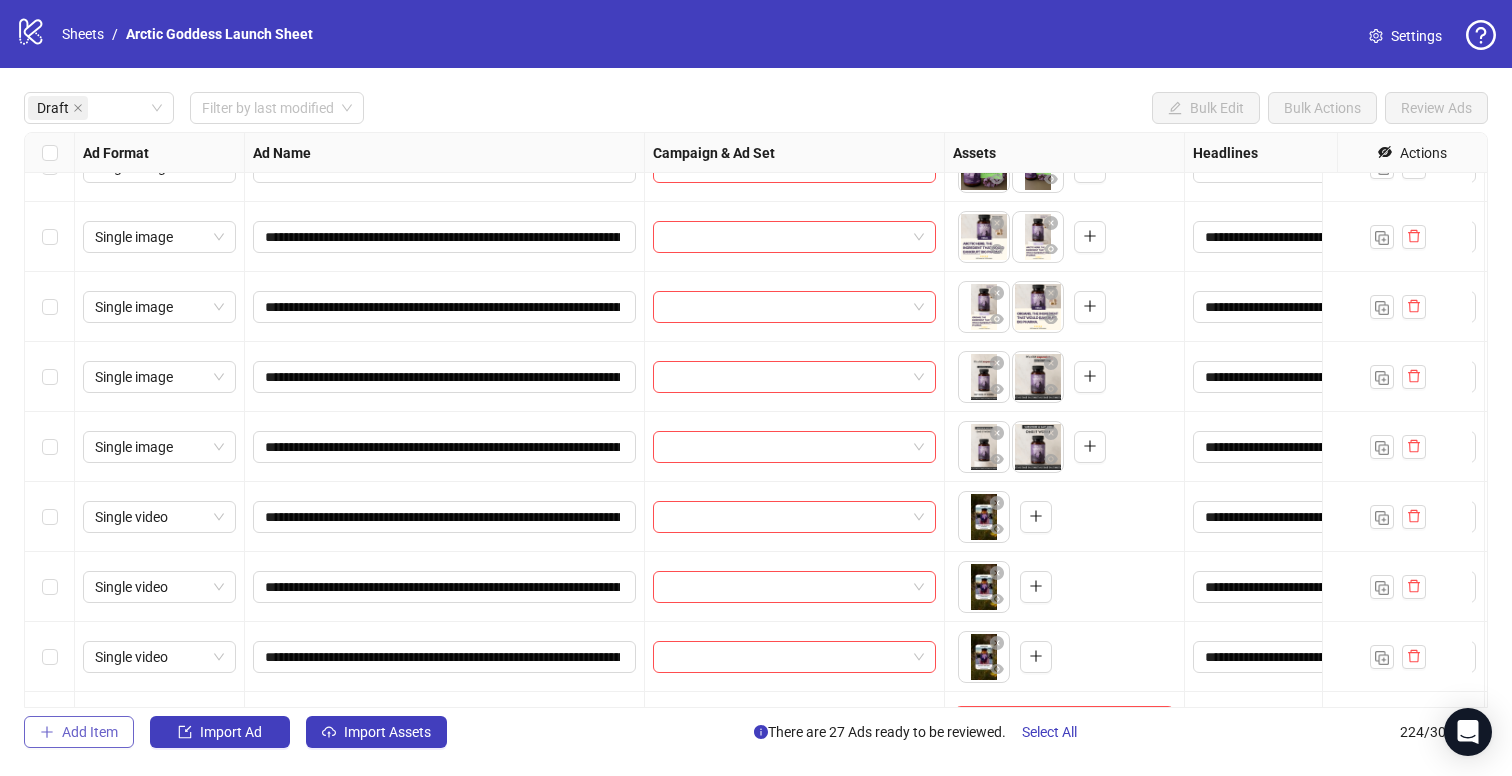 click on "Add Item" at bounding box center (90, 732) 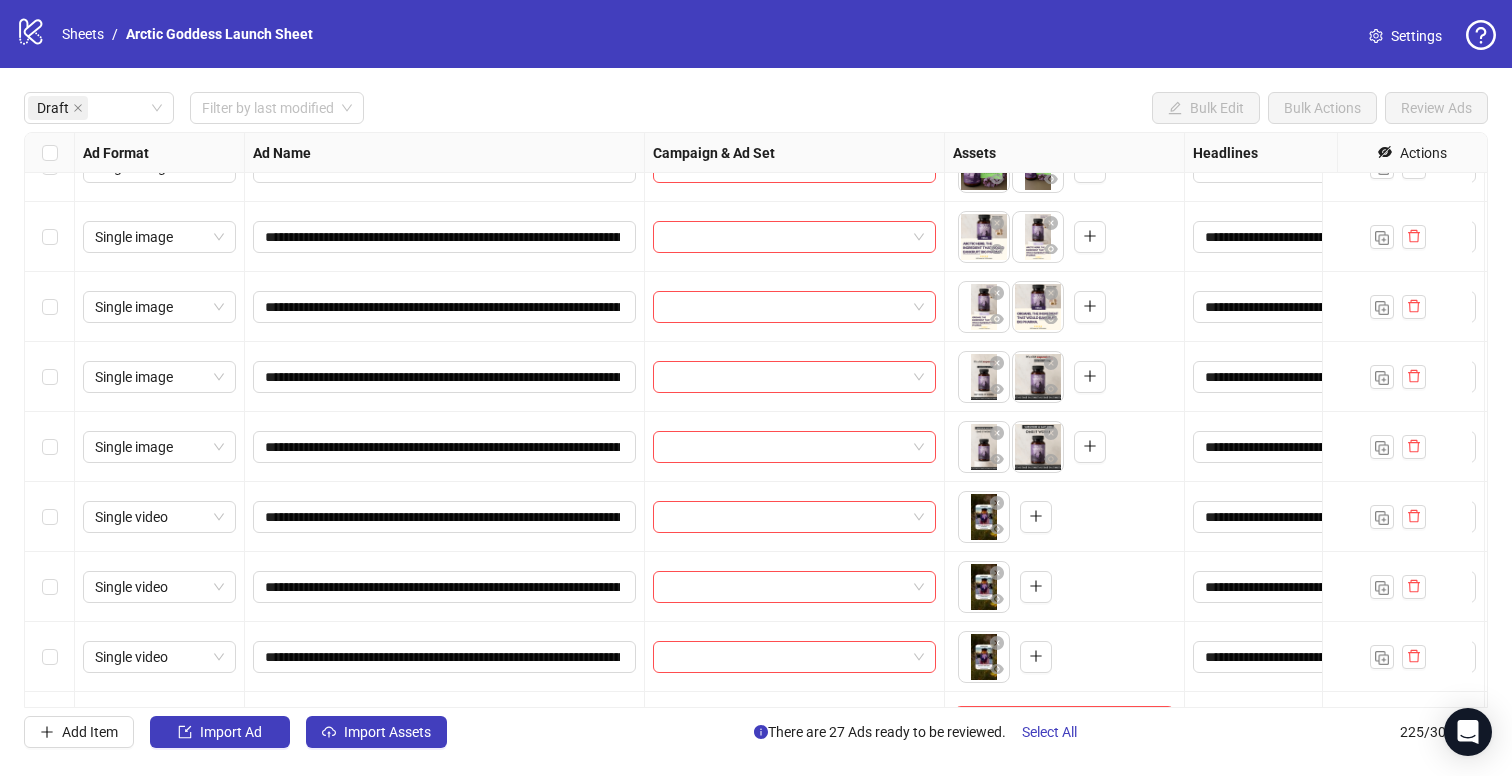 scroll, scrollTop: 12291, scrollLeft: 0, axis: vertical 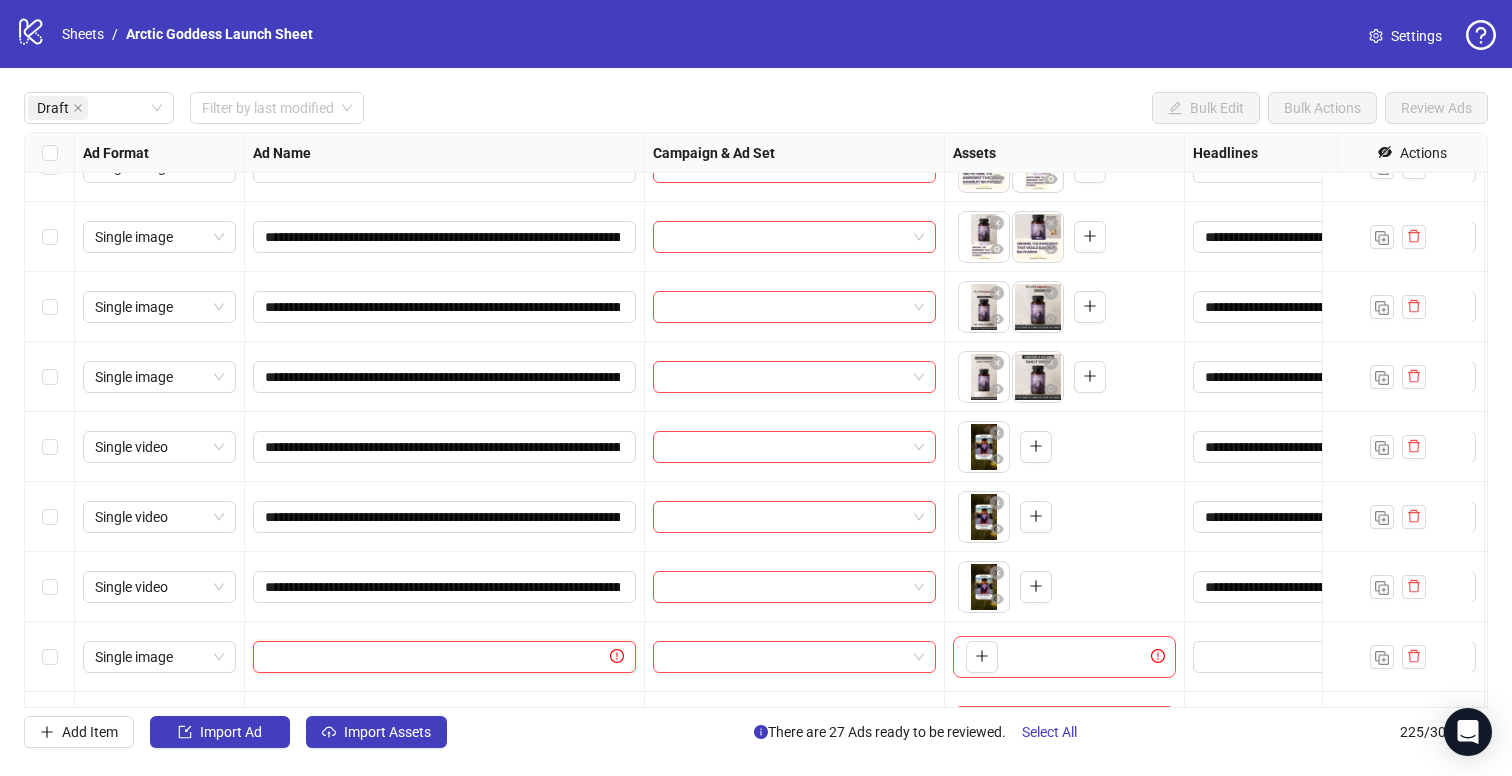 click at bounding box center (435, 657) 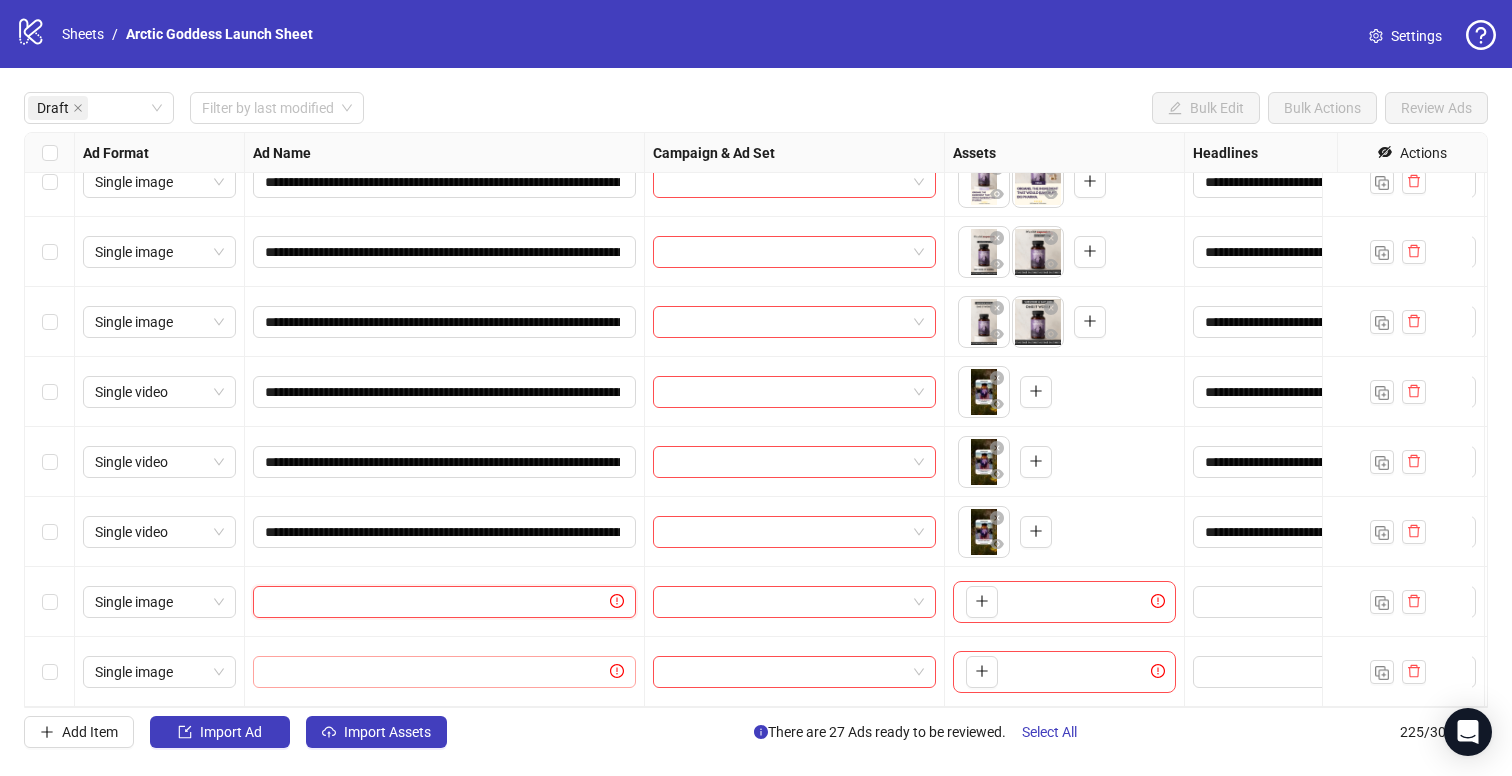 paste on "**********" 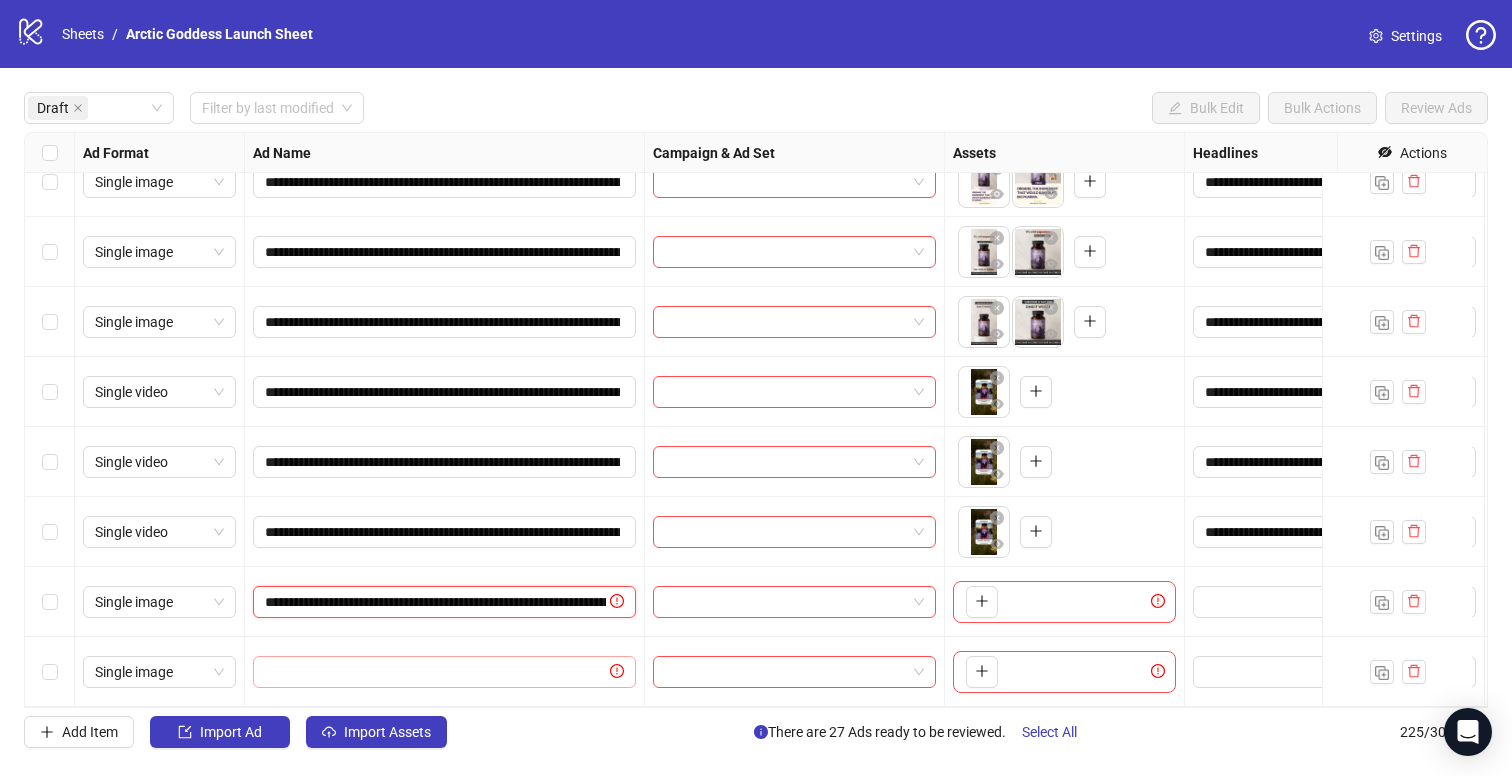 scroll, scrollTop: 0, scrollLeft: 158, axis: horizontal 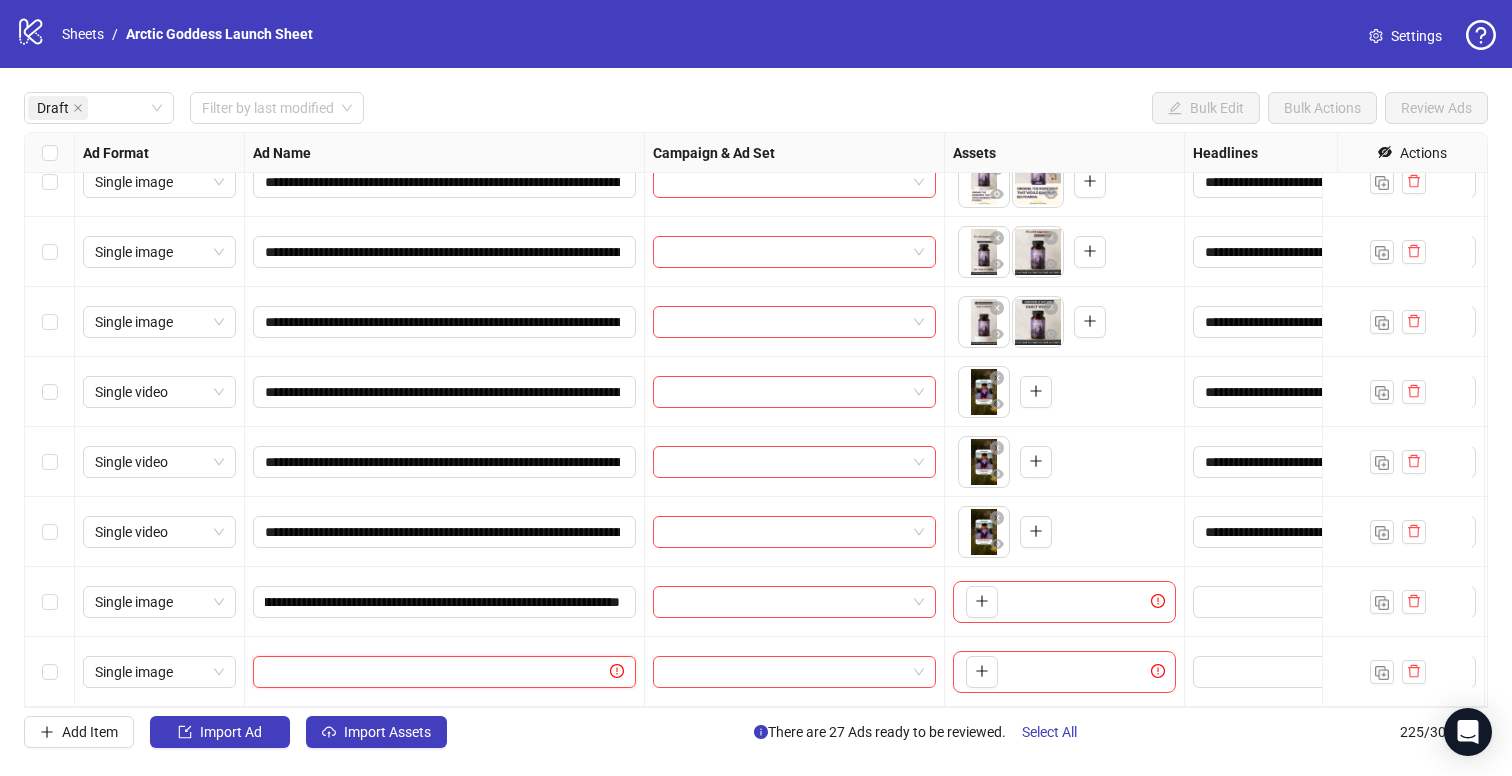 click at bounding box center (435, 672) 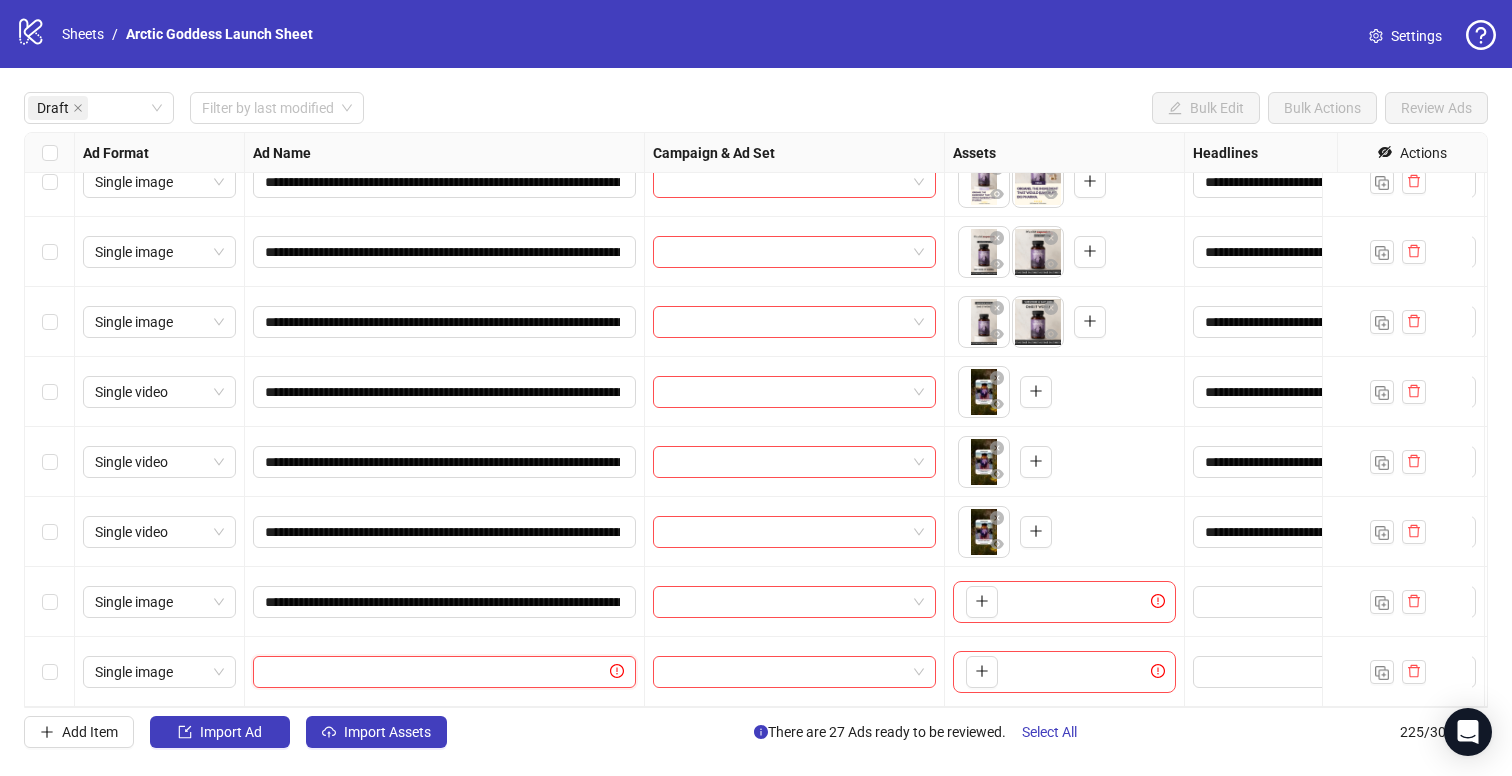 paste on "**********" 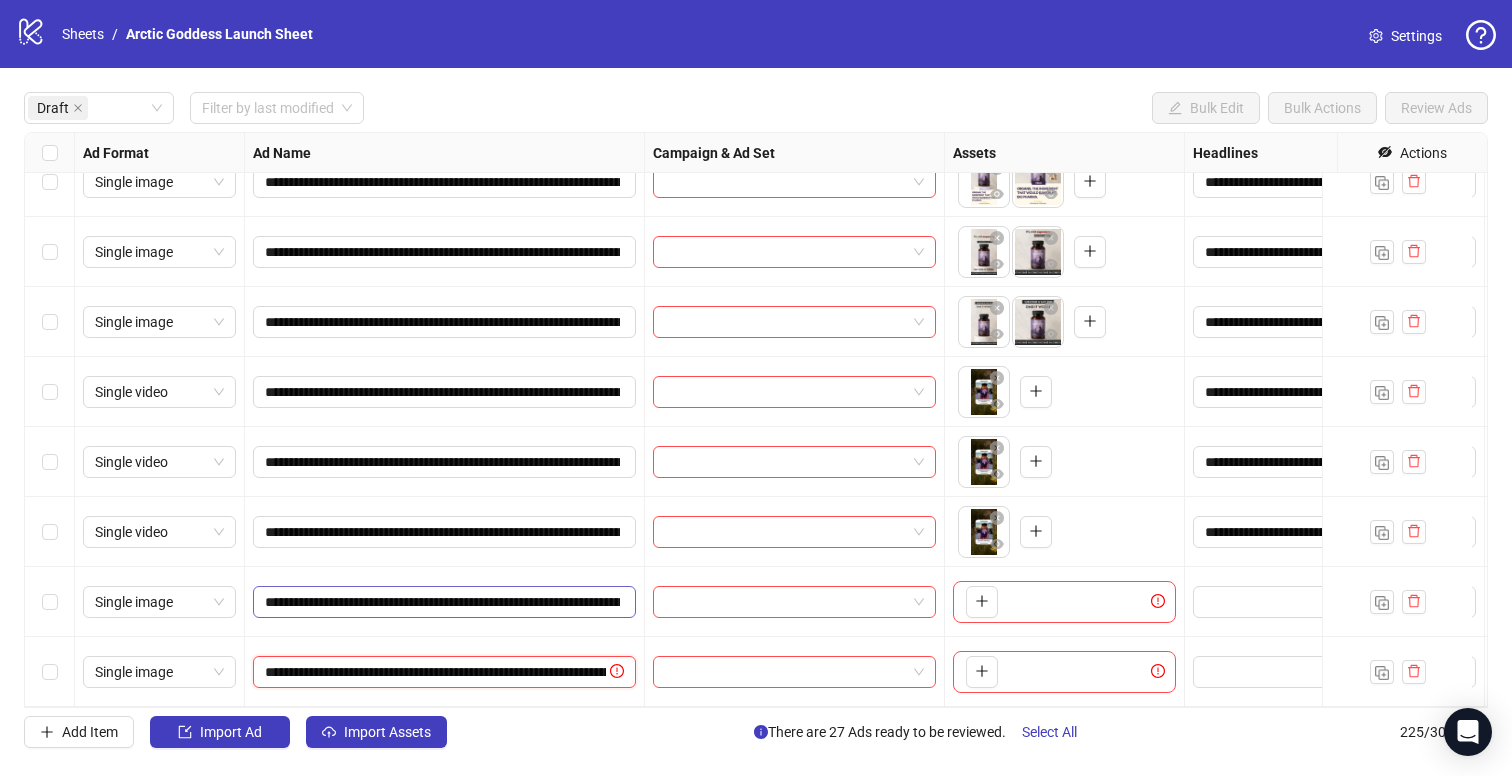 scroll, scrollTop: 0, scrollLeft: 158, axis: horizontal 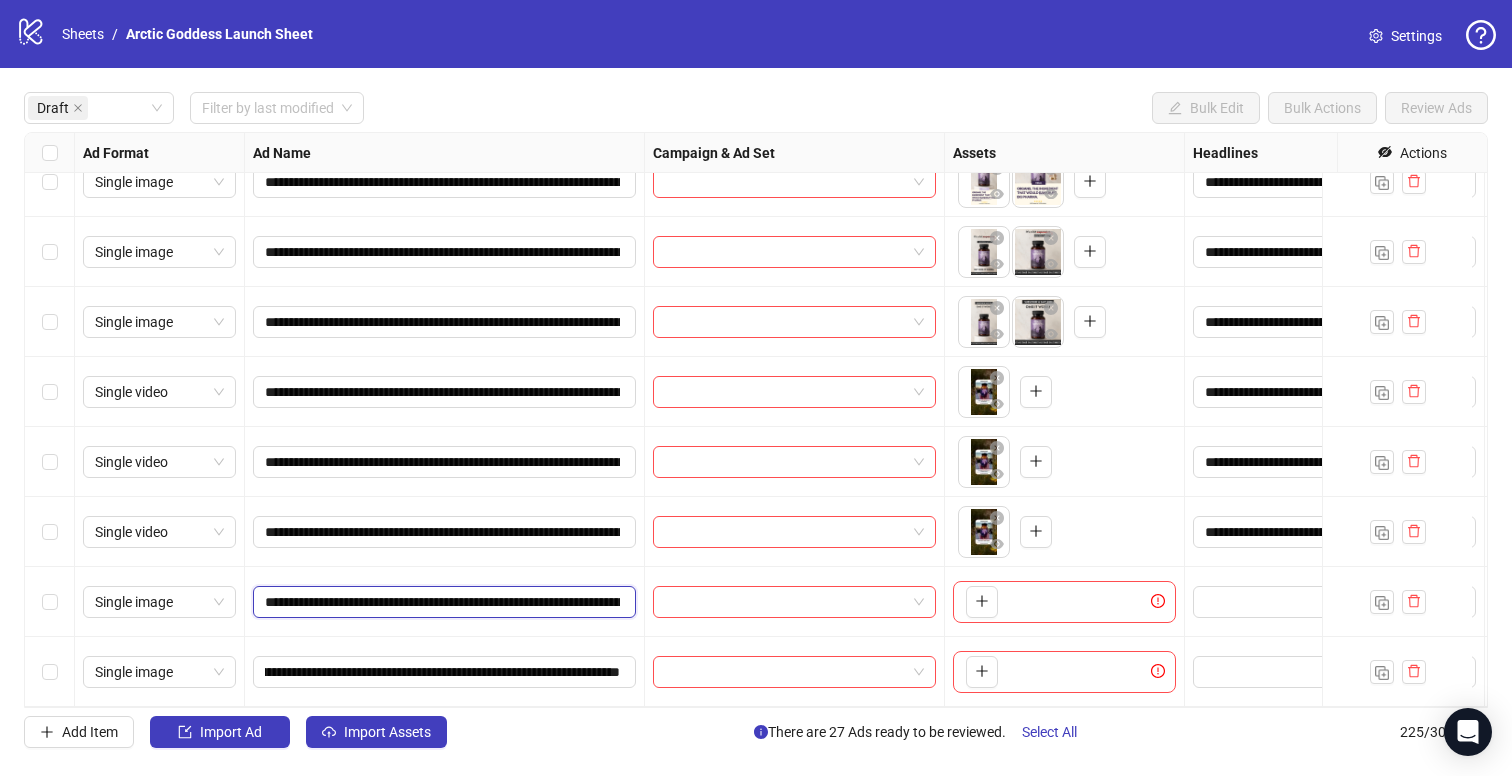 click on "**********" at bounding box center (442, 602) 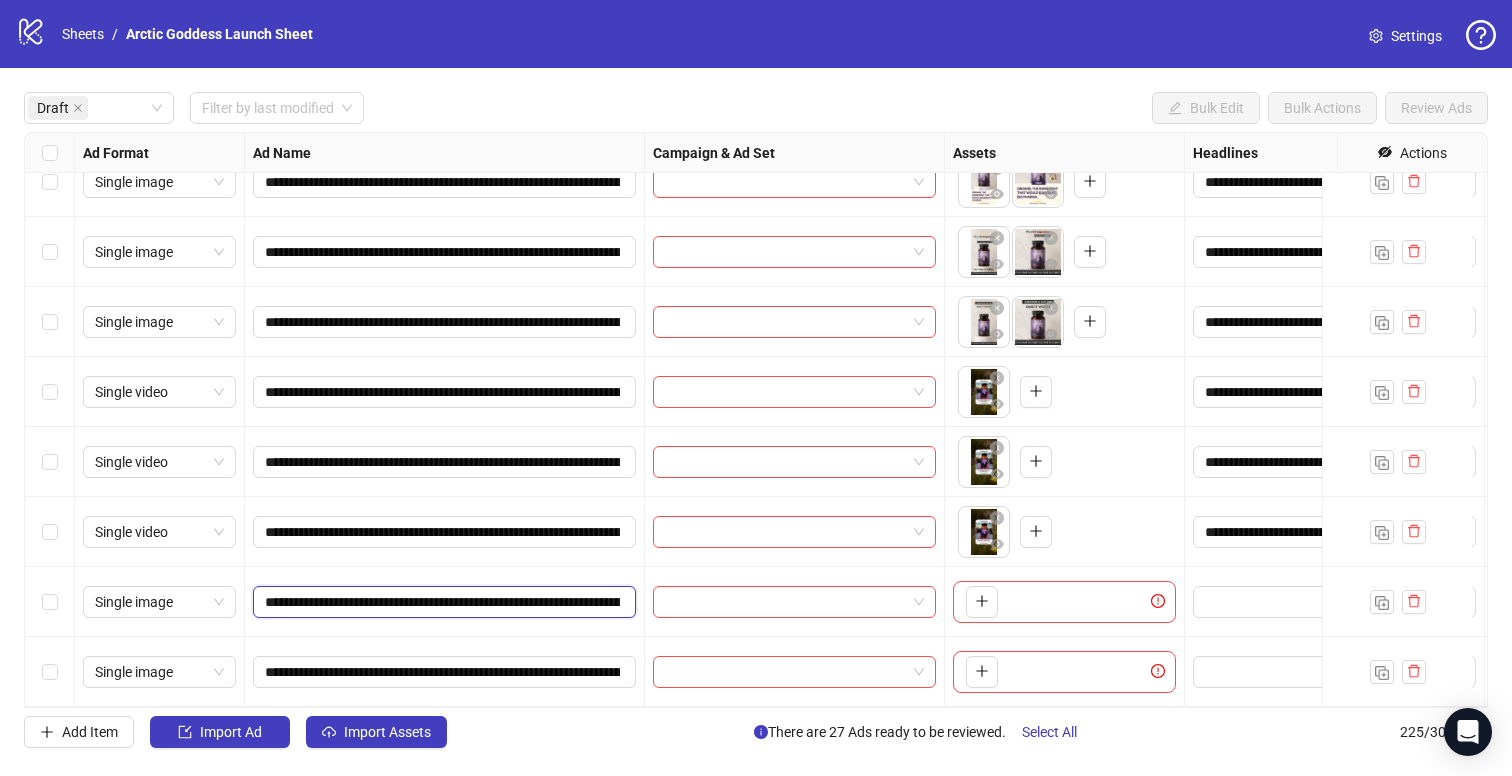 type on "**********" 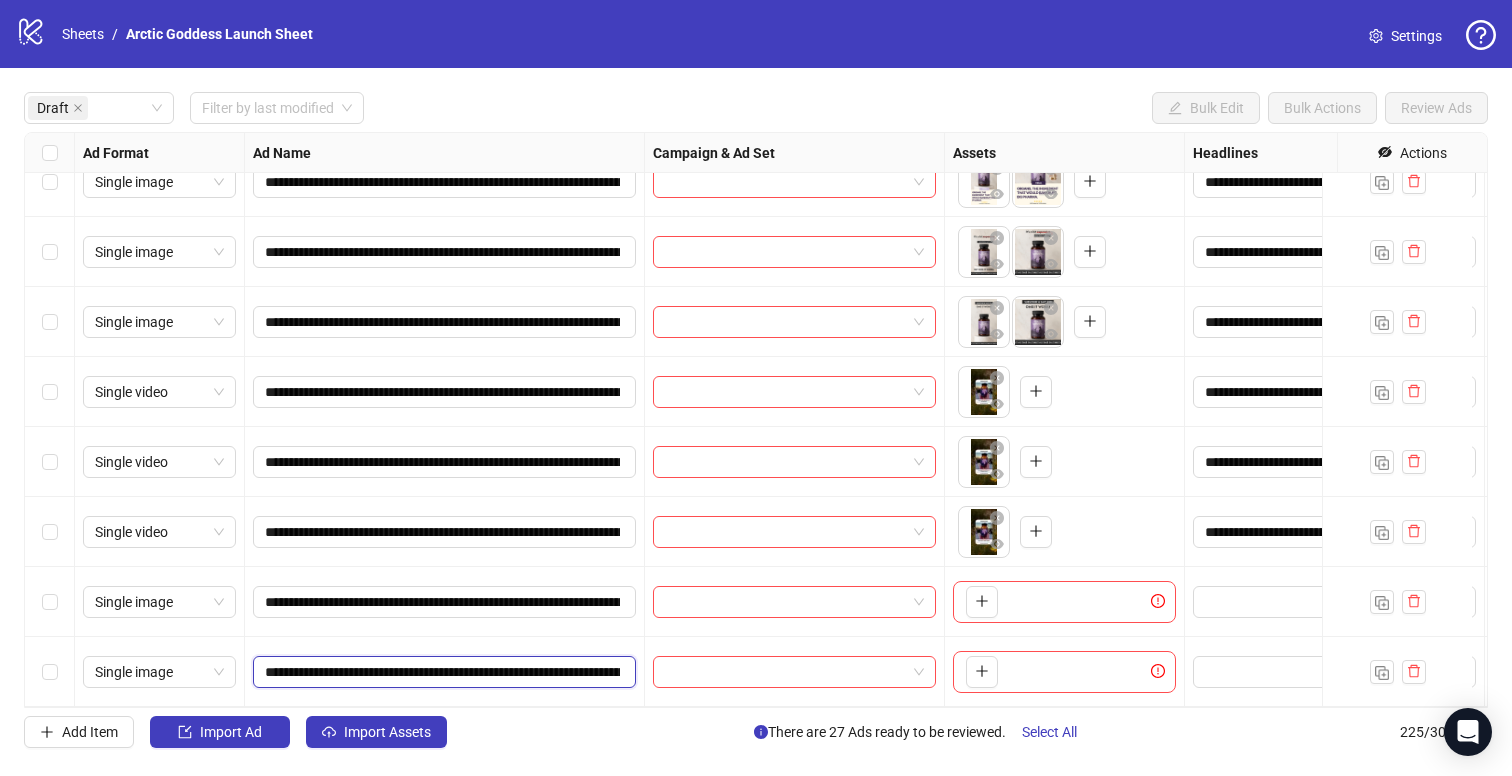 click on "**********" at bounding box center (442, 672) 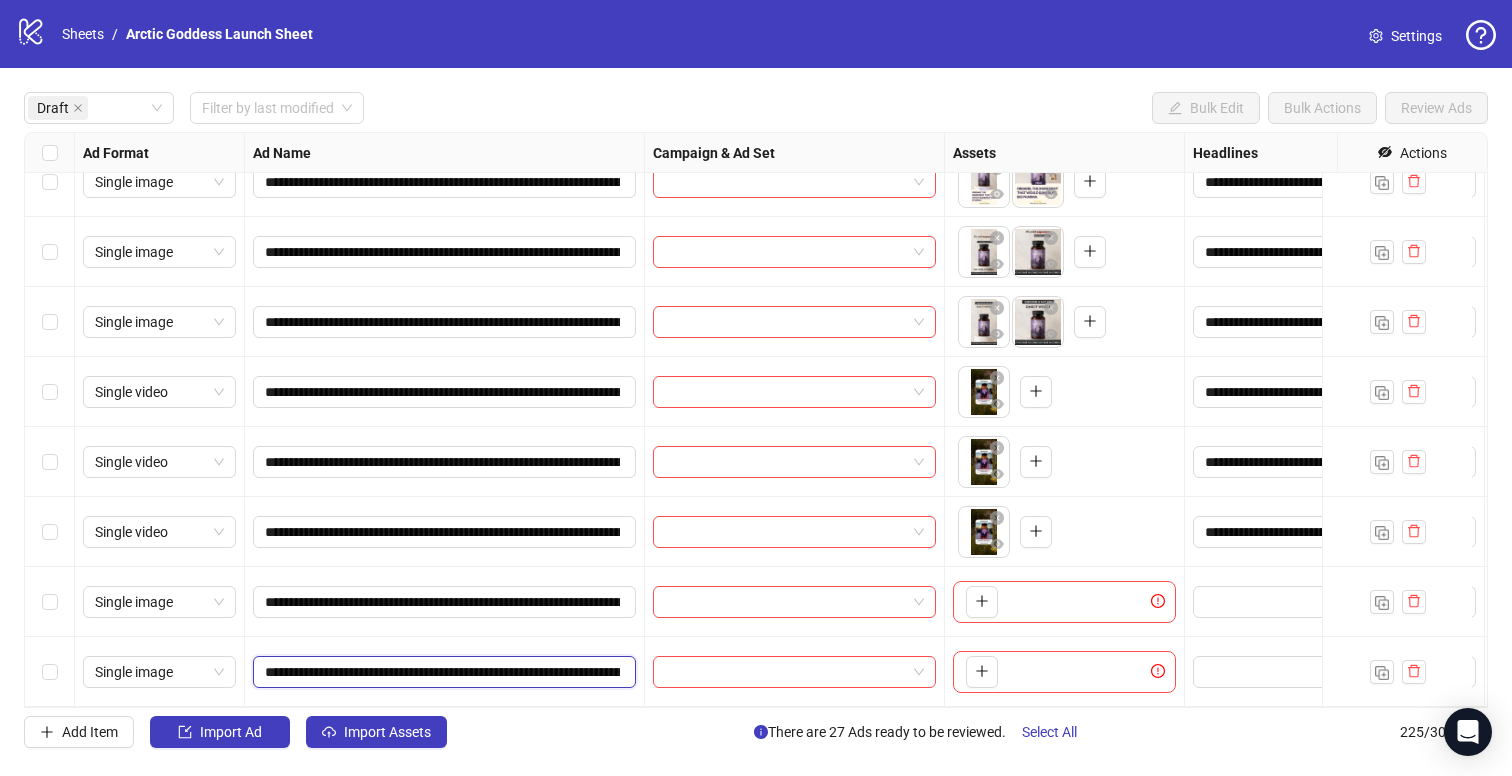 type on "**********" 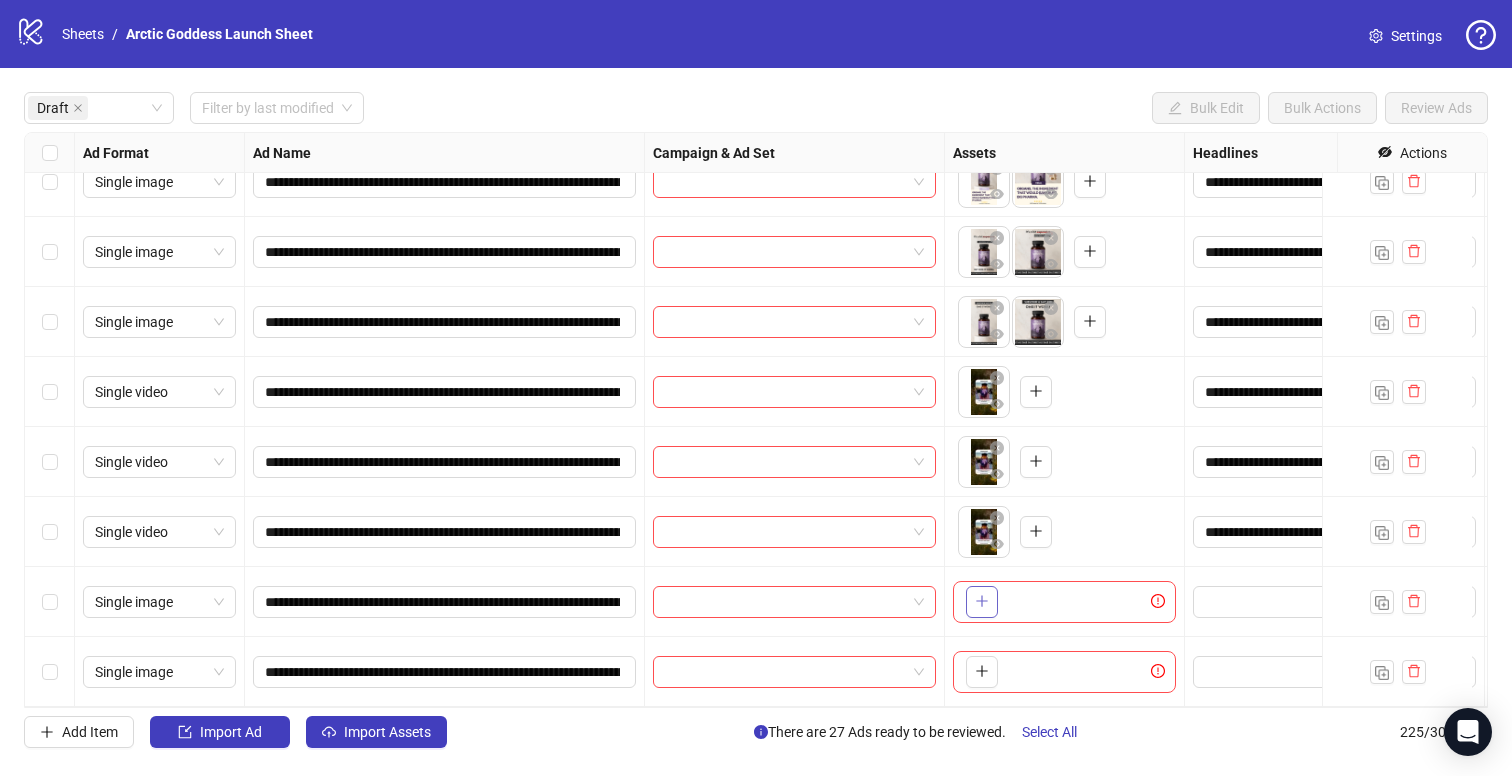 click at bounding box center [982, 602] 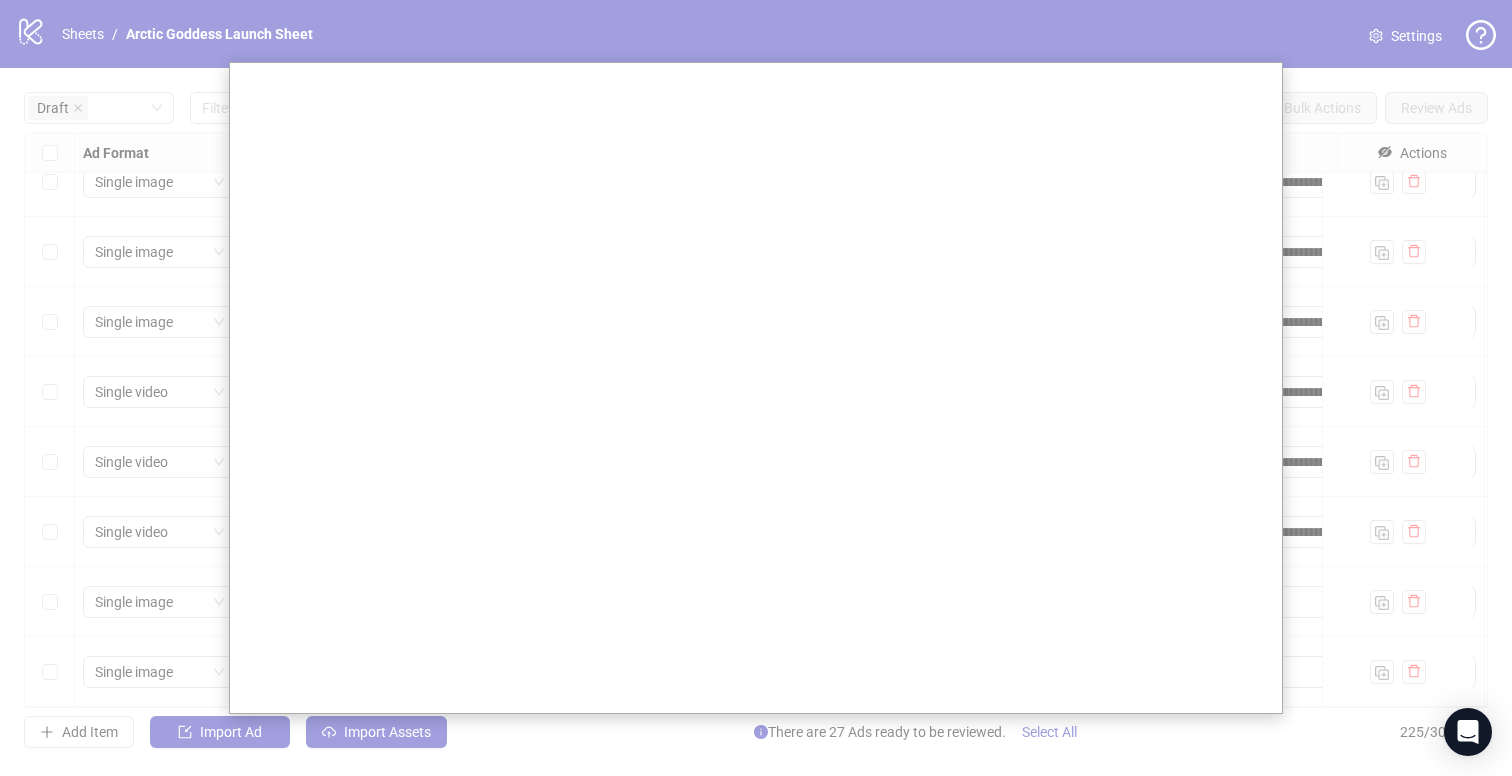 click at bounding box center [756, 388] 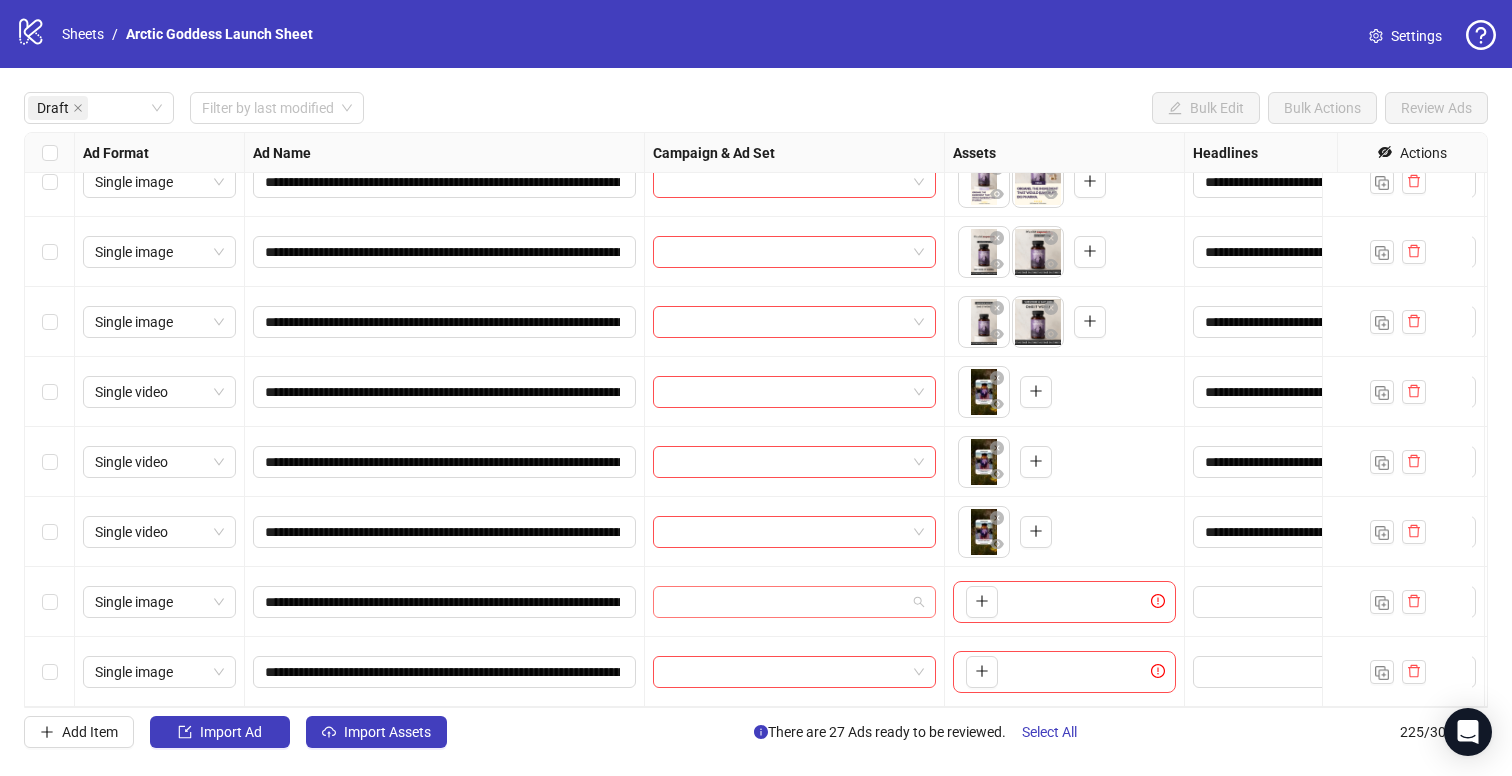 click at bounding box center [785, 602] 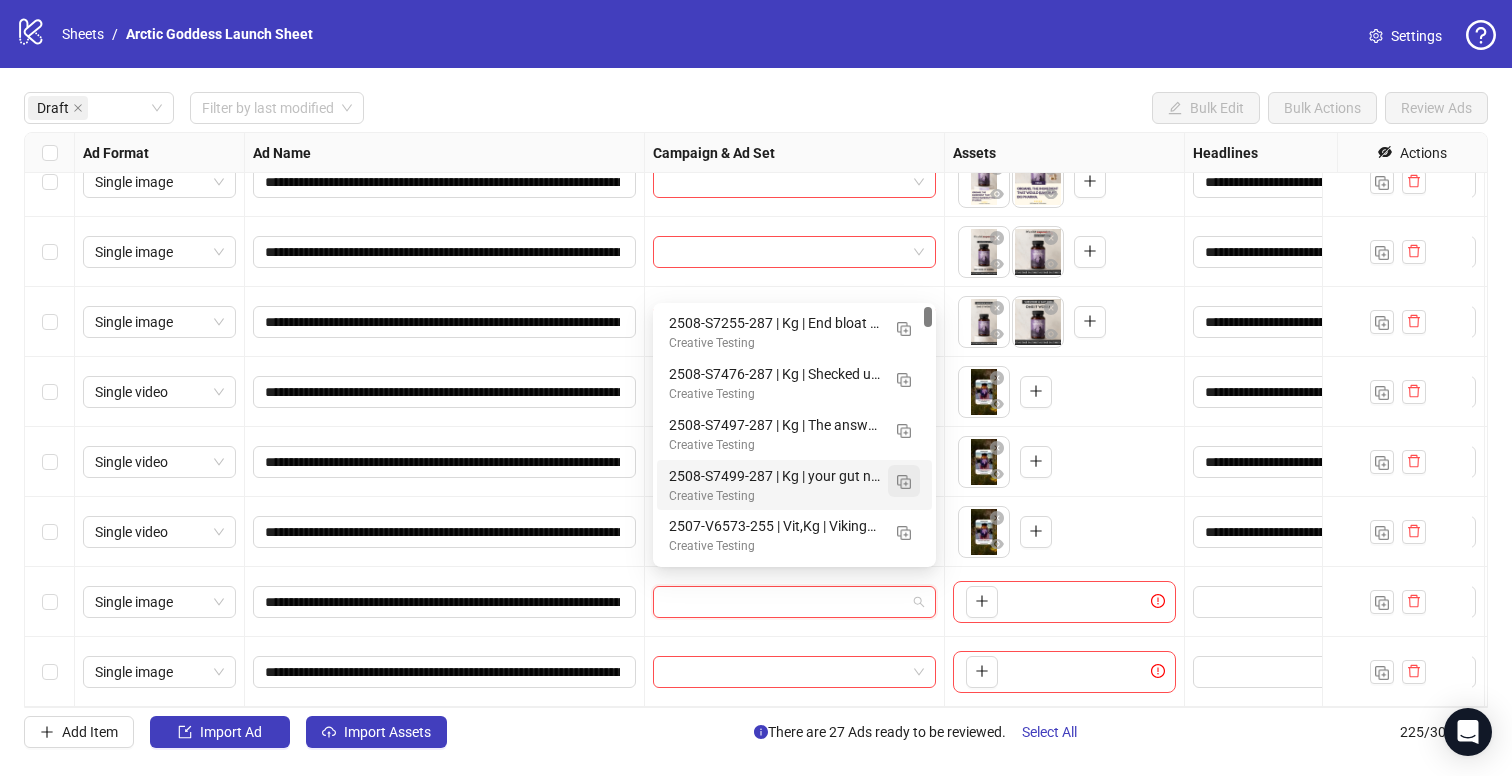 click at bounding box center [904, 482] 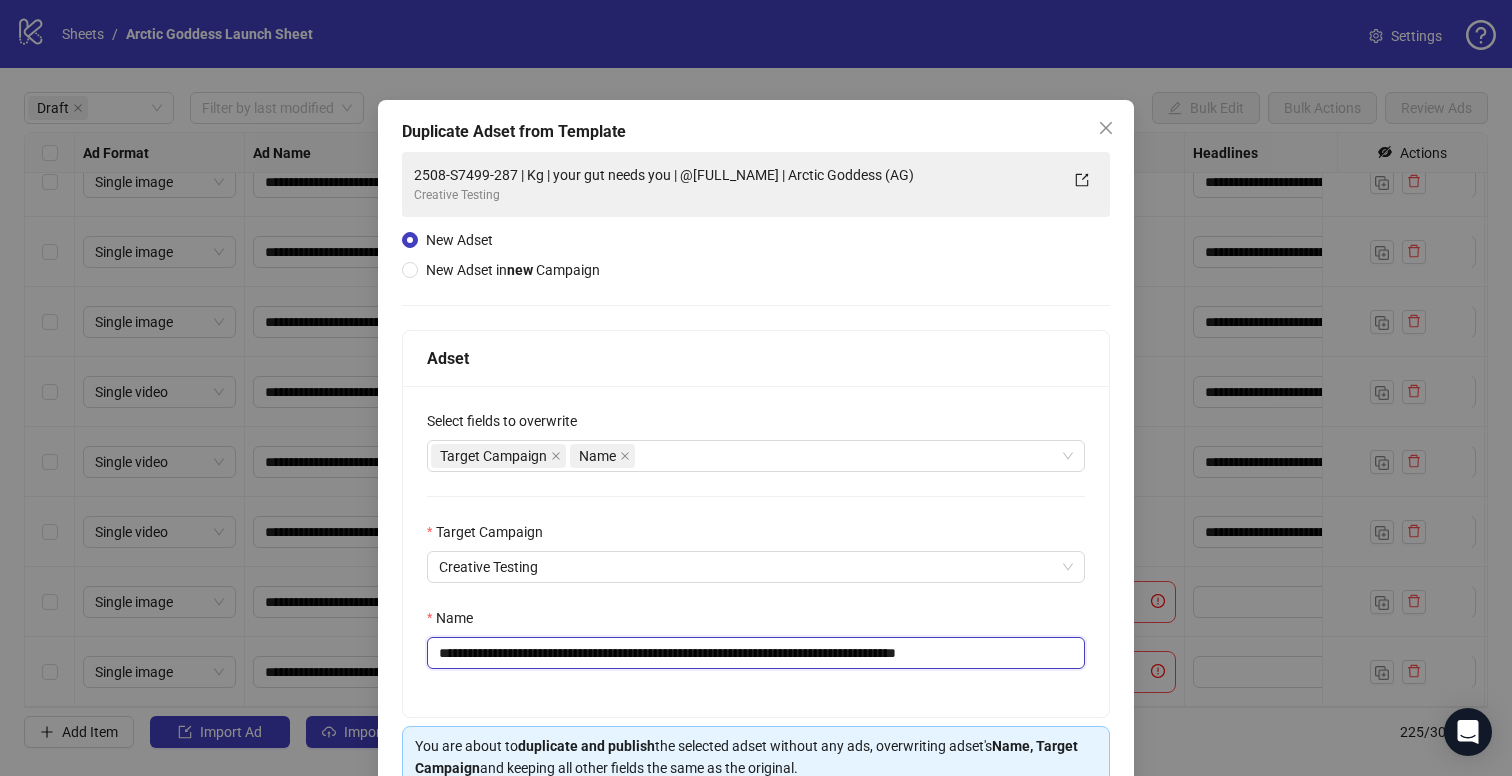 click on "**********" at bounding box center (756, 653) 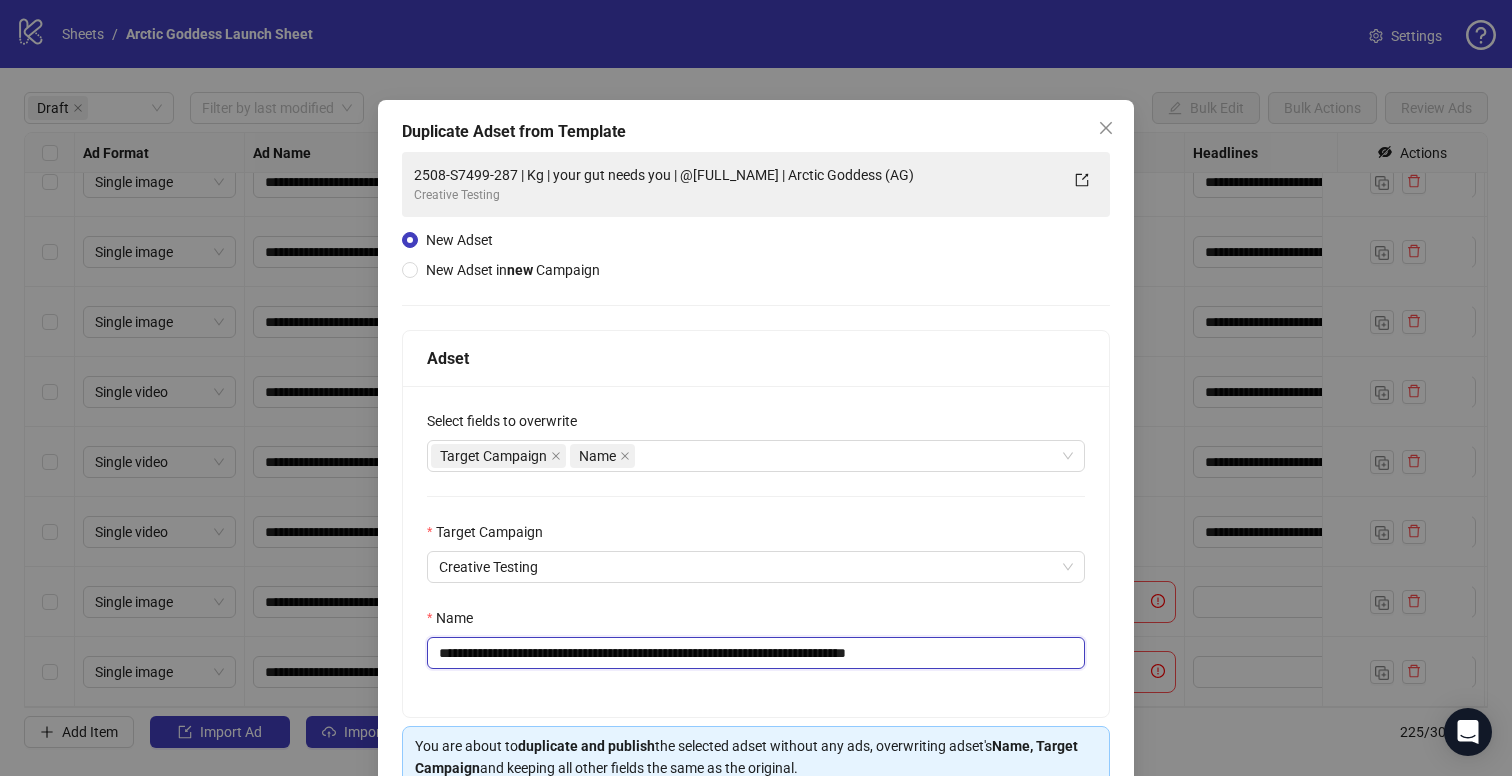 type on "**********" 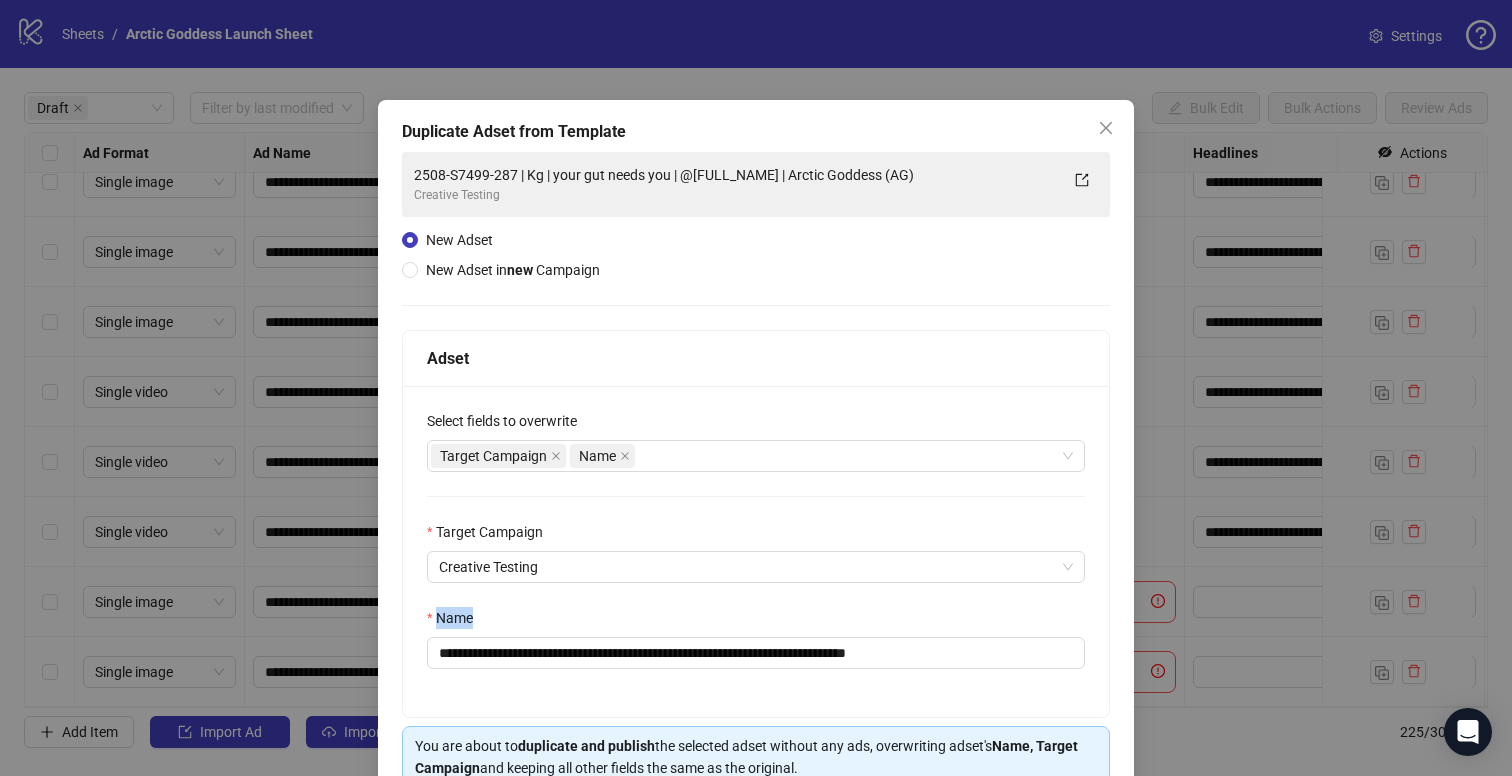 click on "Name" at bounding box center (756, 622) 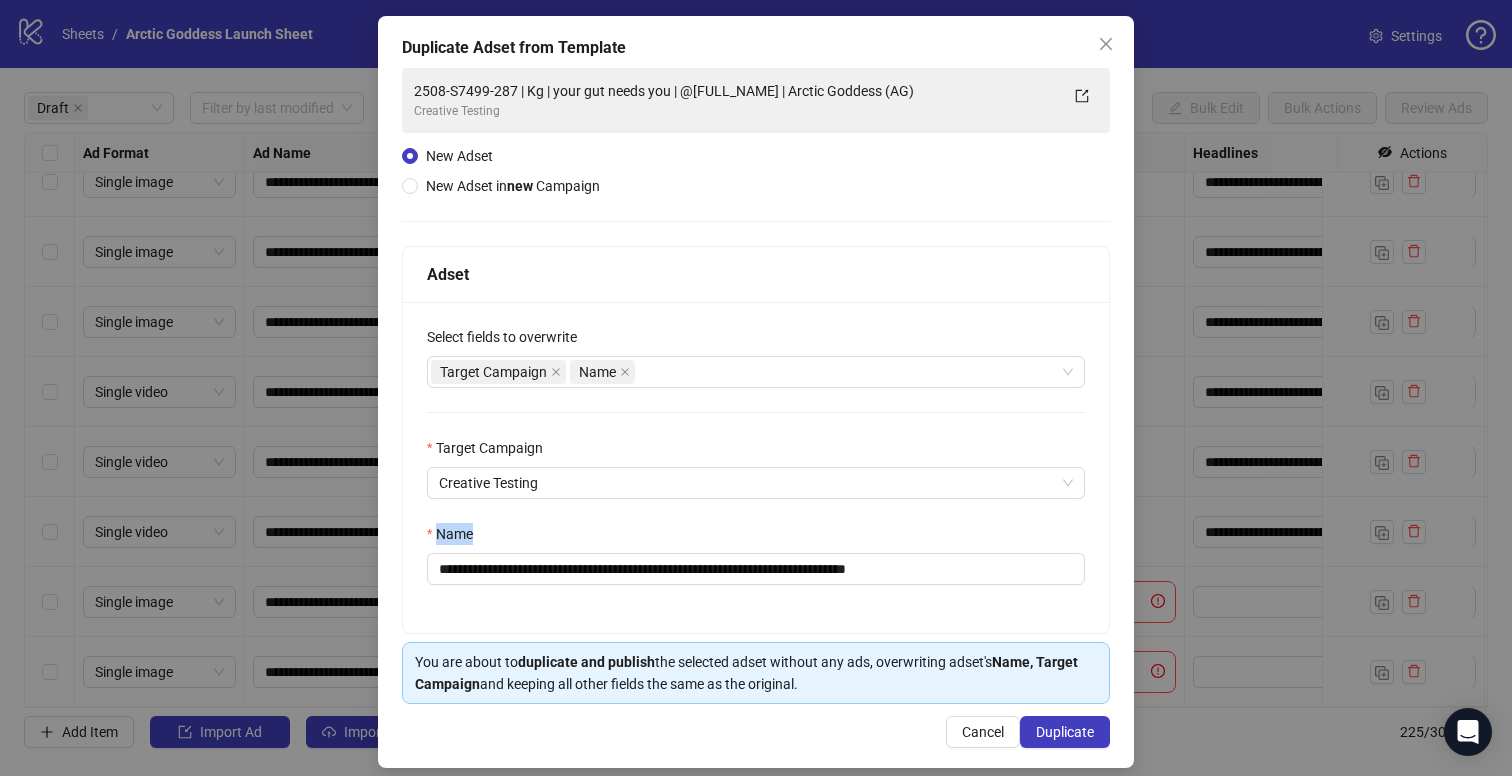 scroll, scrollTop: 101, scrollLeft: 0, axis: vertical 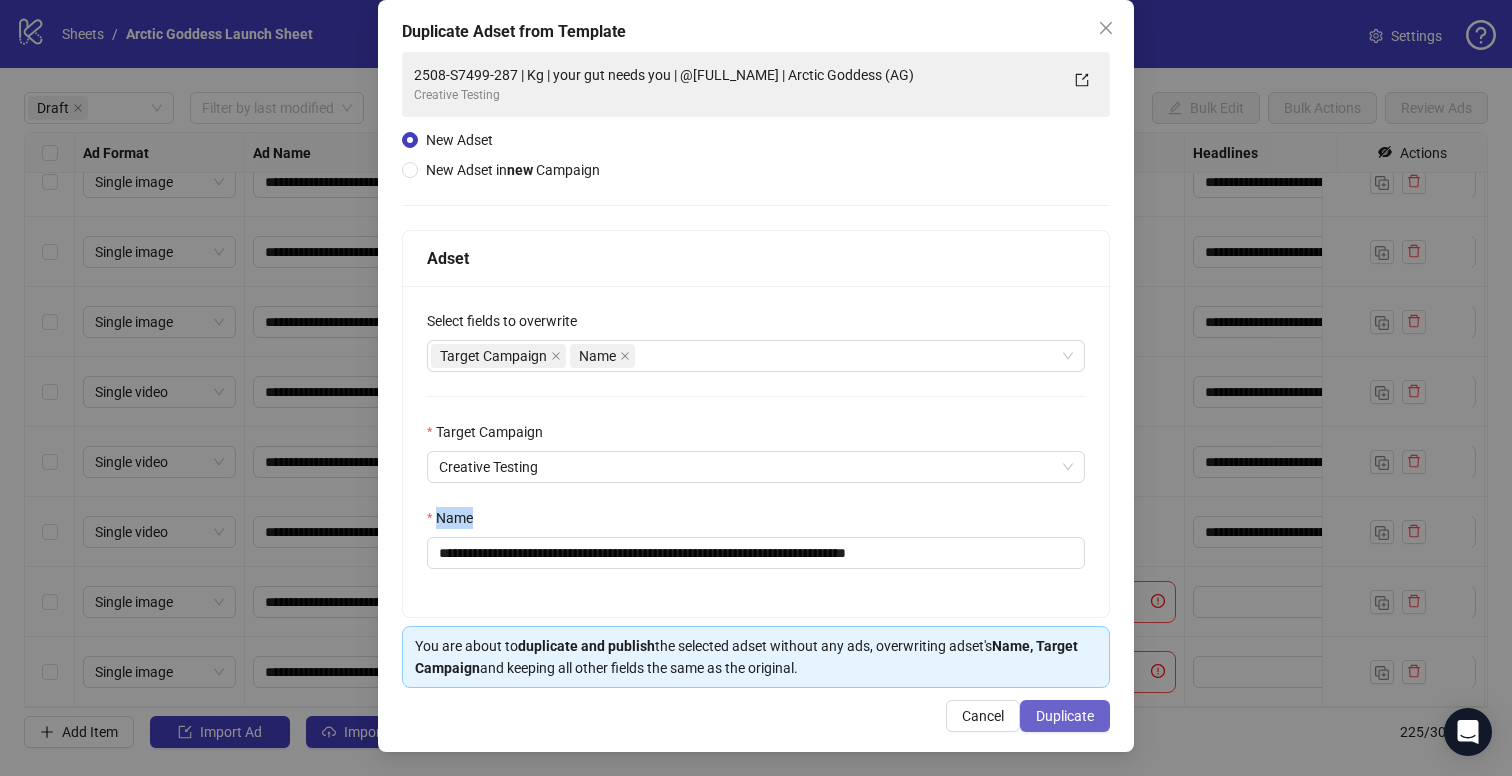 click on "Duplicate" at bounding box center [1065, 716] 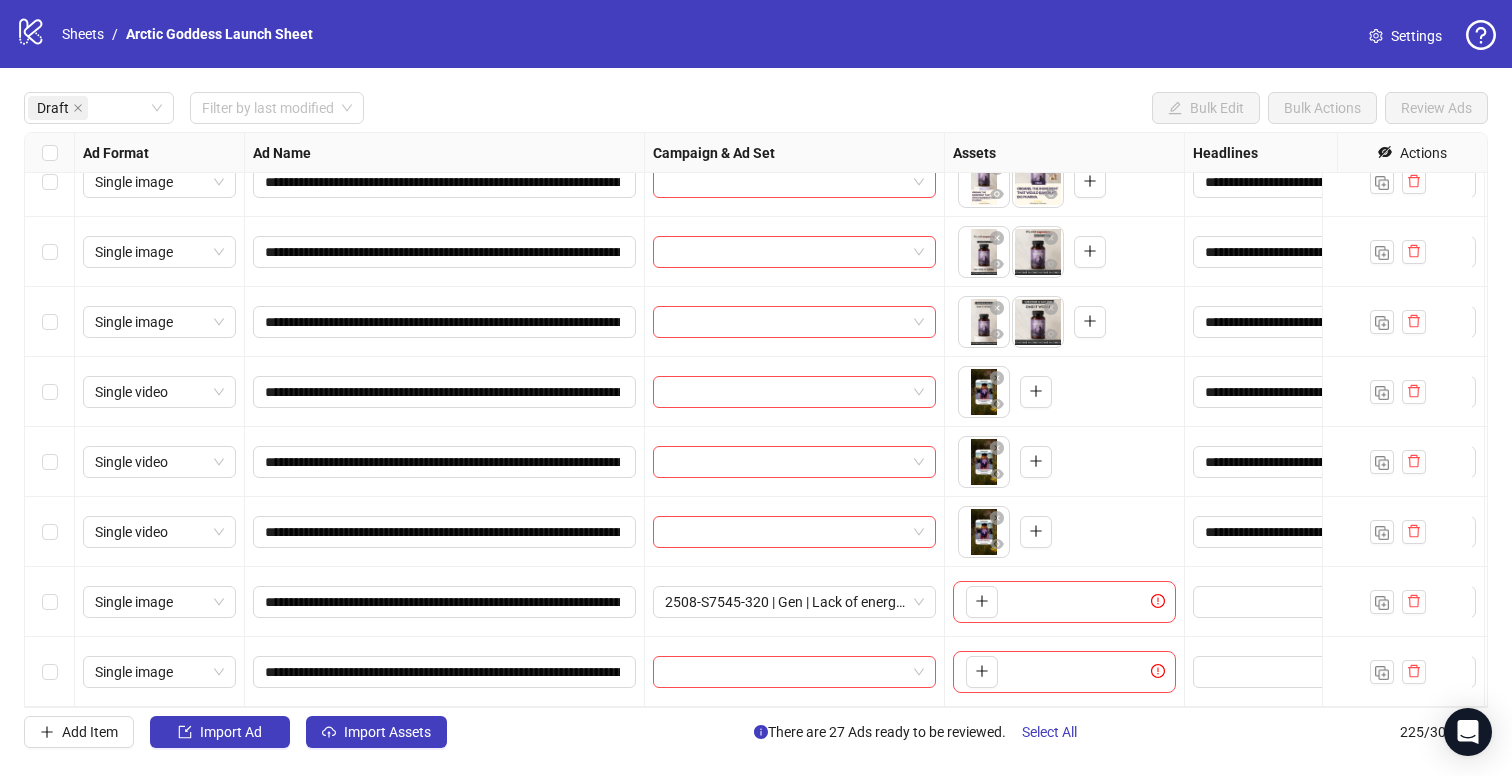 drag, startPoint x: 49, startPoint y: 605, endPoint x: 62, endPoint y: 667, distance: 63.348244 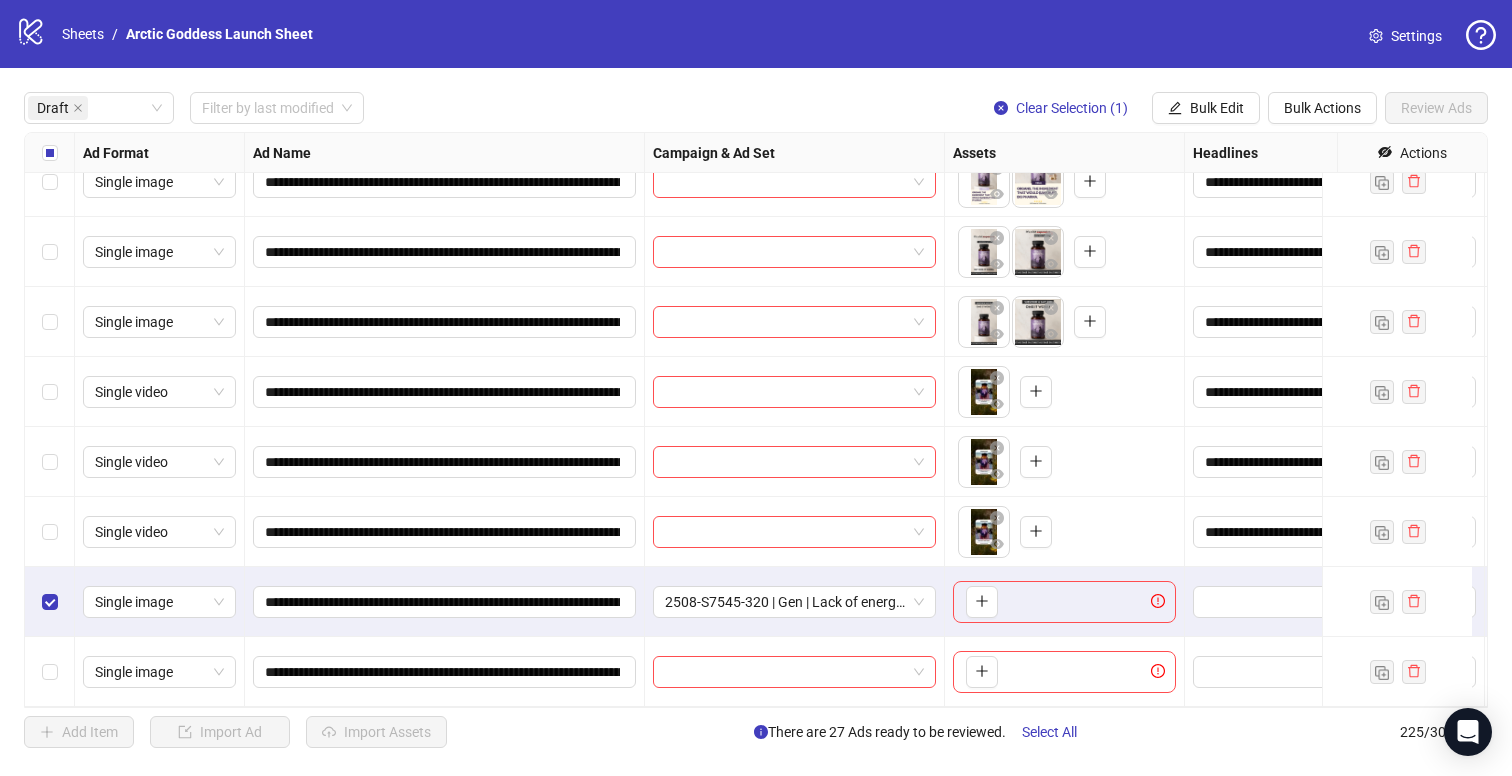 drag, startPoint x: 62, startPoint y: 667, endPoint x: 70, endPoint y: 659, distance: 11.313708 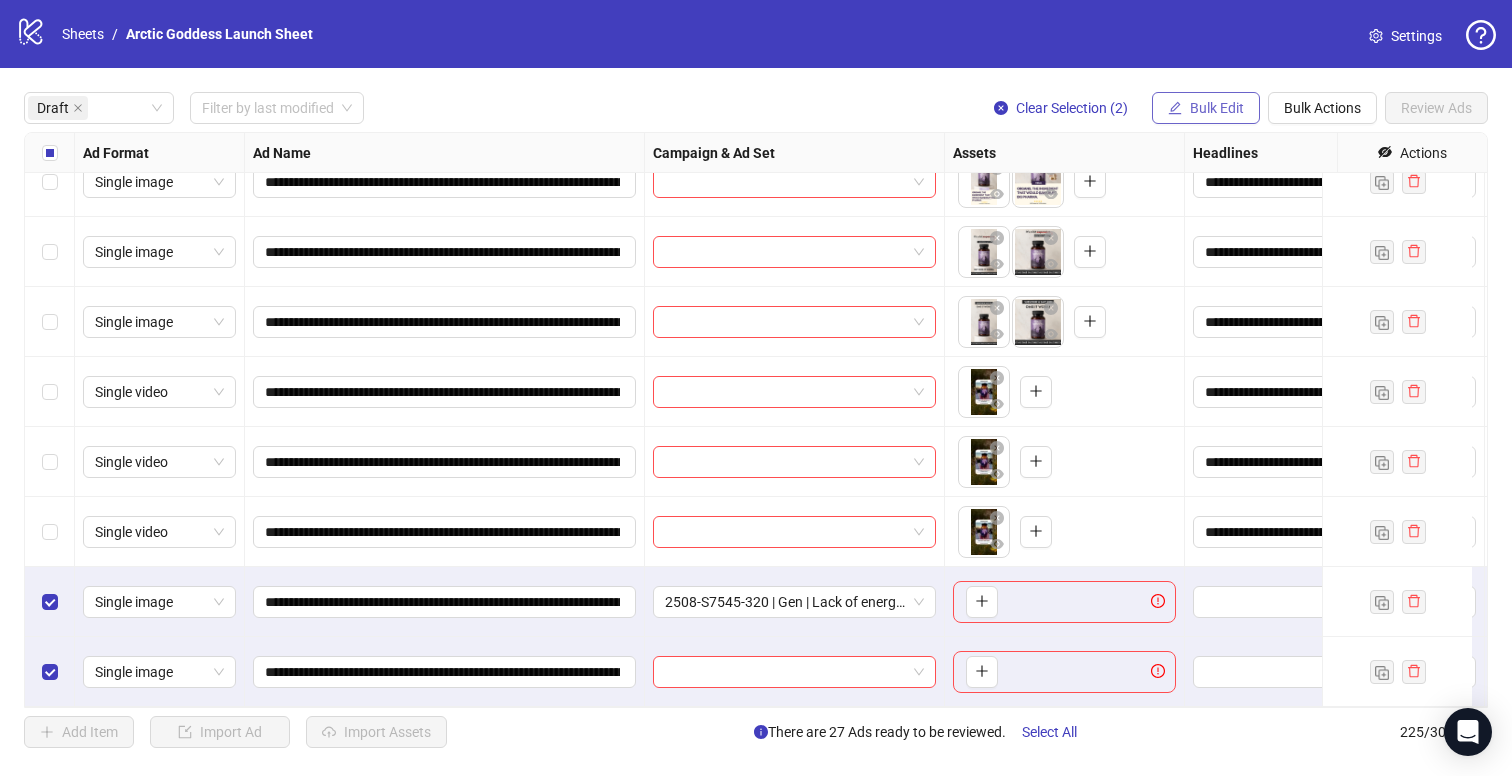 click on "Bulk Edit" at bounding box center [1206, 108] 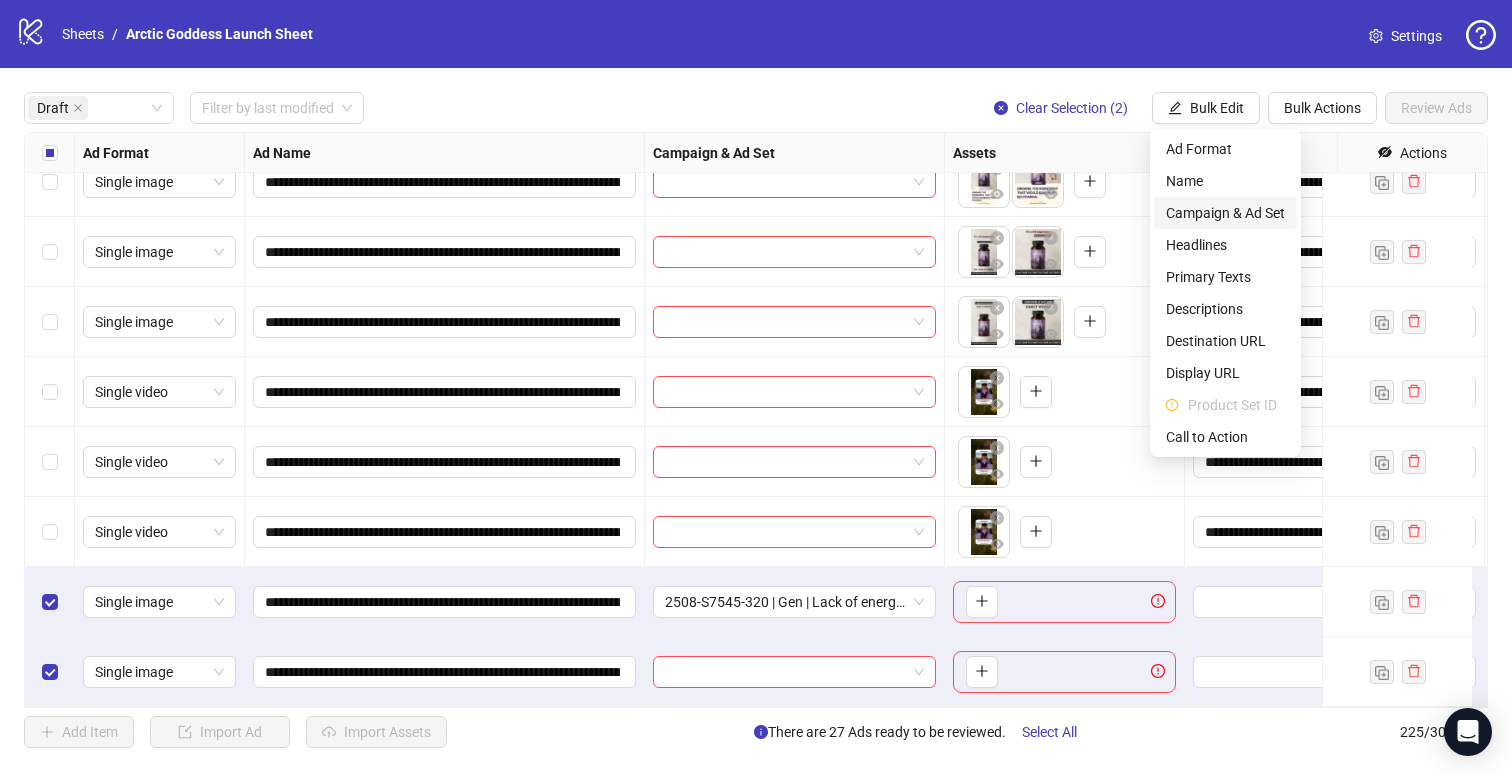click on "Campaign & Ad Set" at bounding box center (1225, 213) 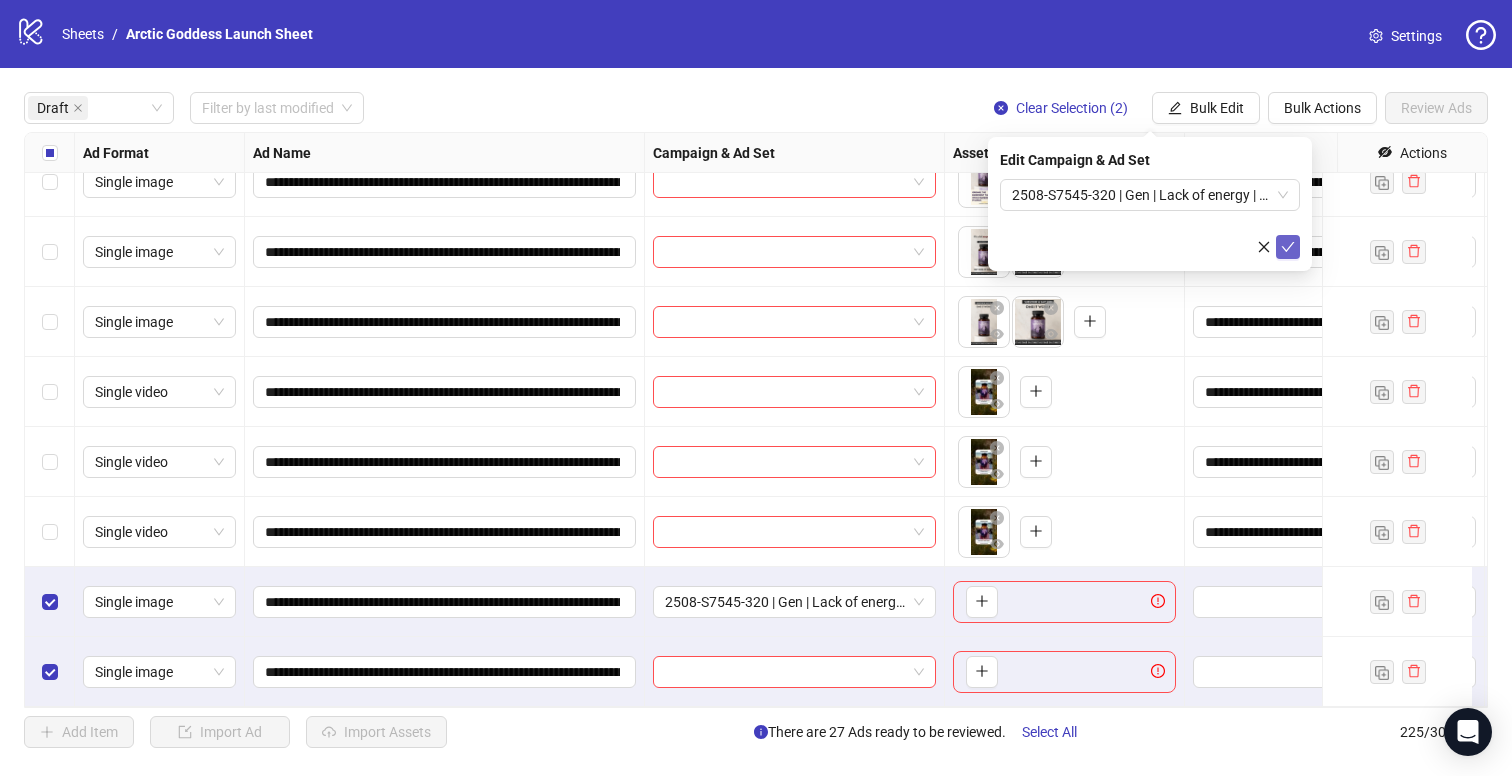 click at bounding box center (1288, 247) 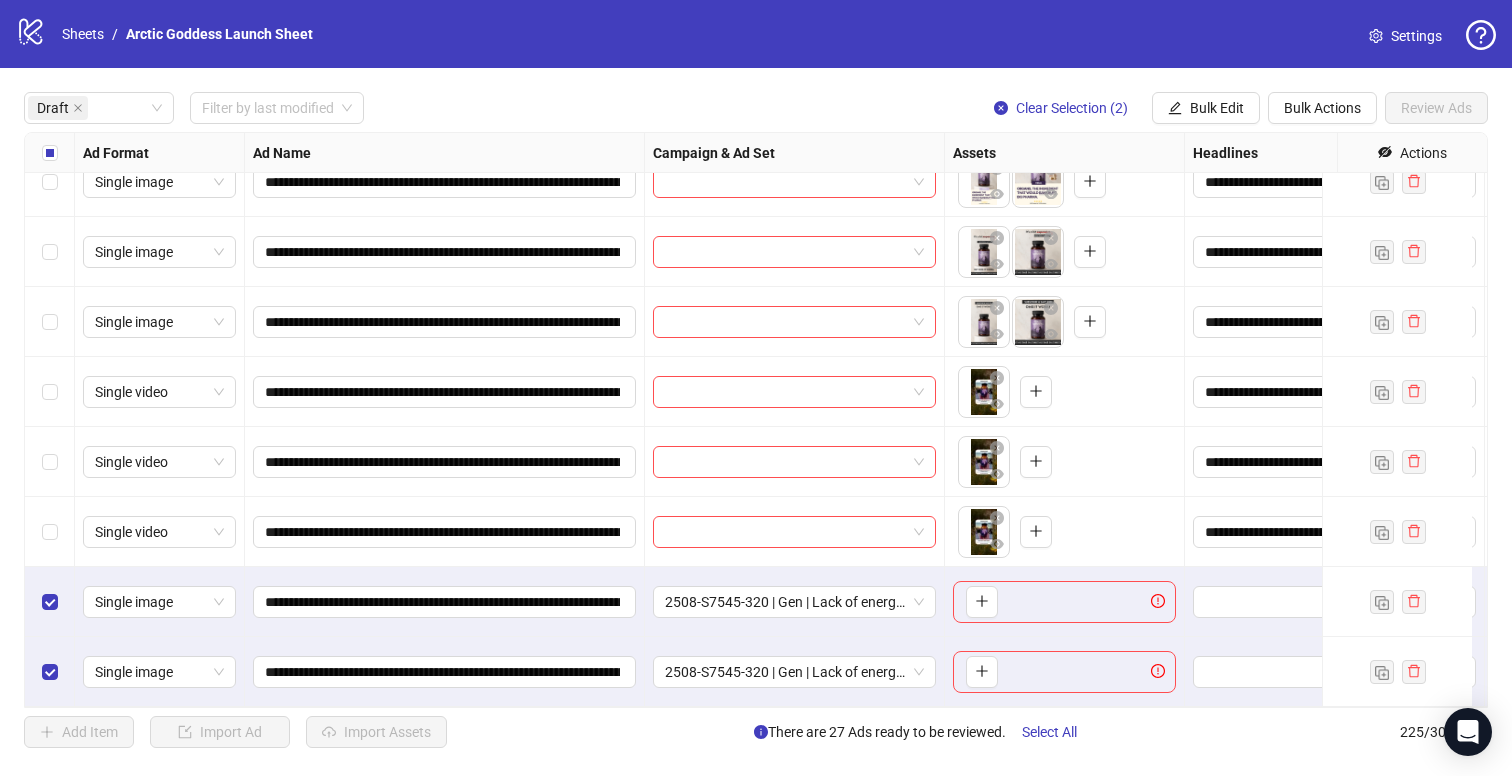 click at bounding box center [50, 602] 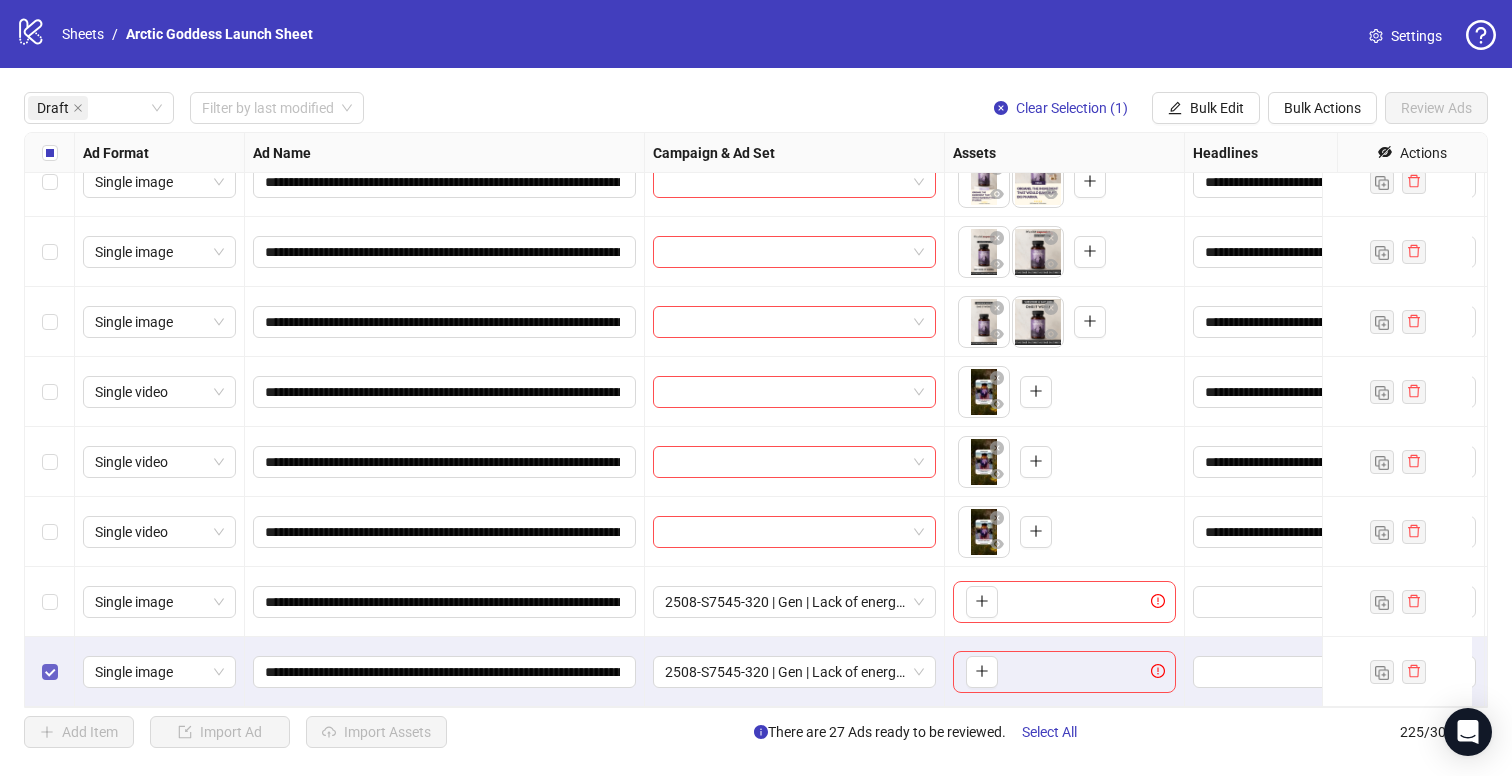 click at bounding box center [50, 672] 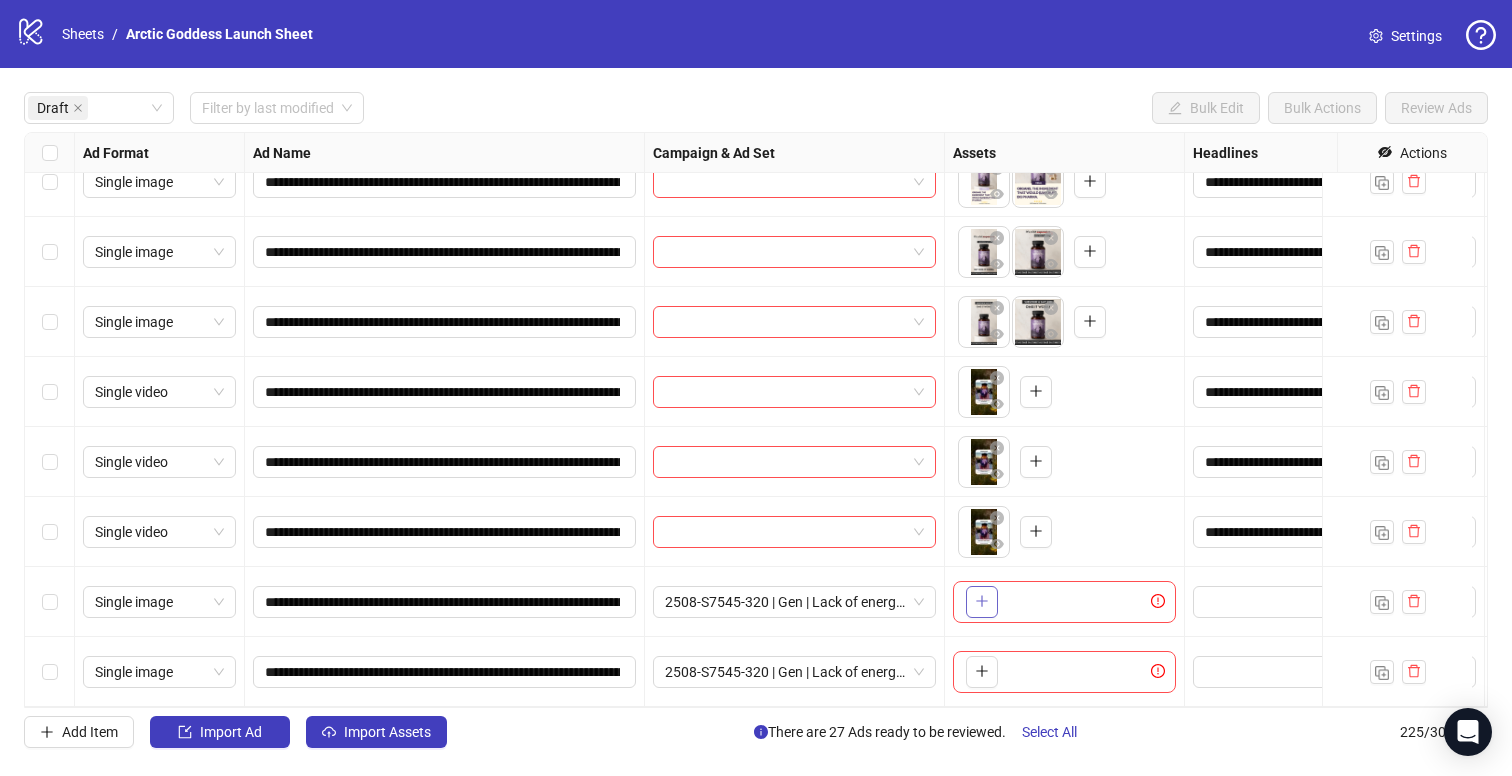 click at bounding box center [982, 602] 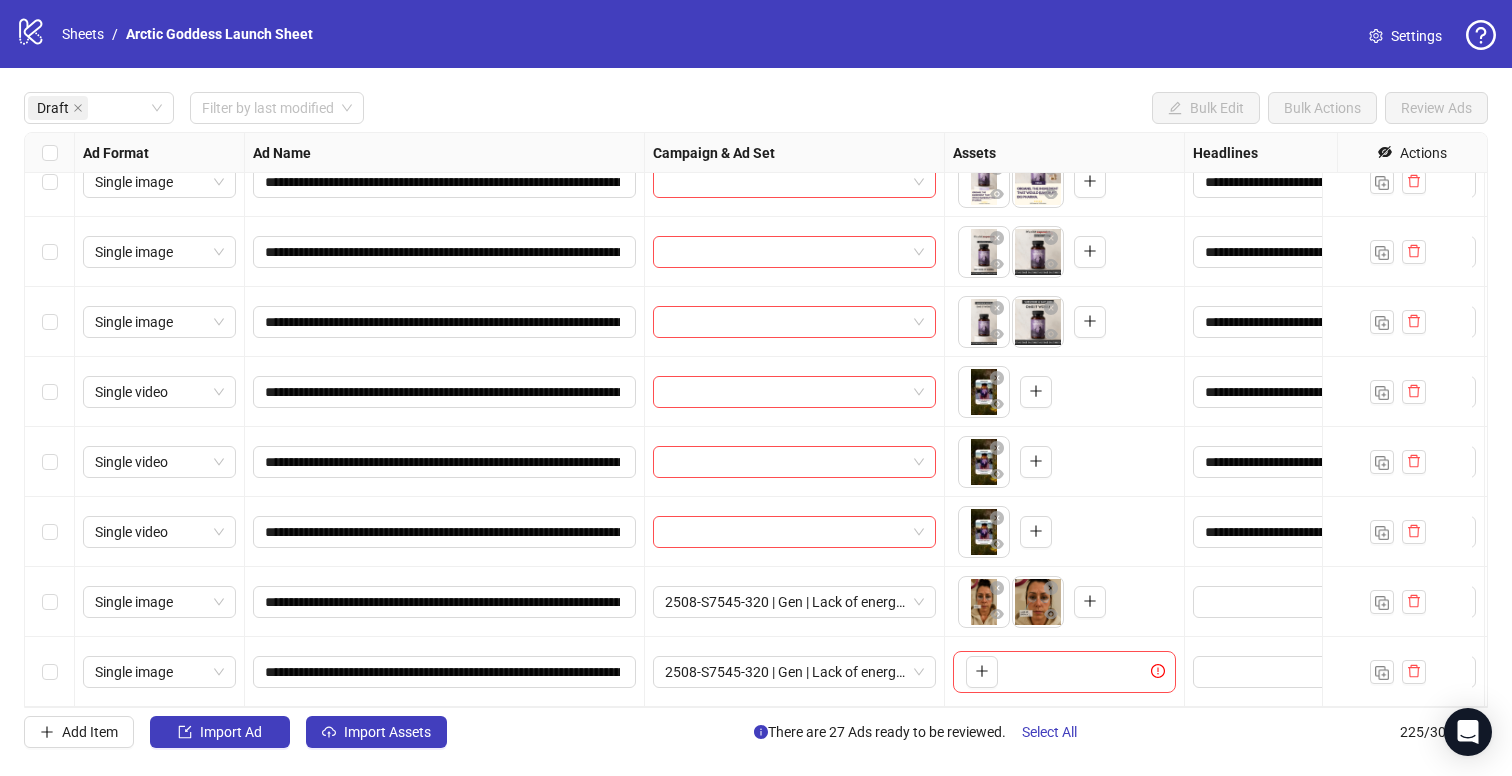click on "To pick up a draggable item, press the space bar.
While dragging, use the arrow keys to move the item.
Press space again to drop the item in its new position, or press escape to cancel." at bounding box center [1064, 672] 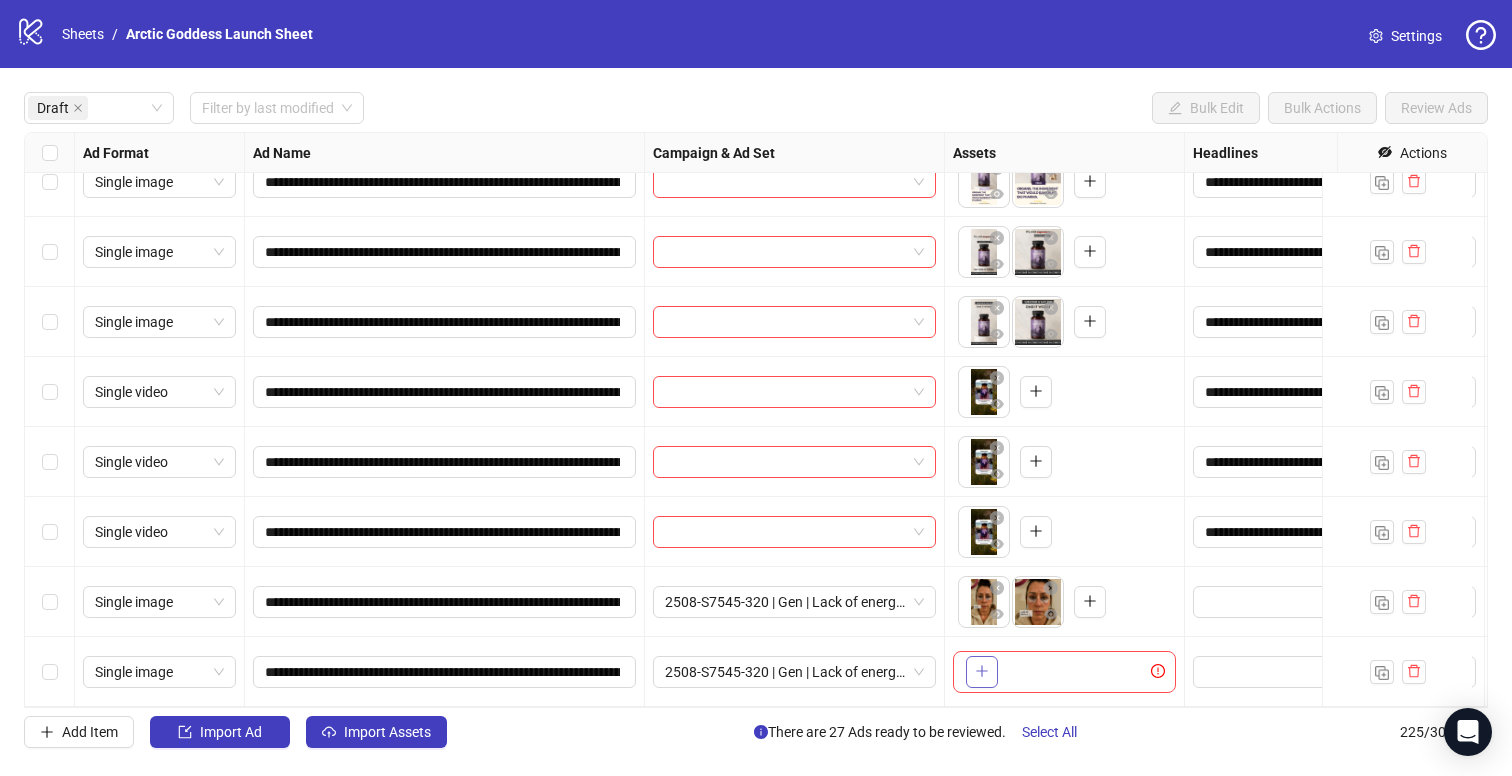 click 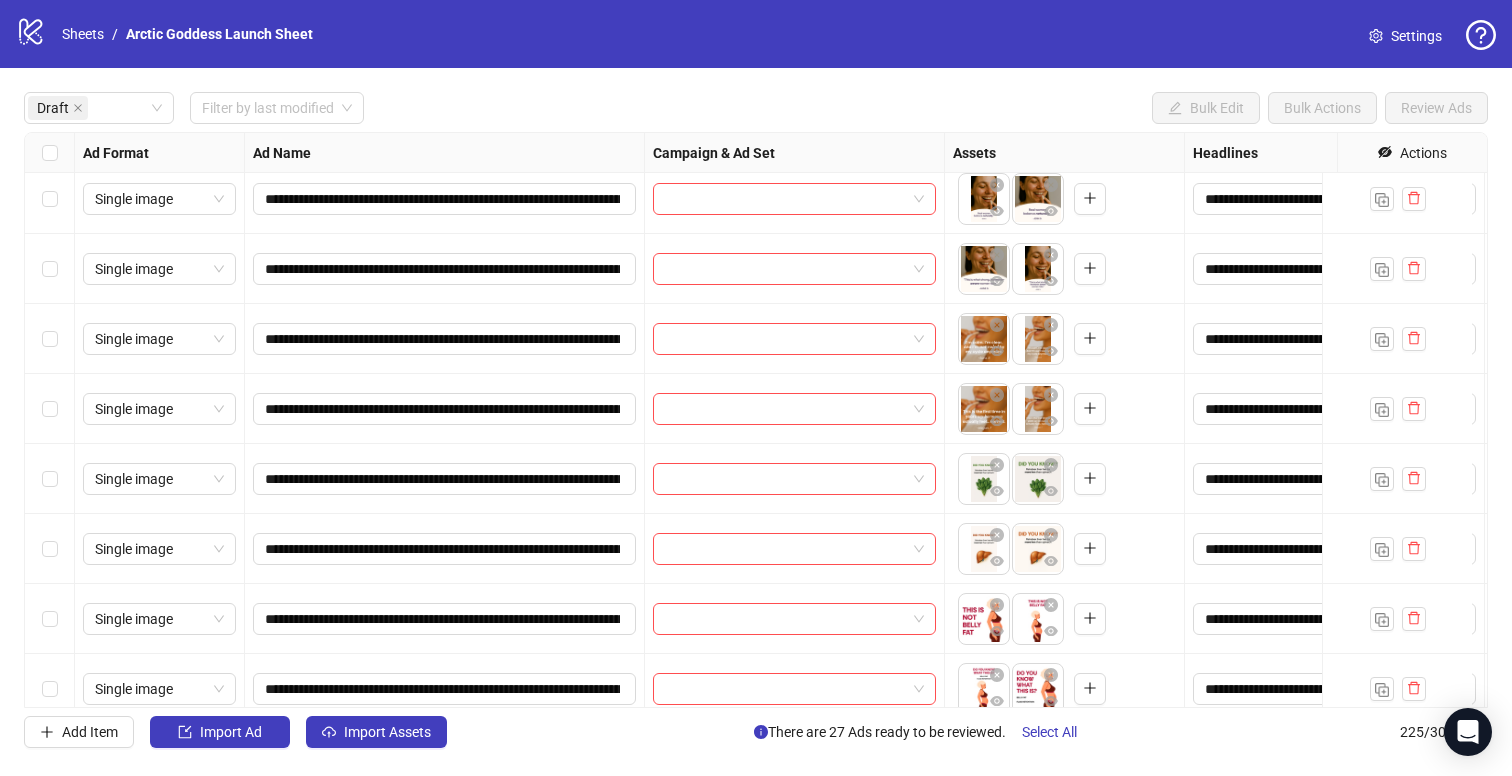 scroll, scrollTop: 10836, scrollLeft: 0, axis: vertical 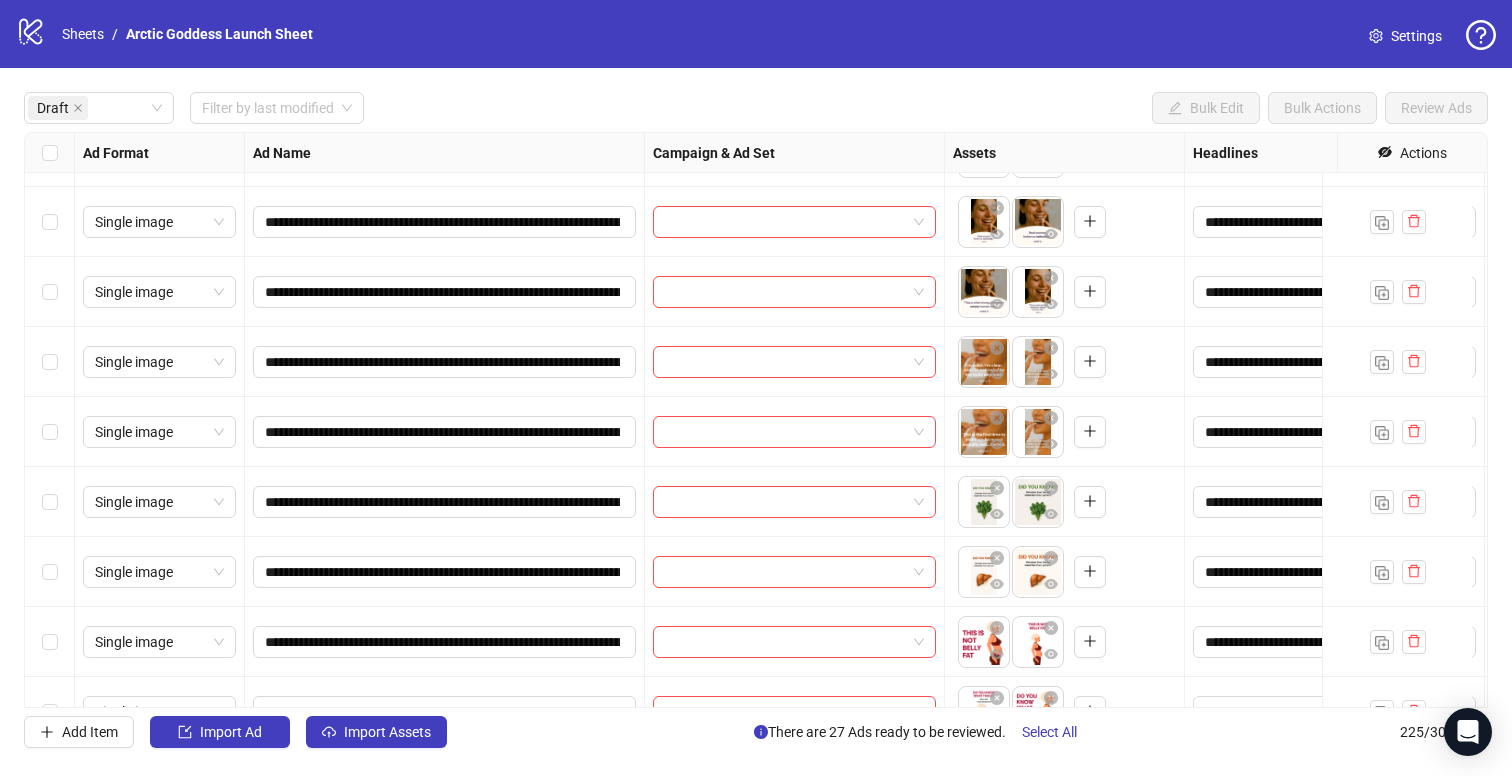 click at bounding box center [50, 572] 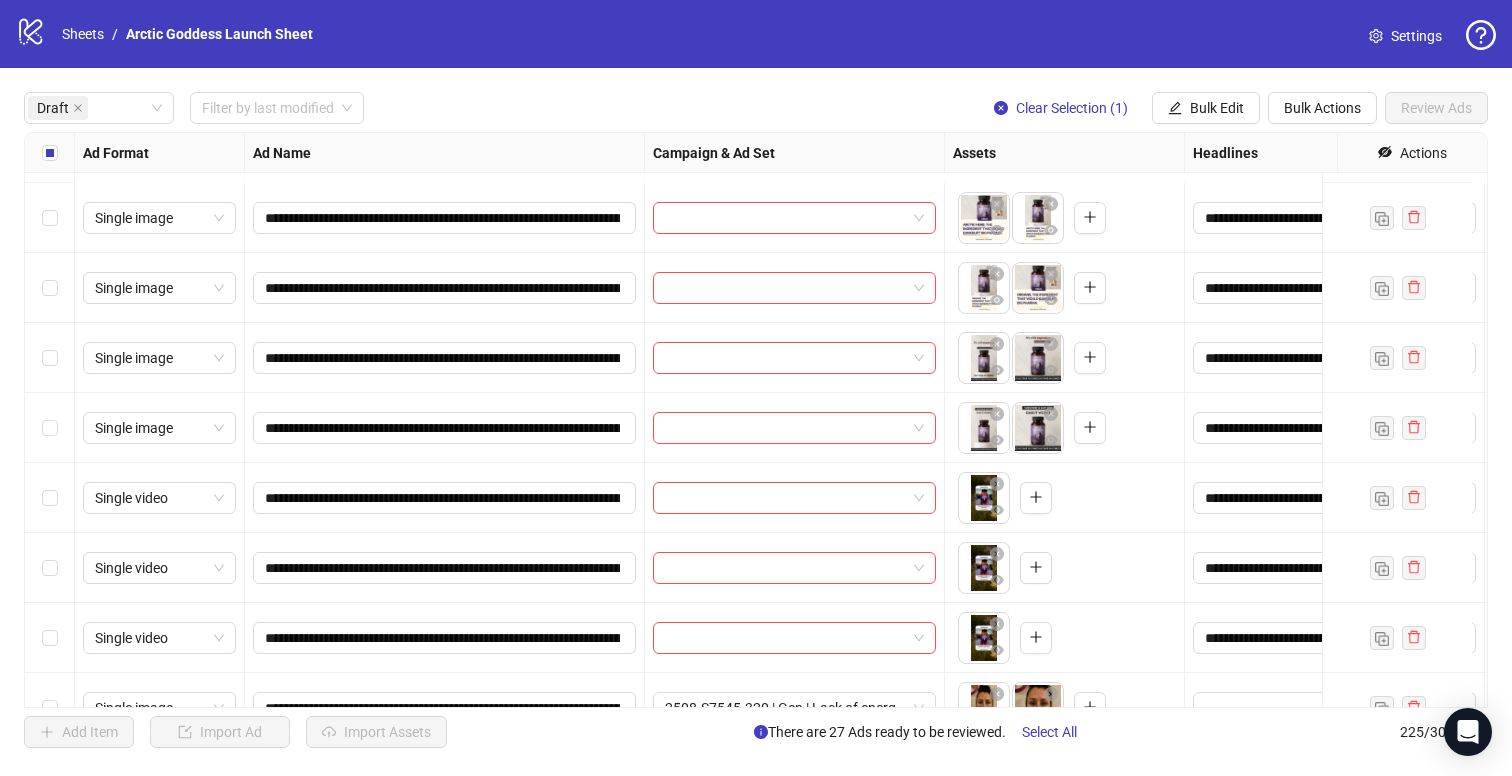 scroll, scrollTop: 12361, scrollLeft: 0, axis: vertical 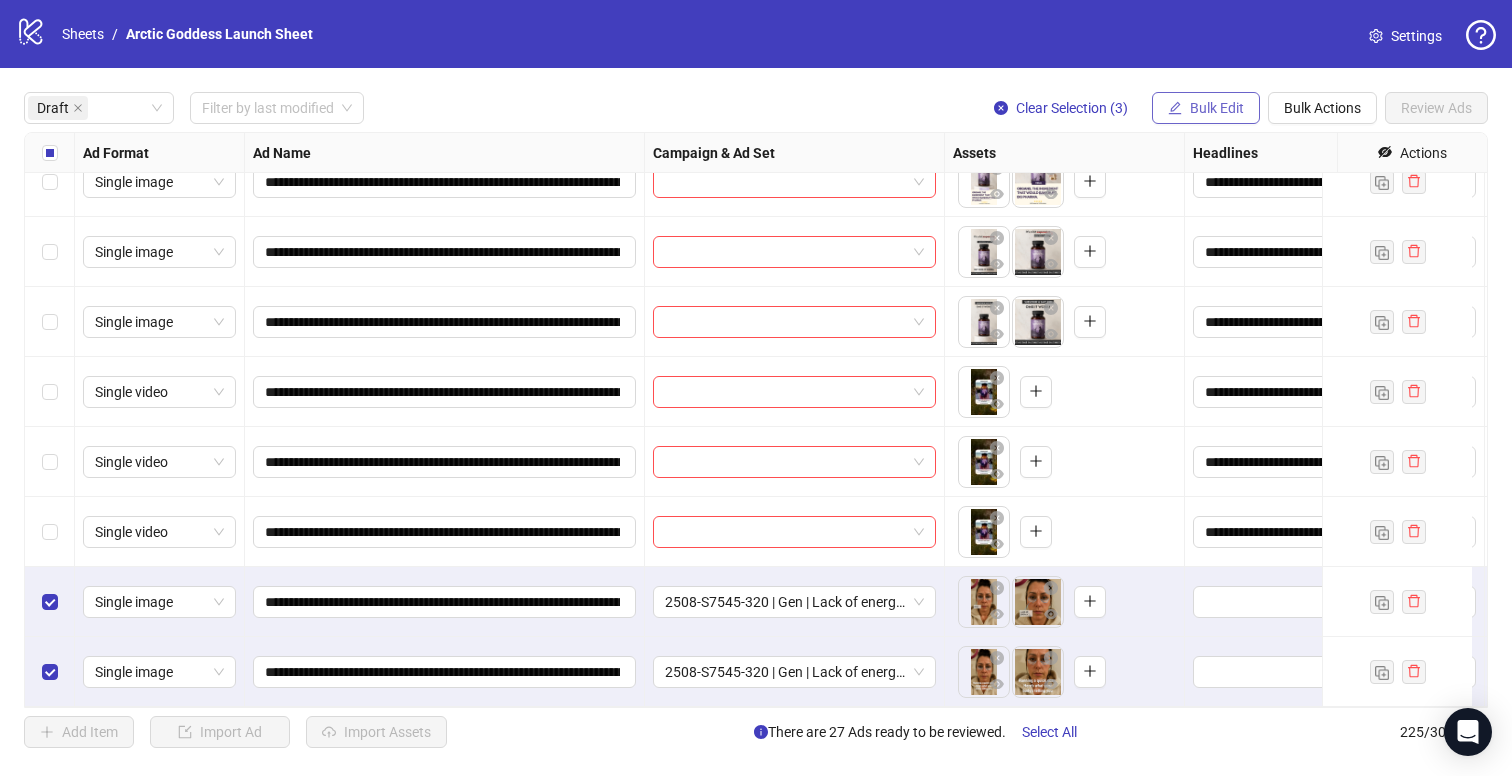 click on "Bulk Edit" at bounding box center (1217, 108) 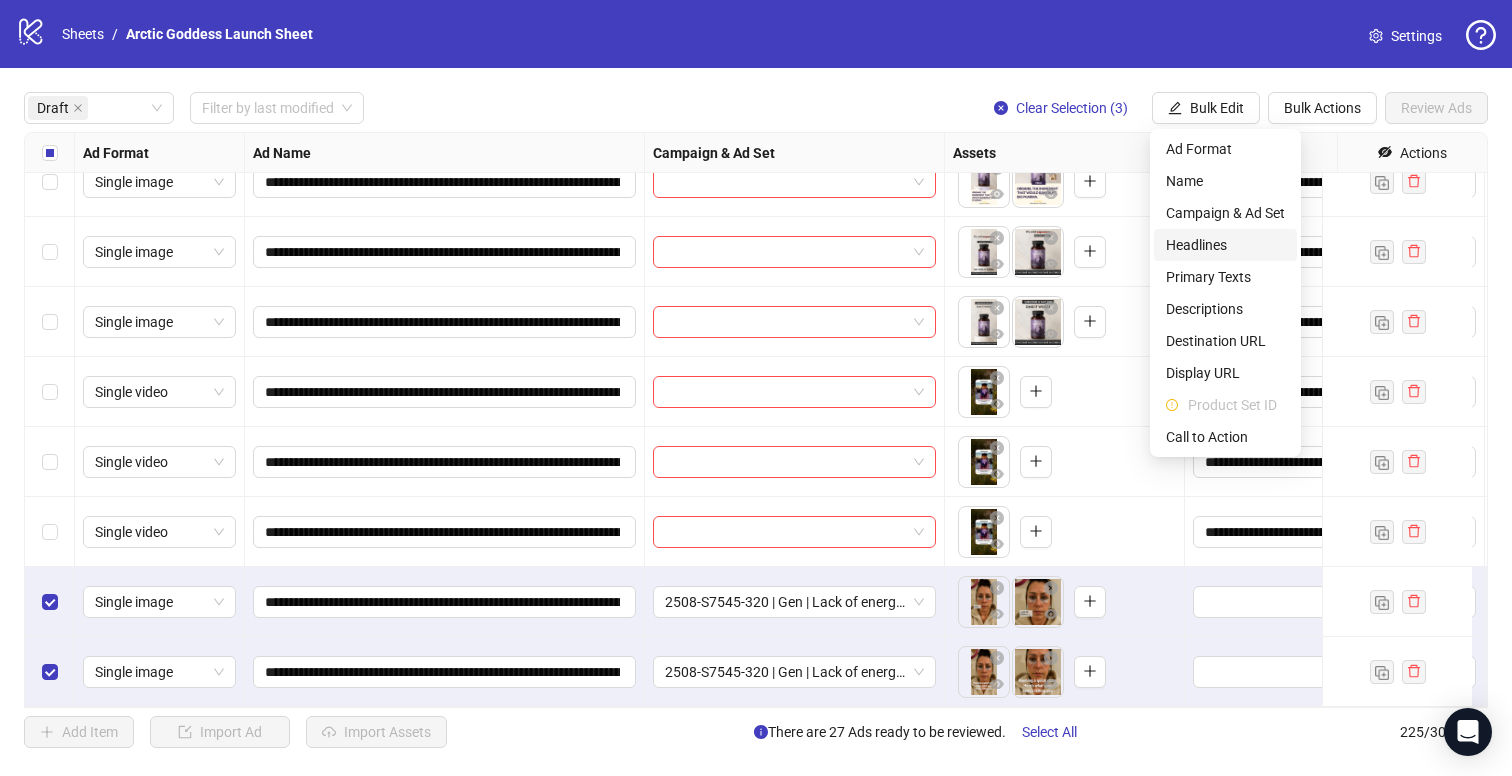 click on "Headlines" at bounding box center (1225, 245) 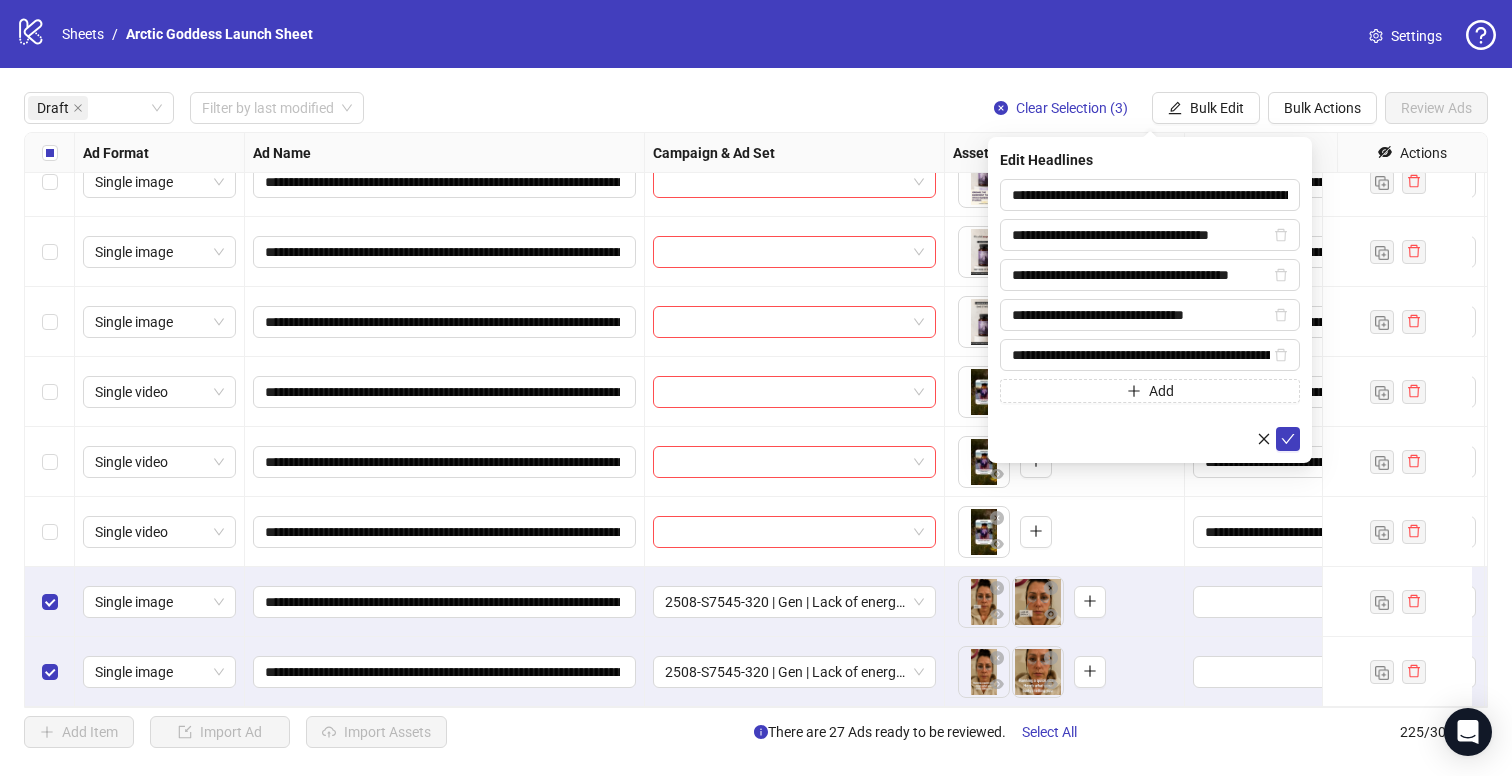 click on "**********" at bounding box center [1150, 315] 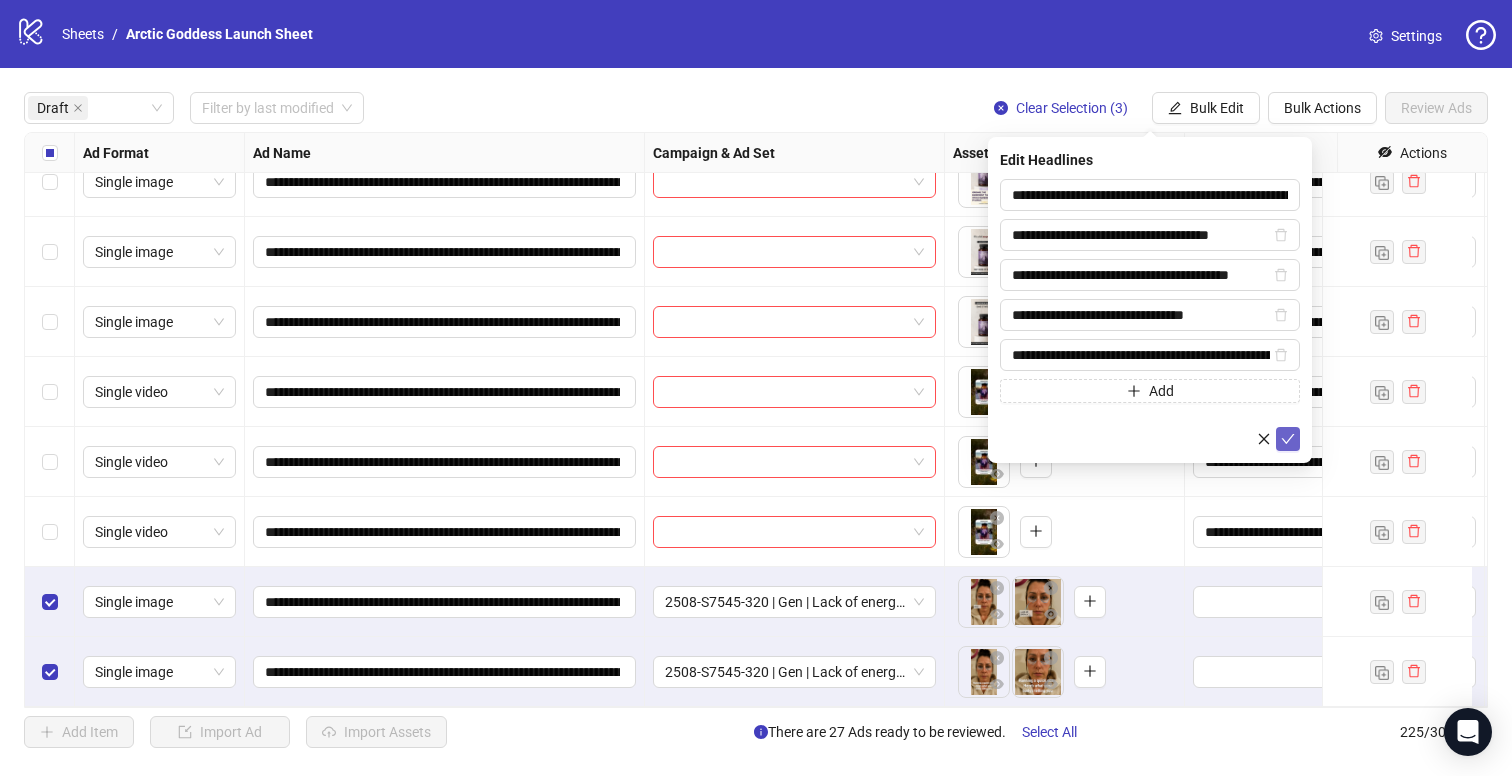 click at bounding box center [1288, 439] 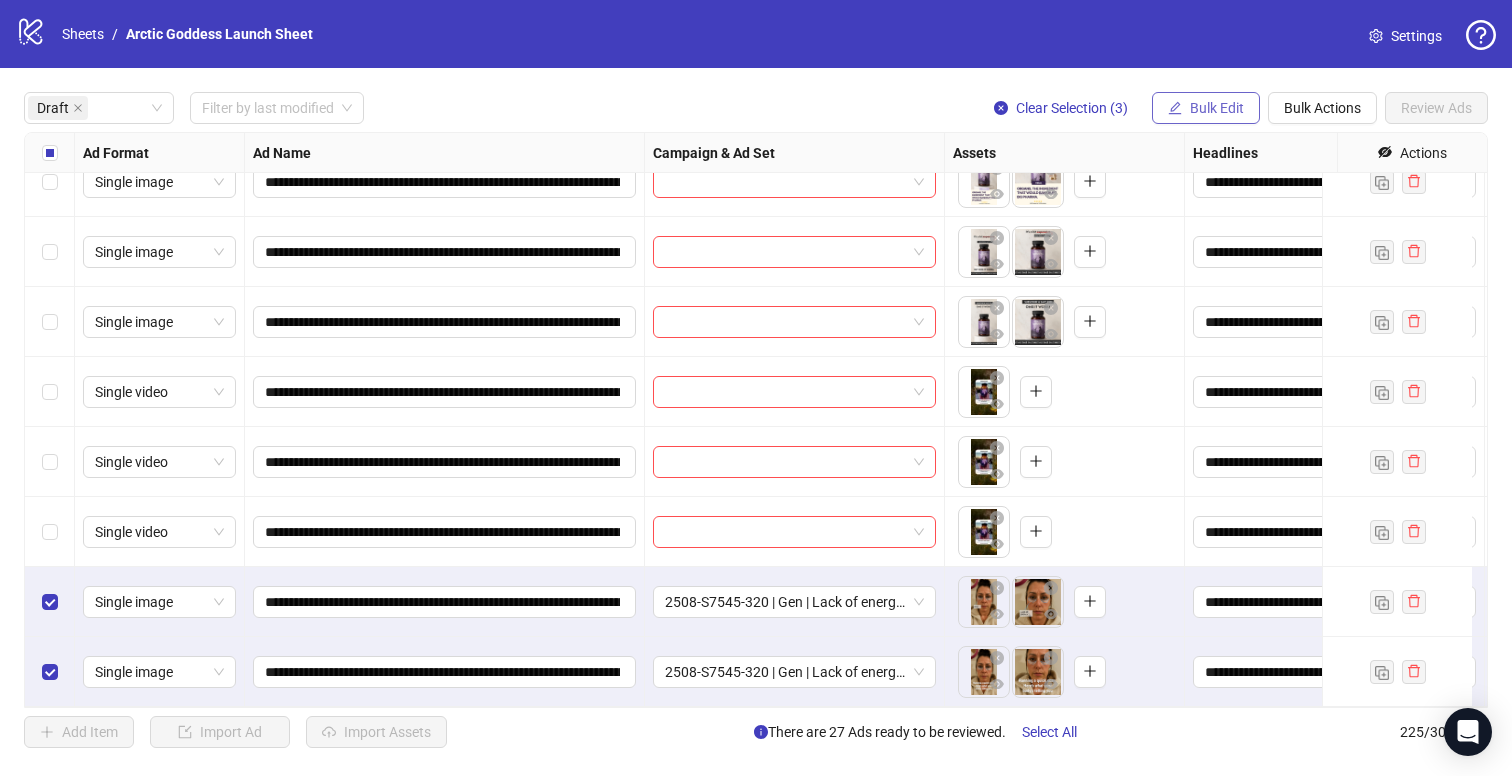 click on "Bulk Edit" at bounding box center (1217, 108) 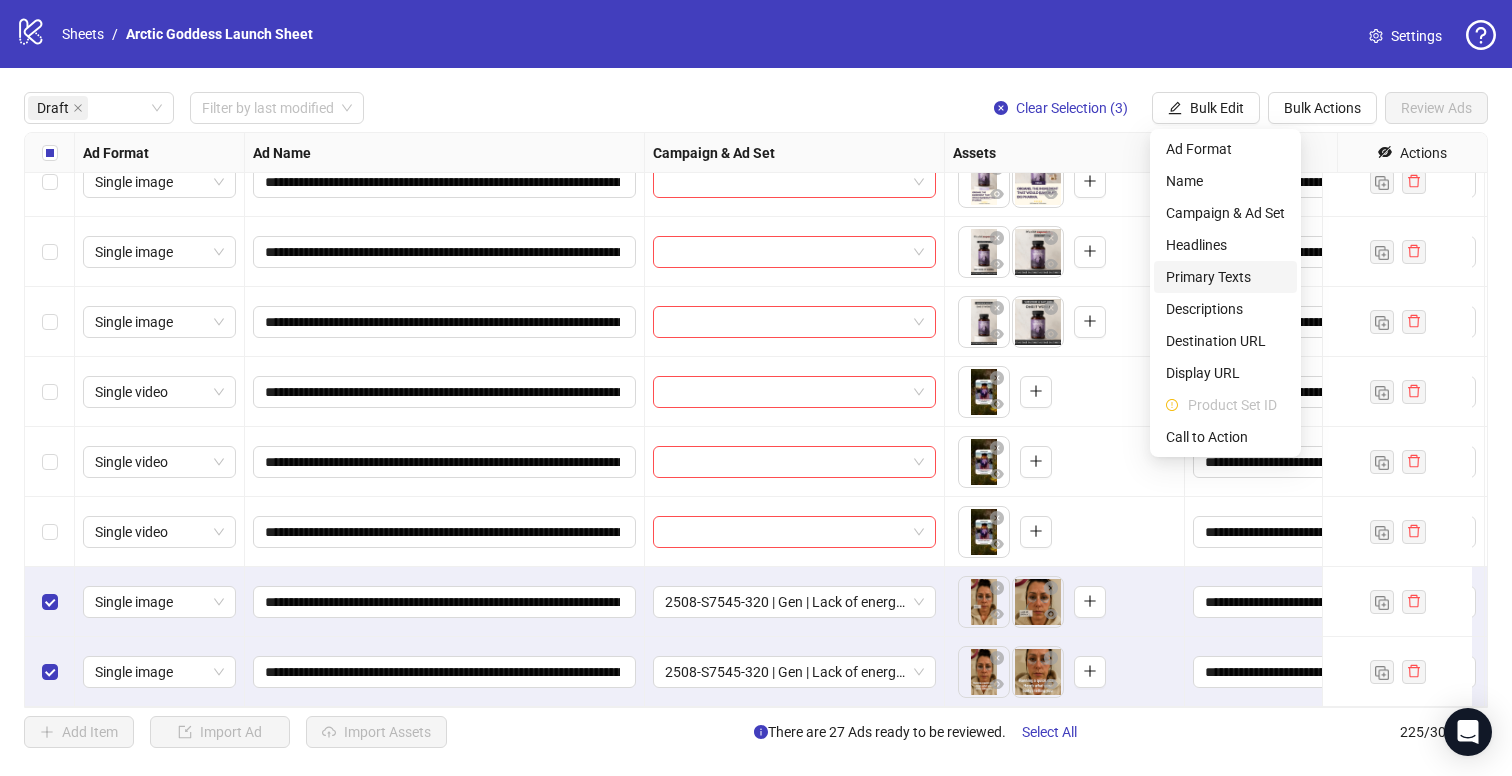 click on "Primary Texts" at bounding box center [1225, 277] 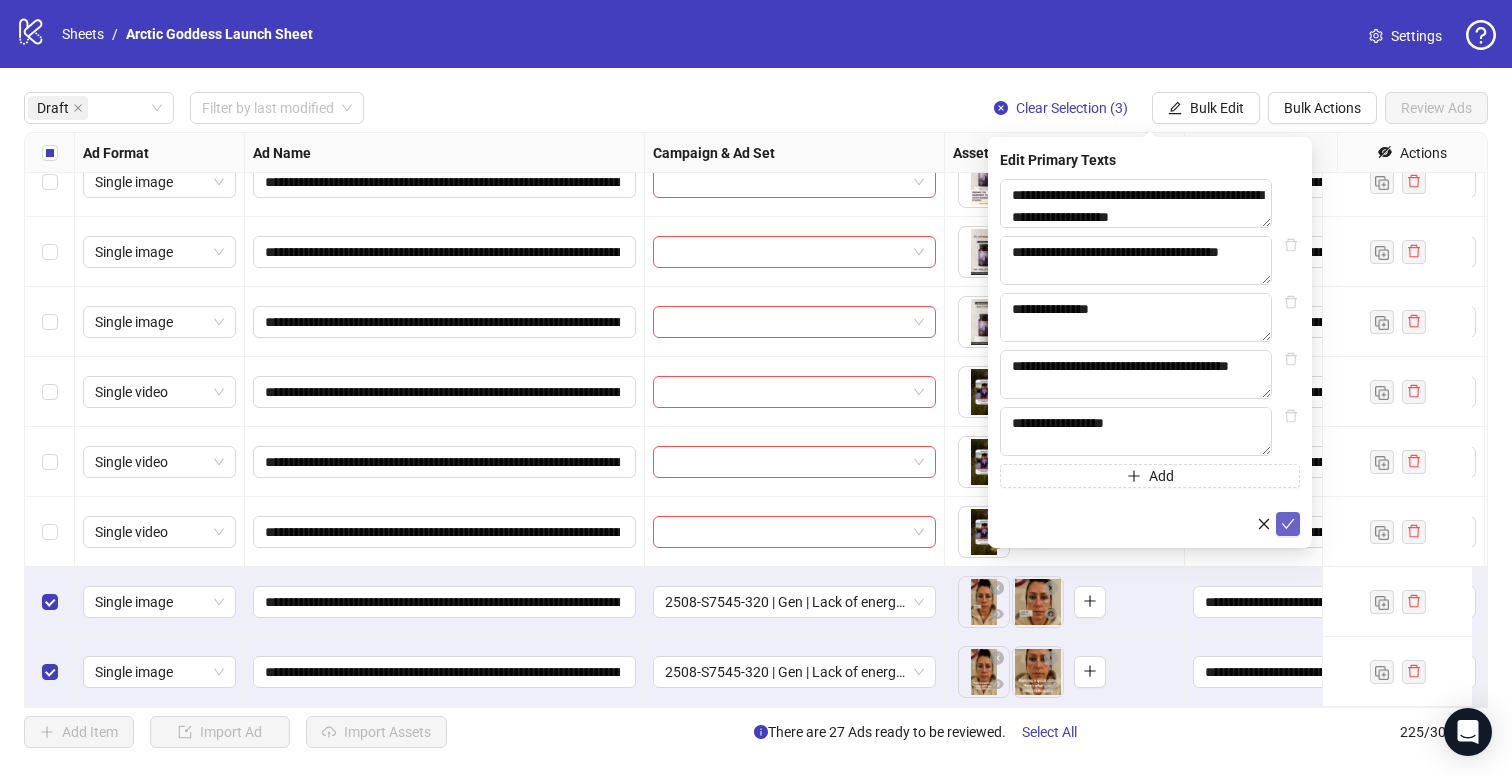 click 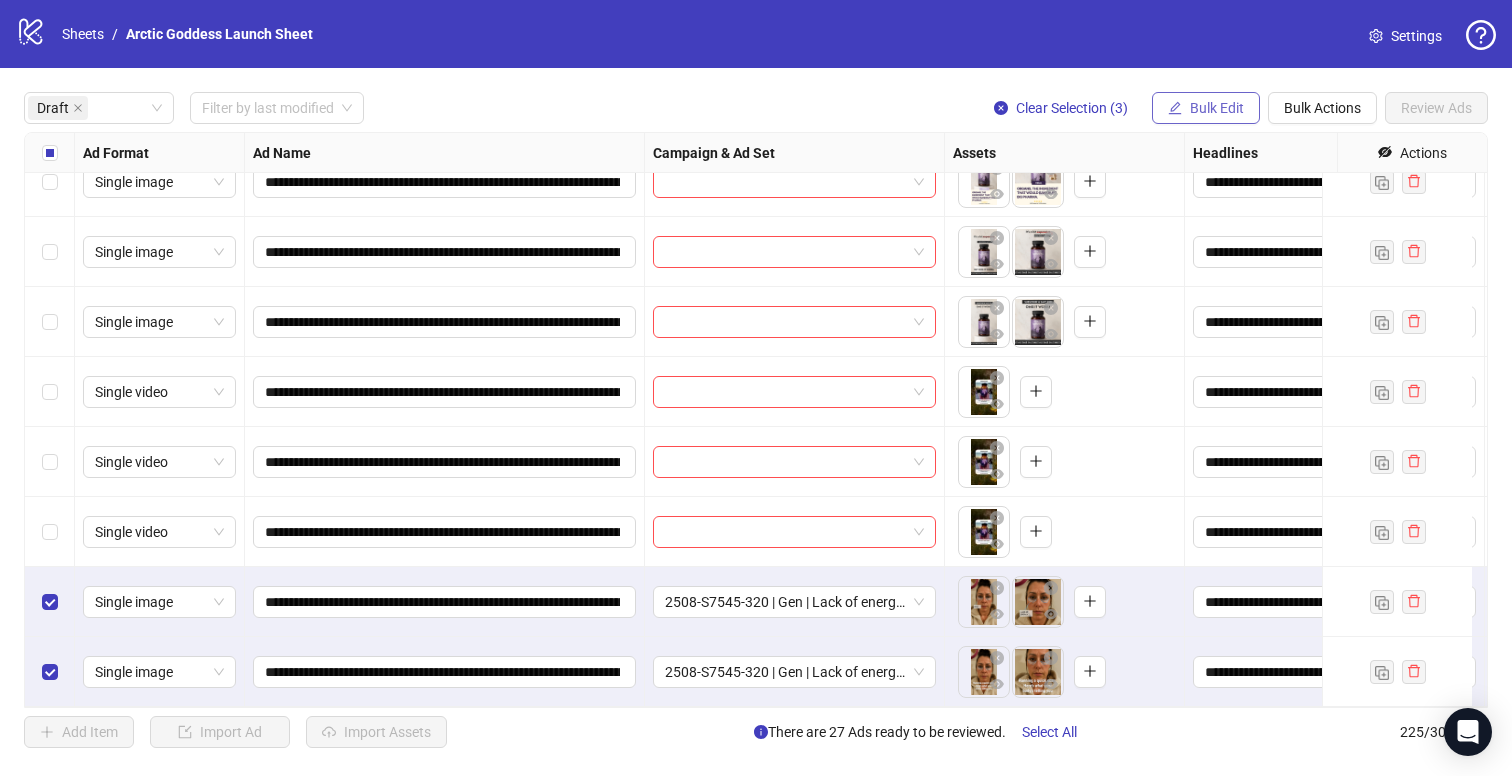 click on "Bulk Edit" at bounding box center (1206, 108) 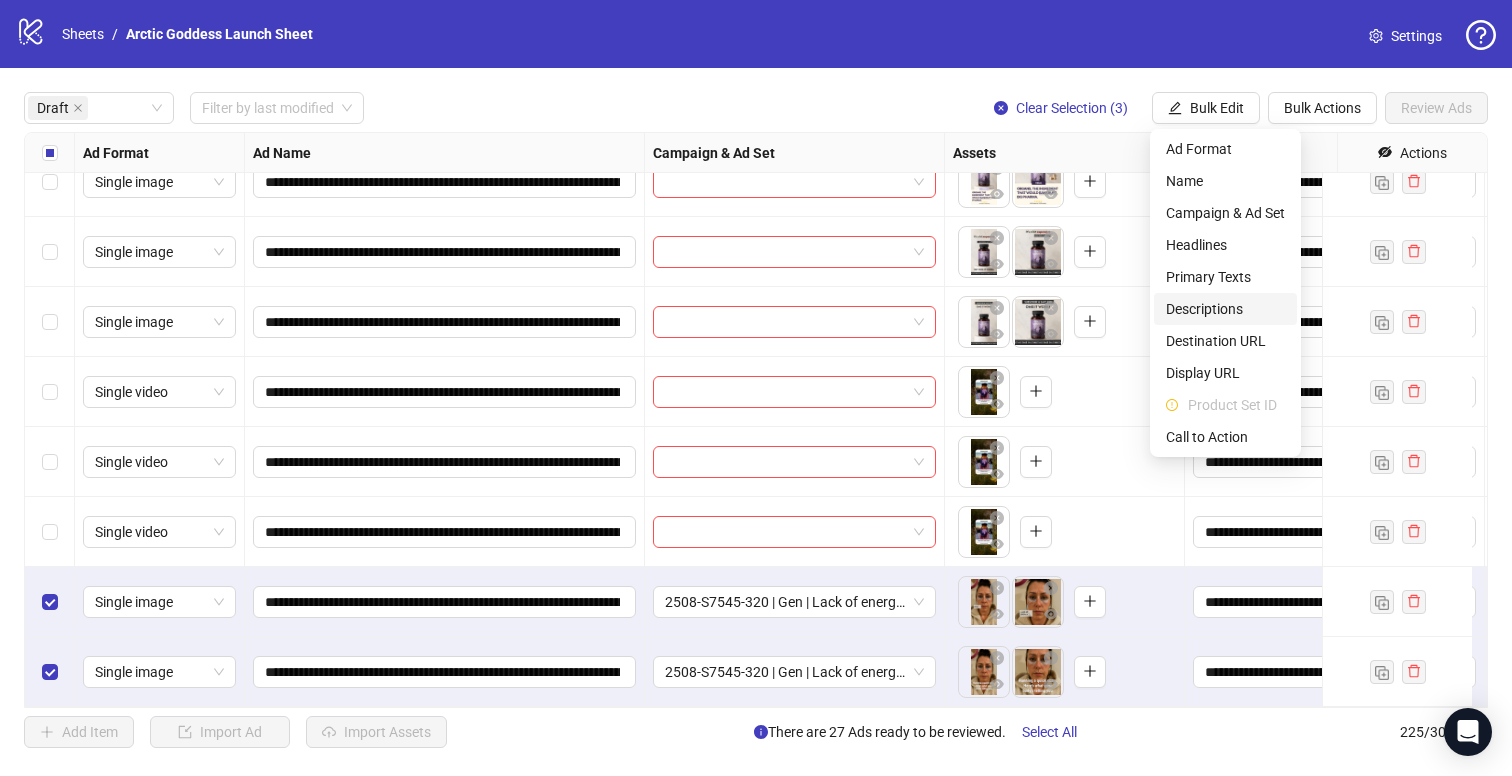 click on "Descriptions" at bounding box center (1225, 309) 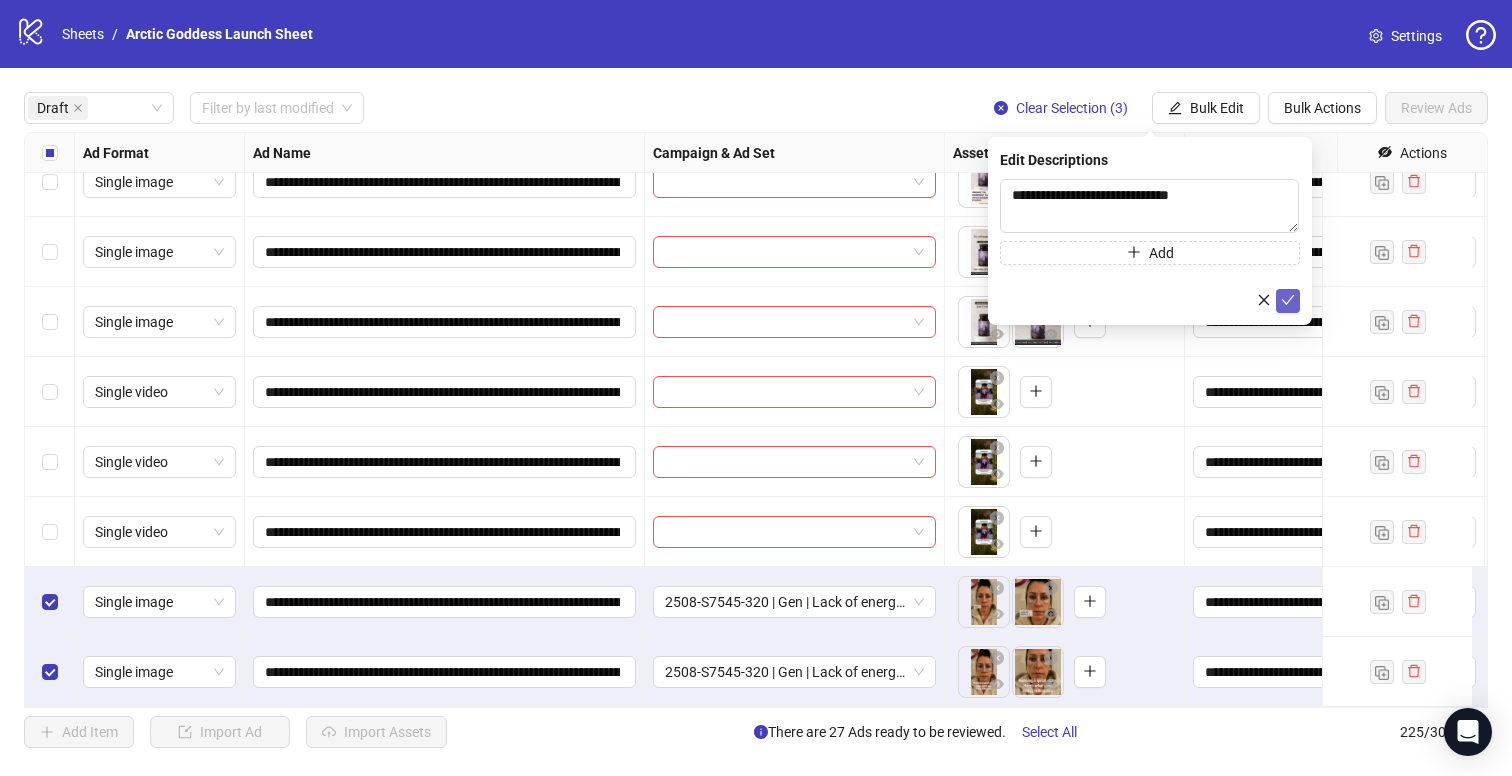 click 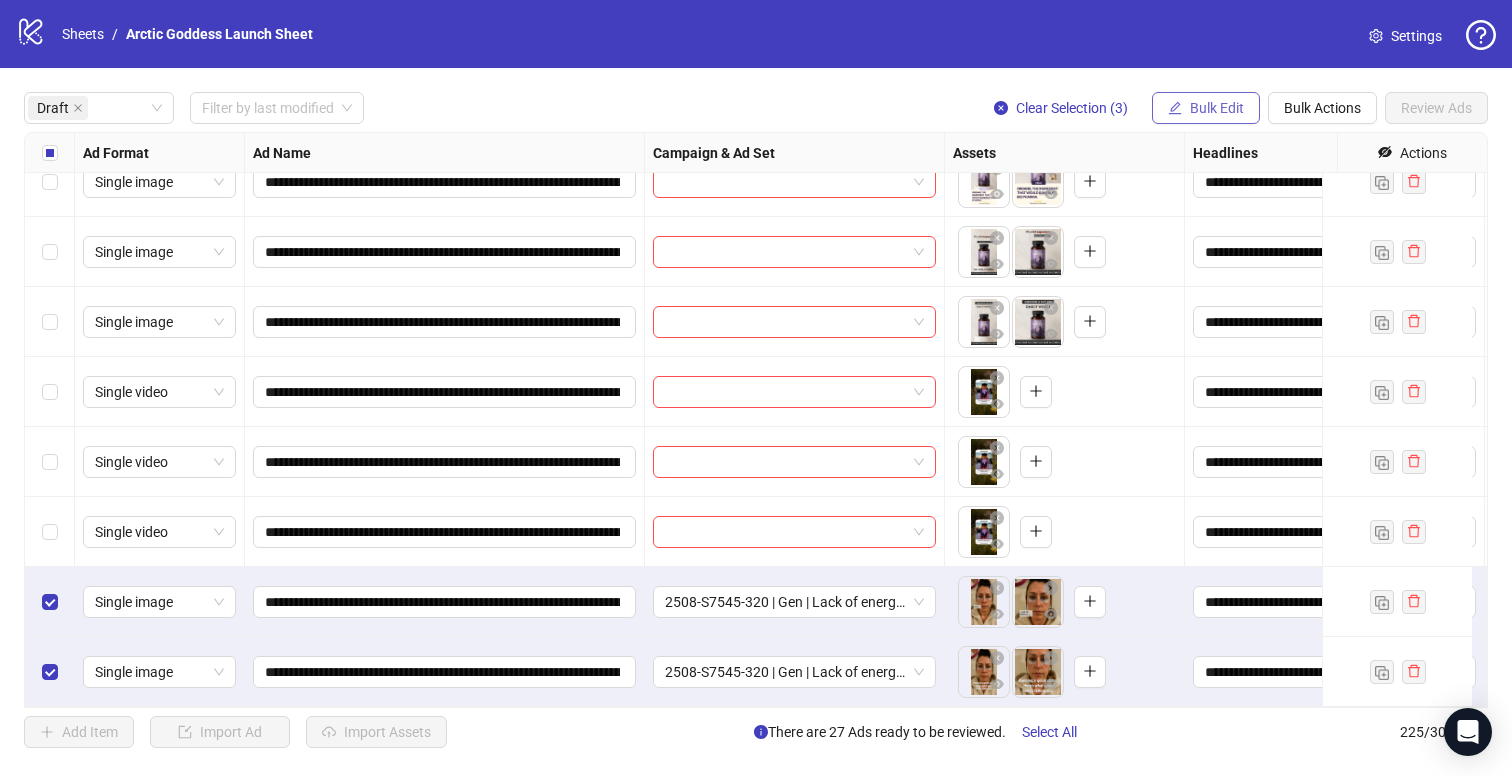 click on "Bulk Edit" at bounding box center [1206, 108] 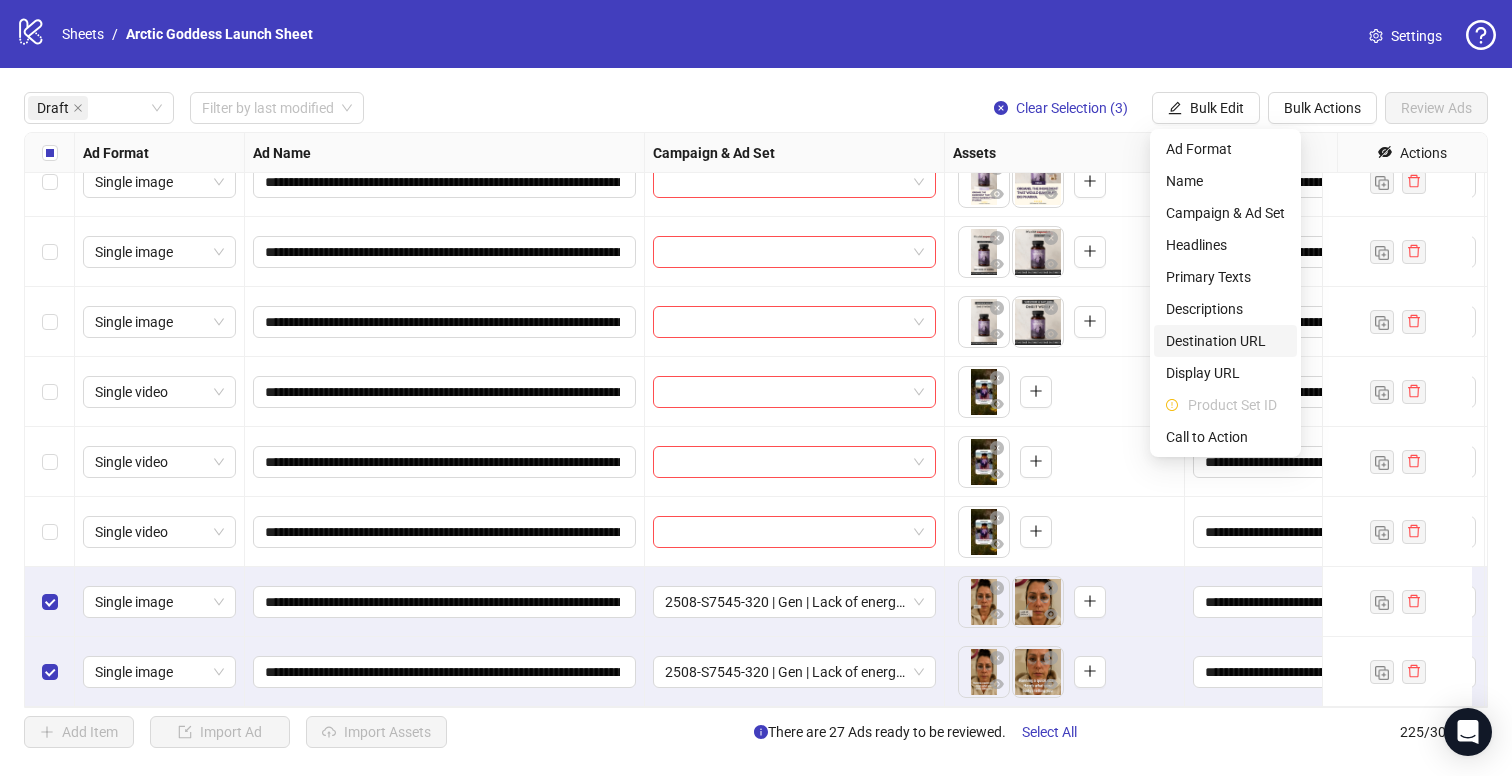 click on "Destination URL" at bounding box center [1225, 341] 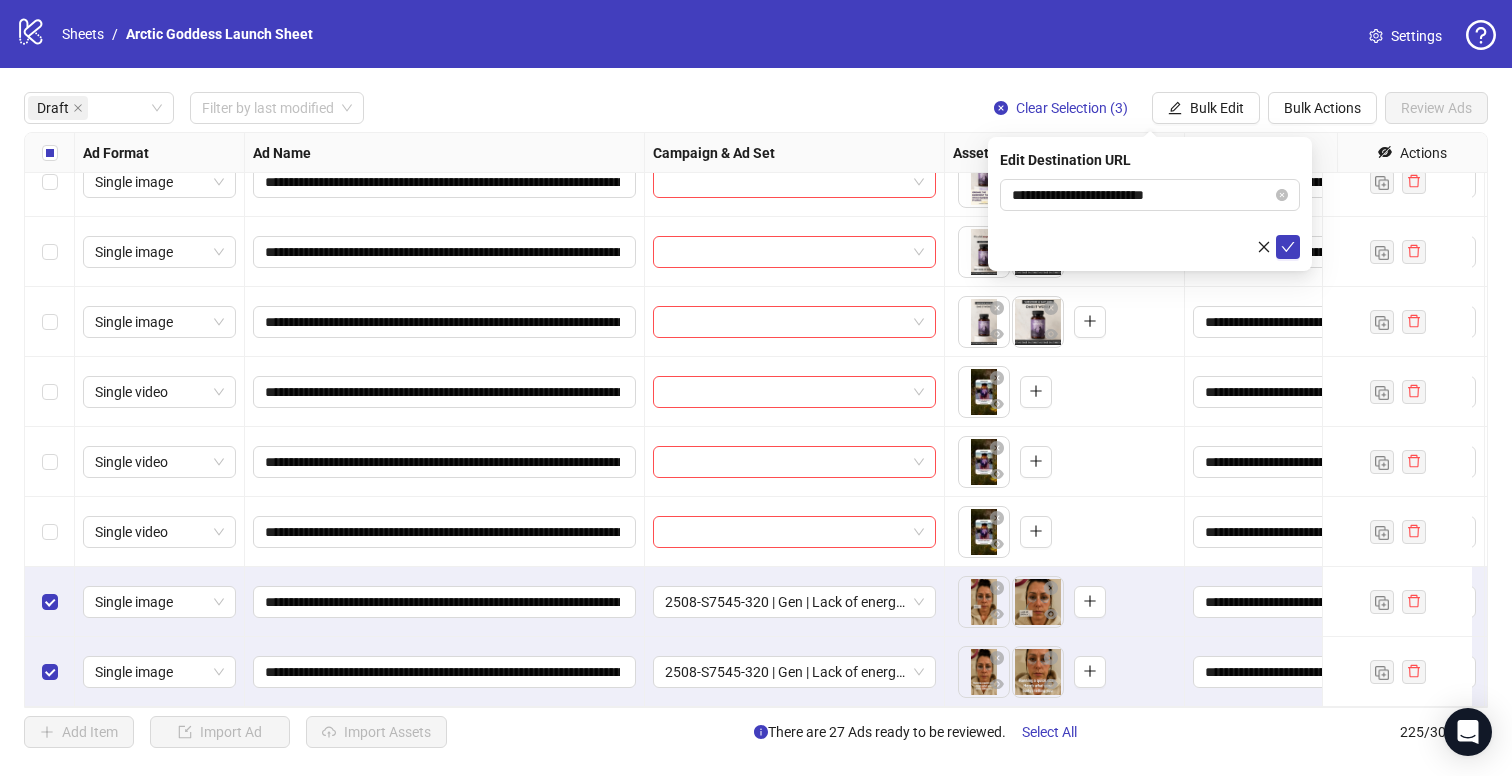 click on "**********" at bounding box center (1150, 204) 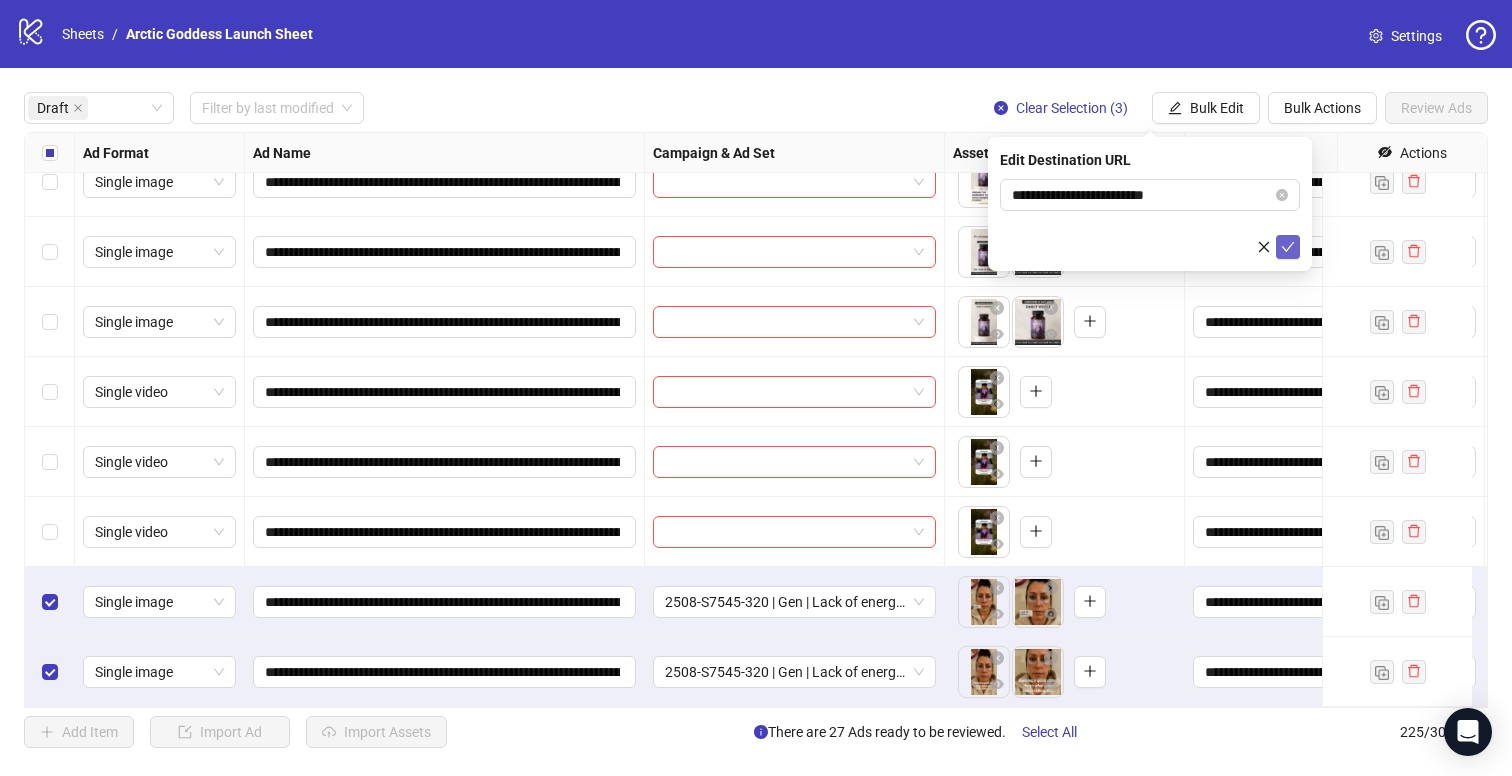 click 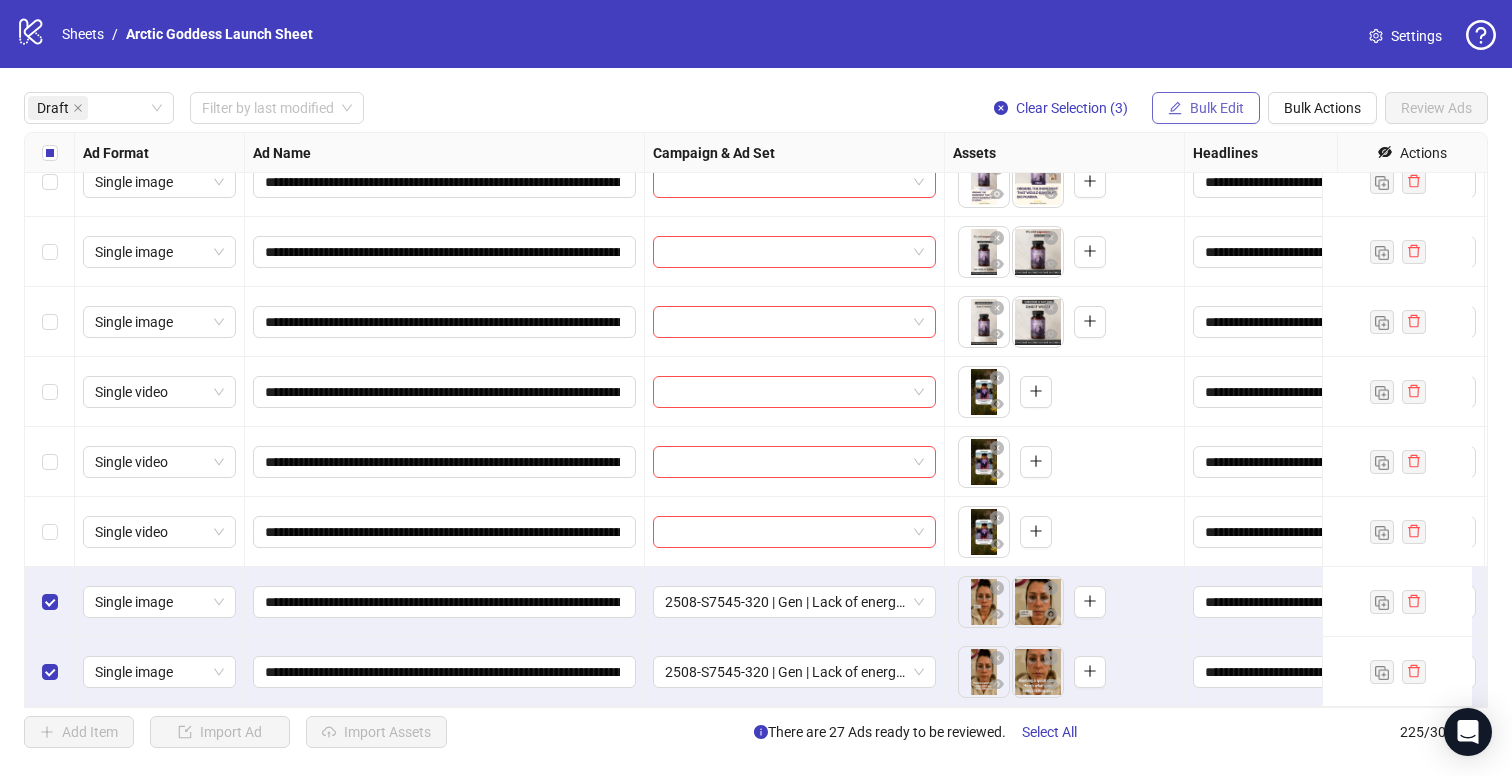 click on "Bulk Edit" at bounding box center (1206, 108) 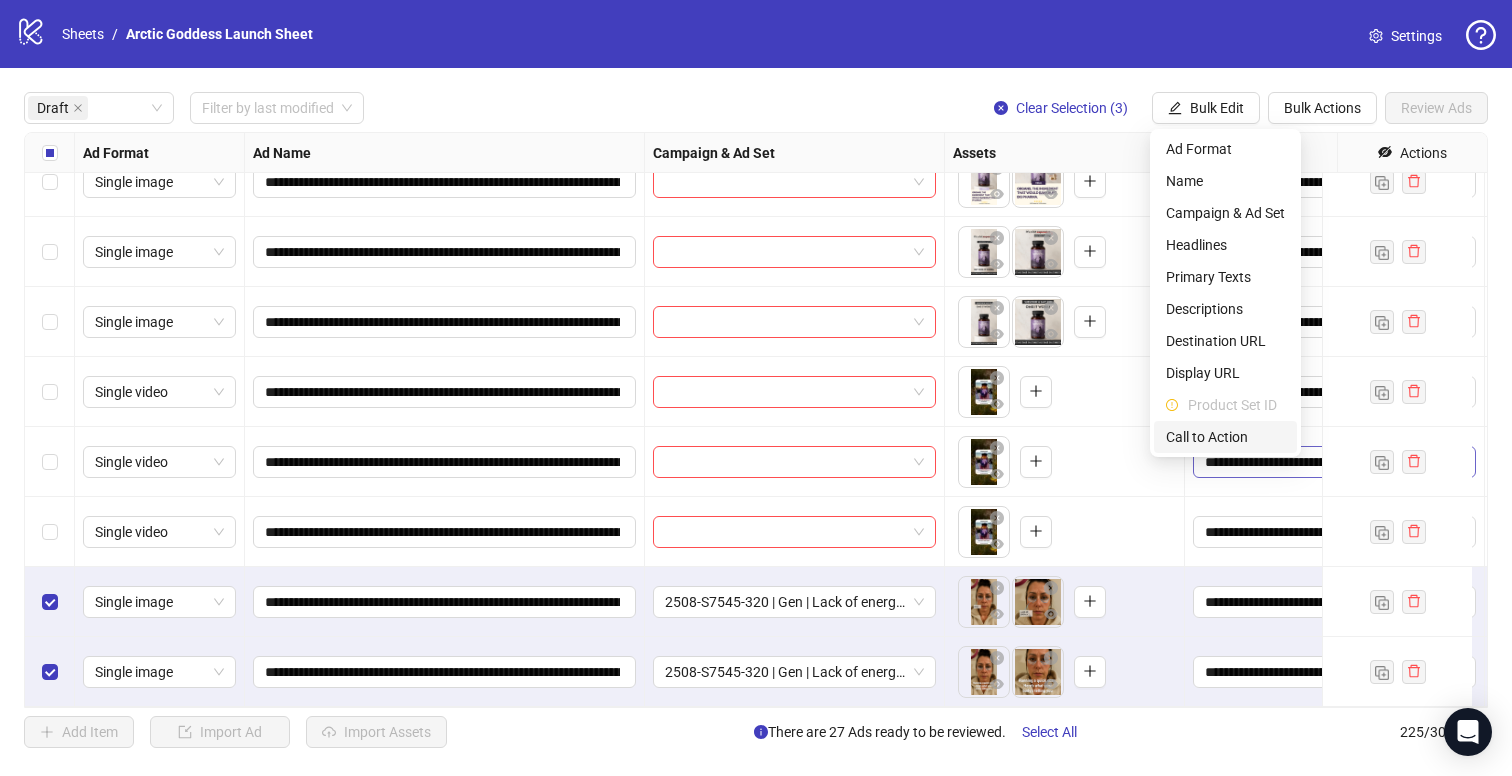 click on "Call to Action" at bounding box center [1225, 437] 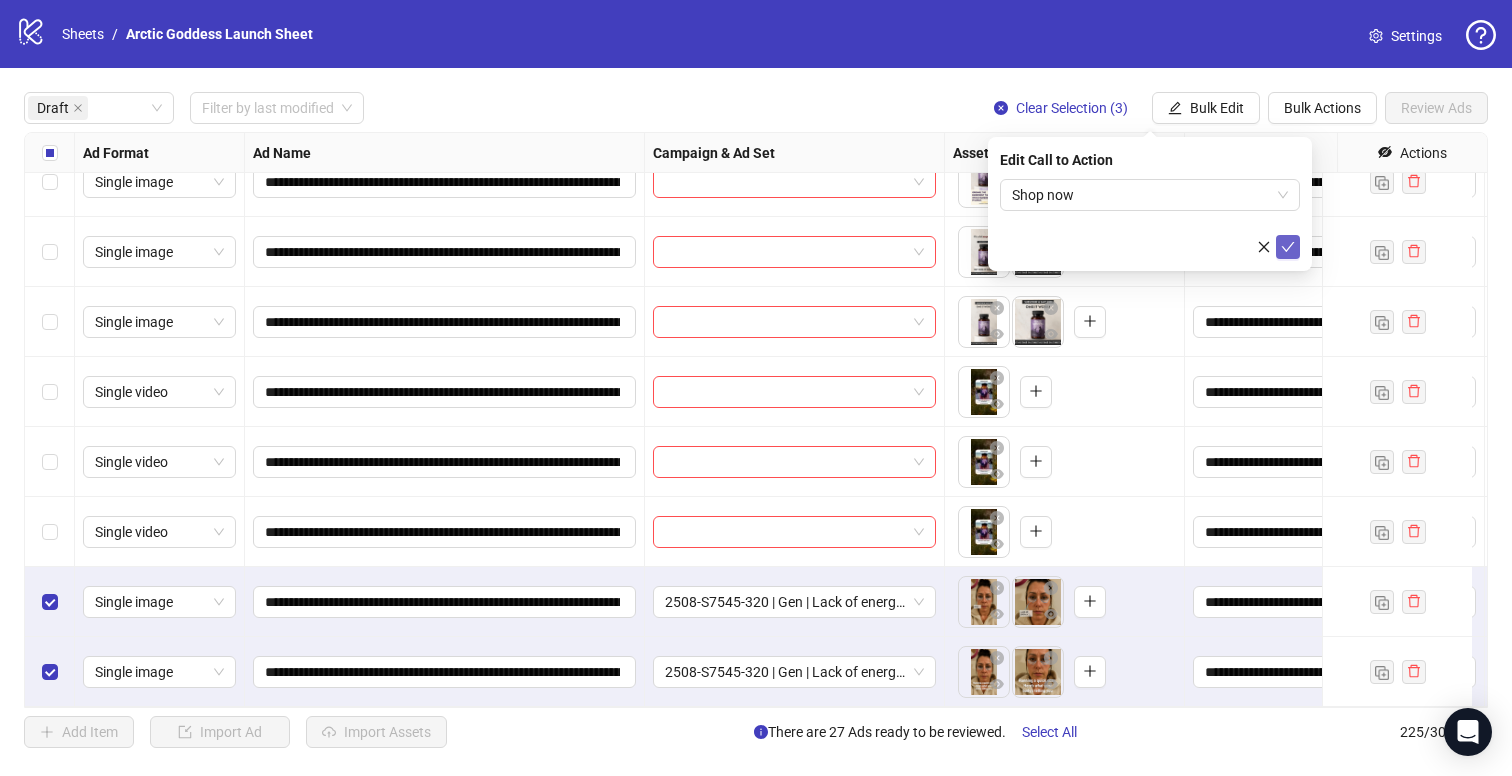 click at bounding box center [1288, 247] 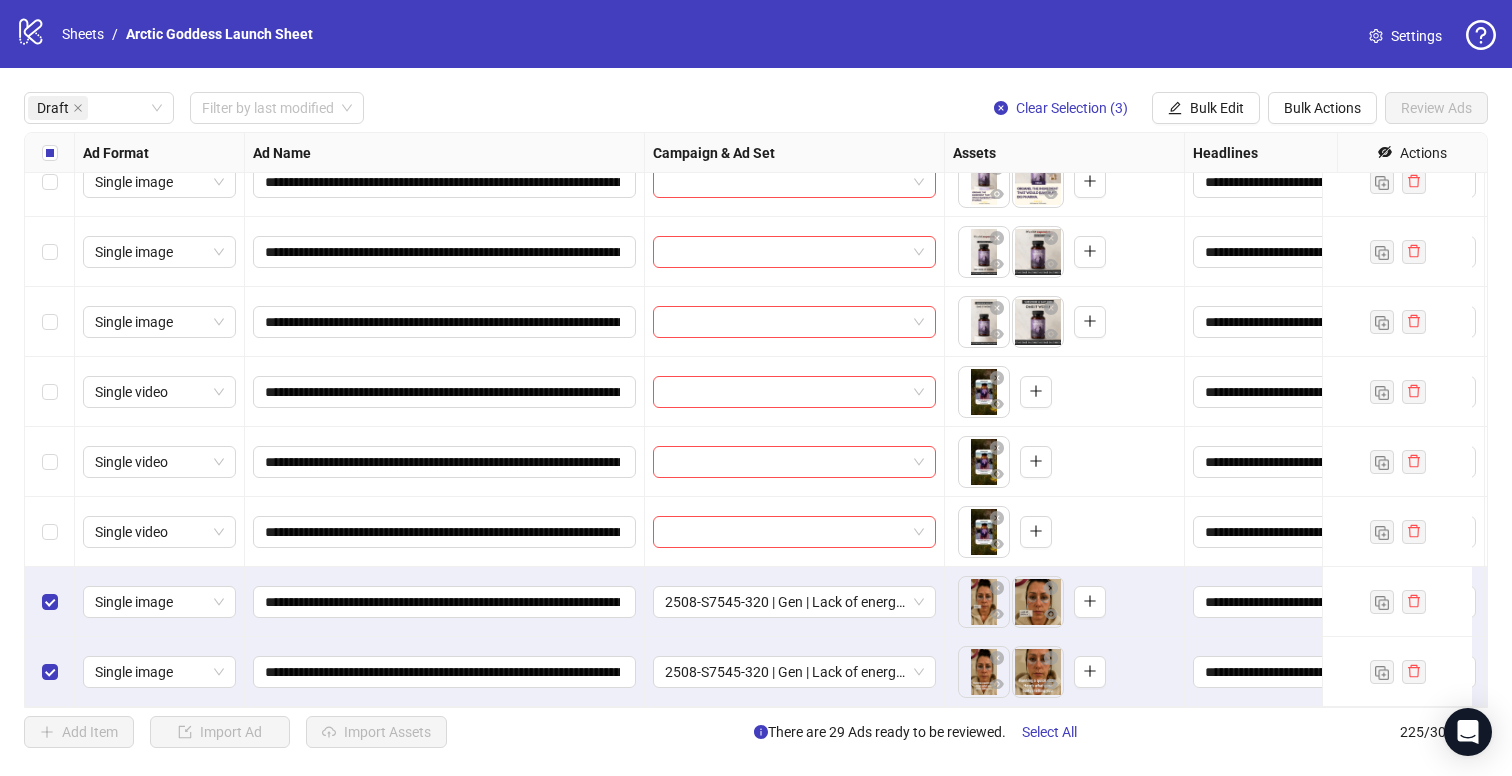 click at bounding box center (50, 602) 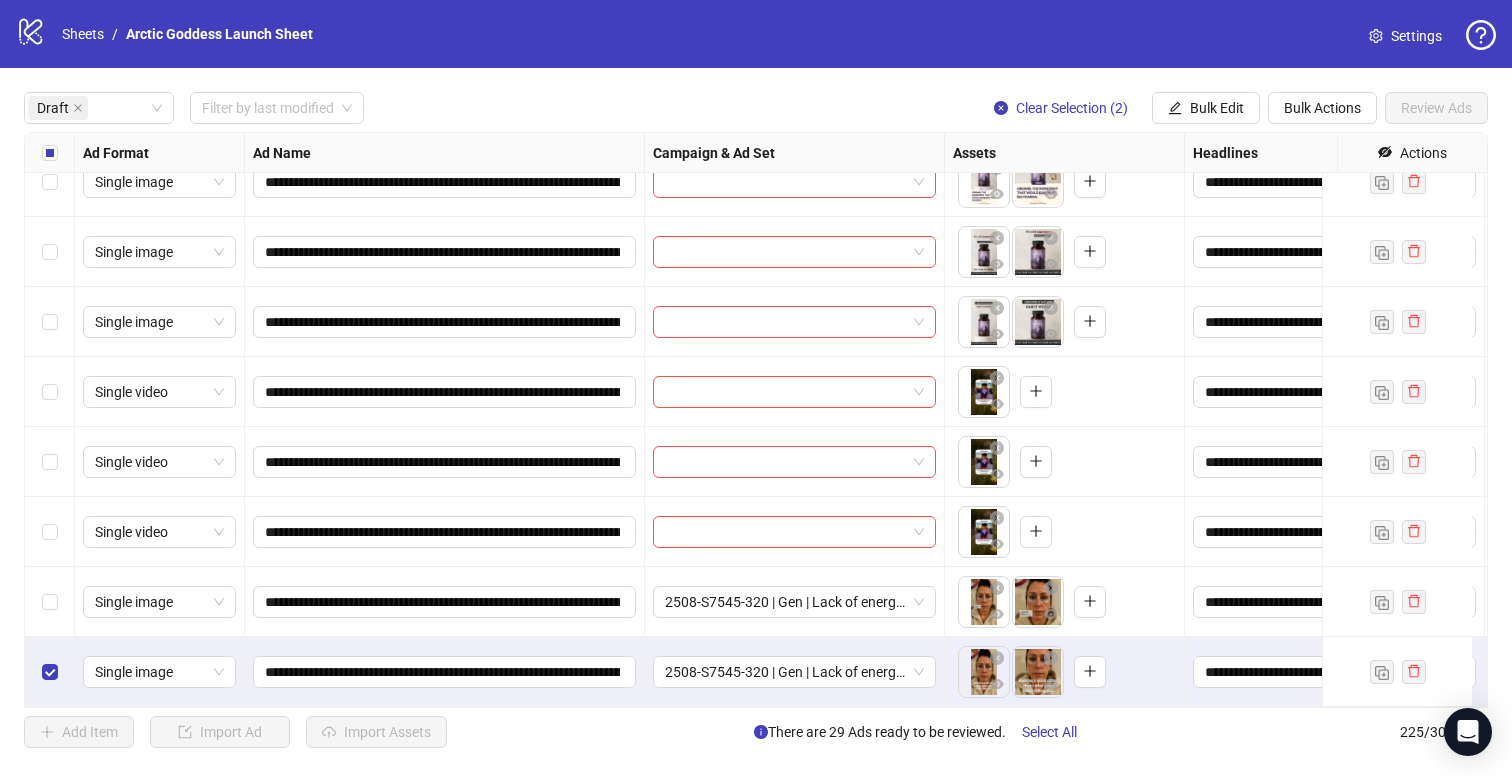 click at bounding box center (50, 672) 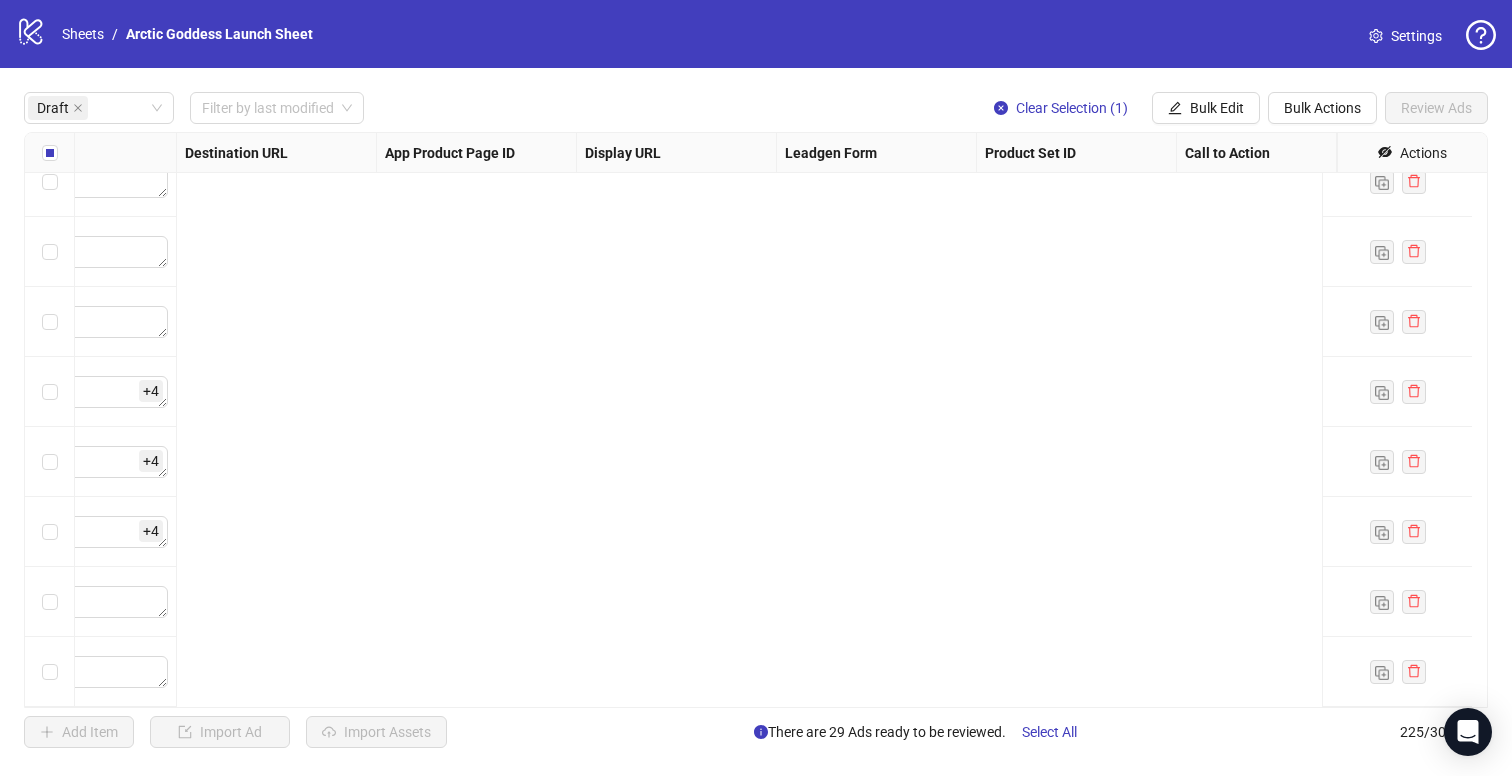 scroll, scrollTop: 12361, scrollLeft: 0, axis: vertical 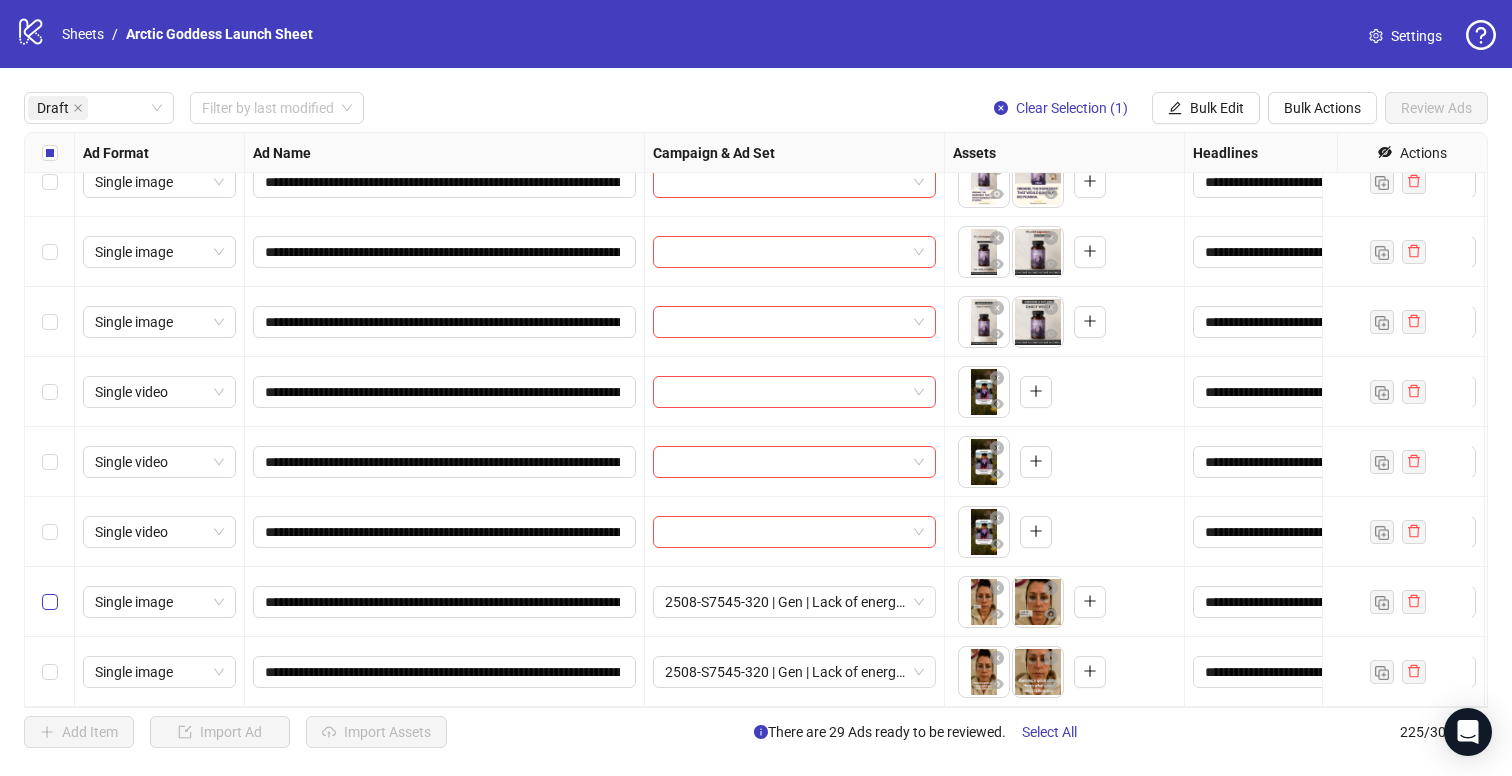 click at bounding box center [50, 602] 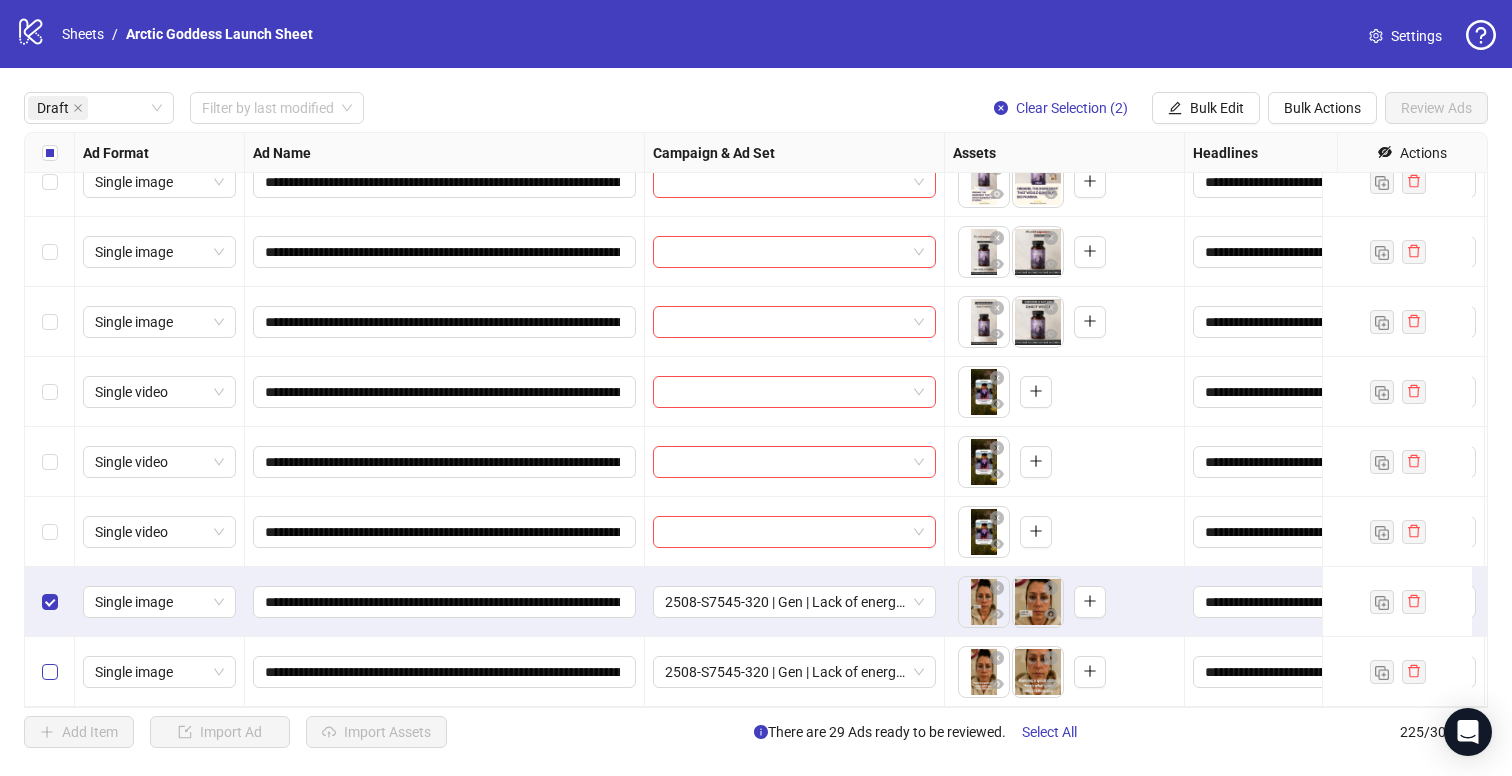 click at bounding box center (50, 672) 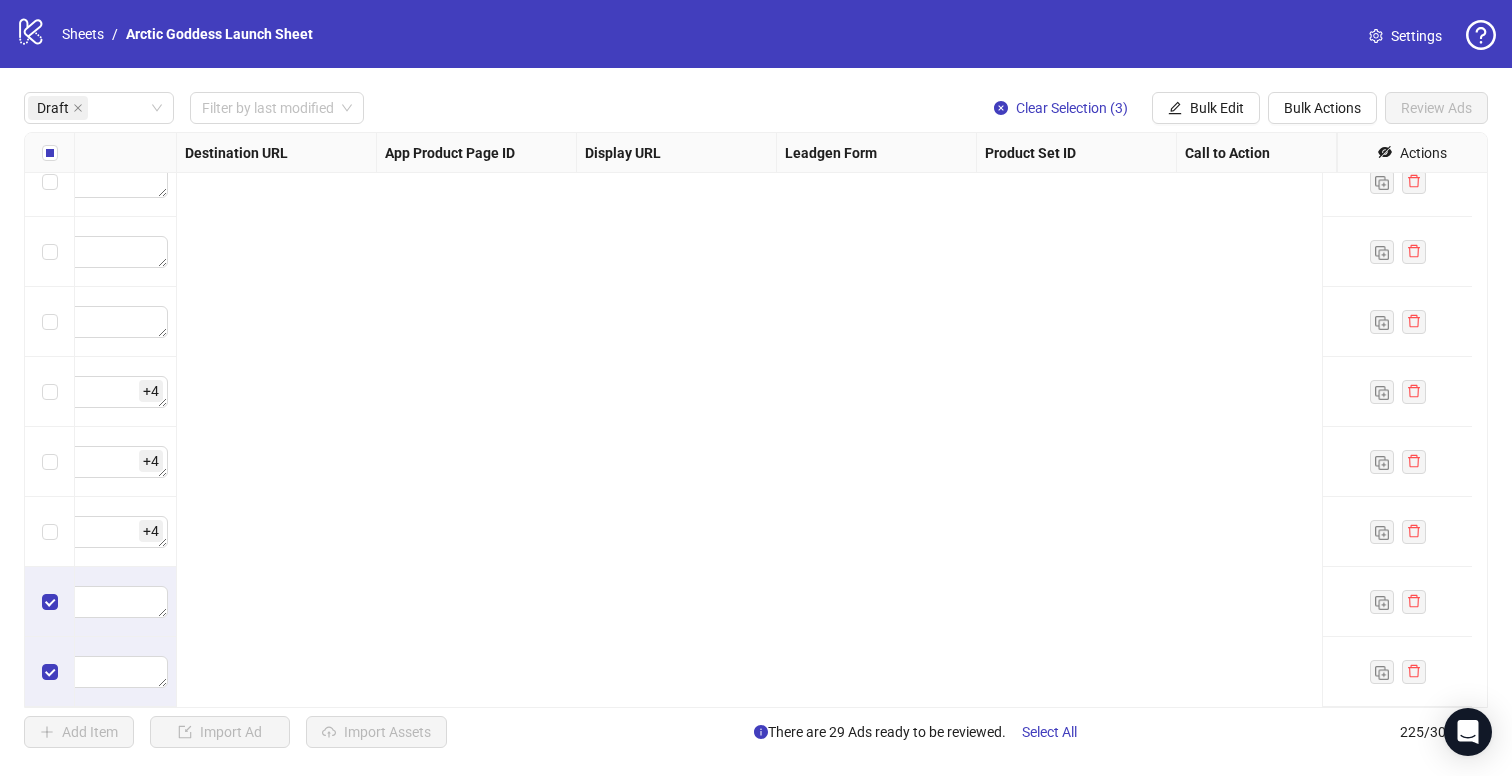 scroll, scrollTop: 12361, scrollLeft: 0, axis: vertical 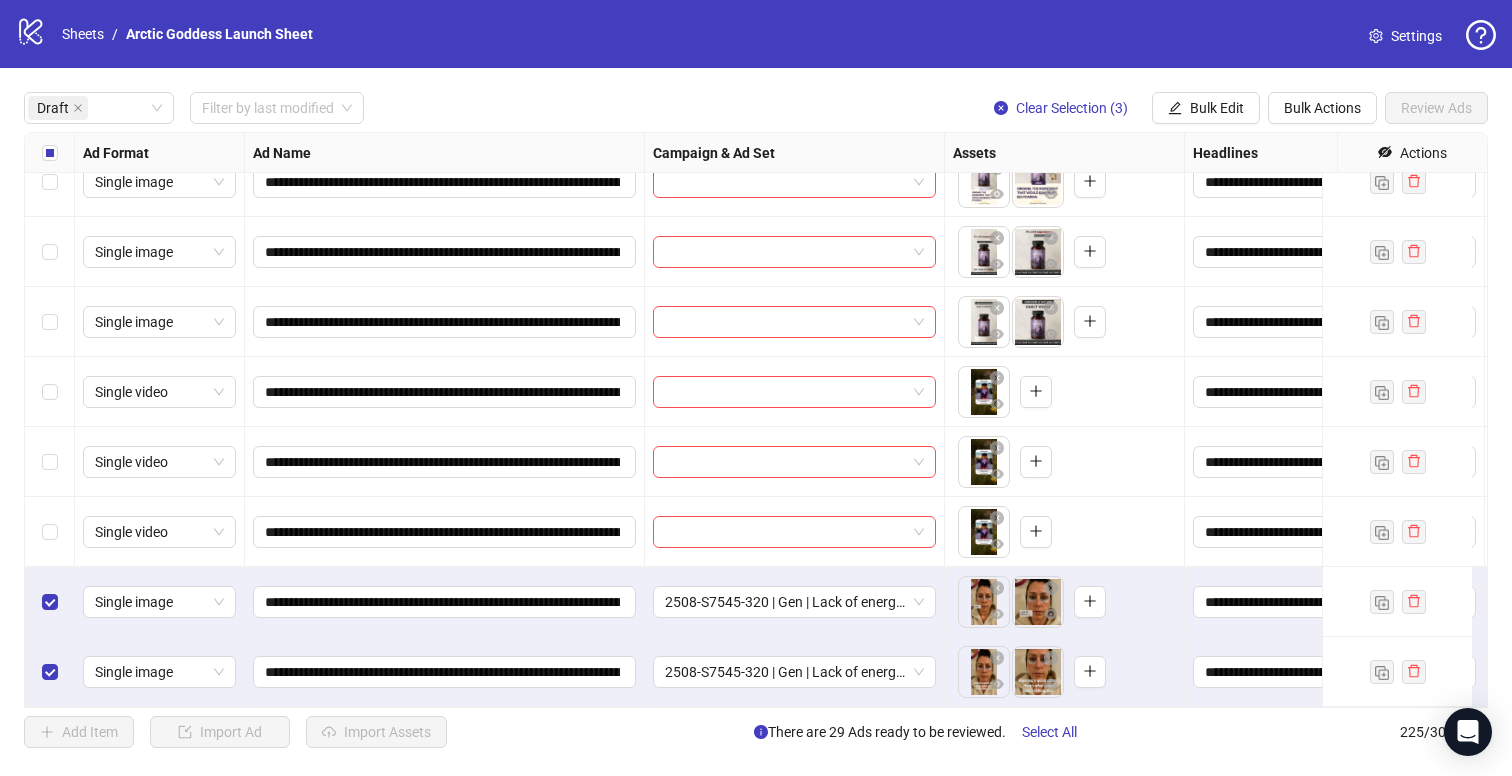click at bounding box center (50, 602) 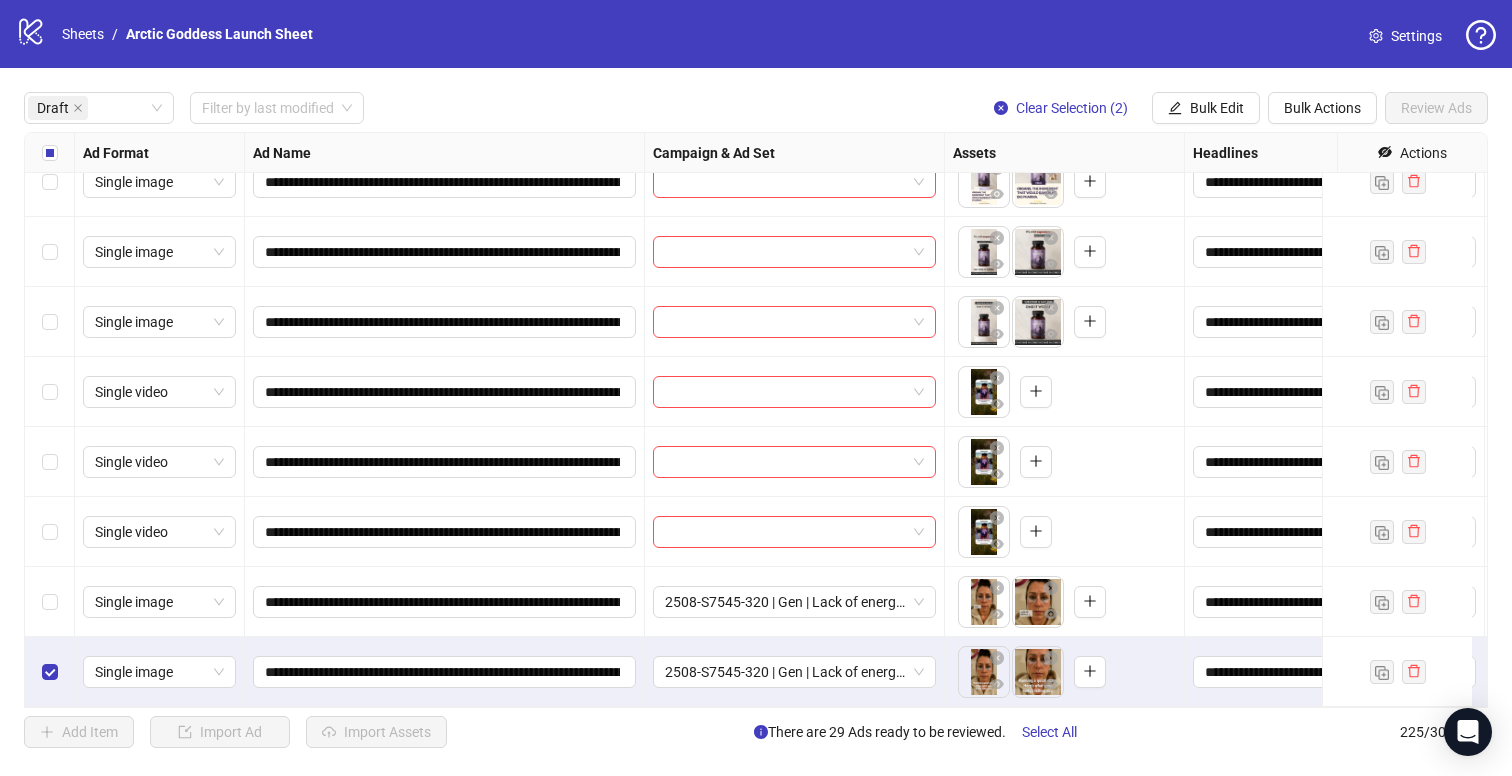 click at bounding box center (50, 672) 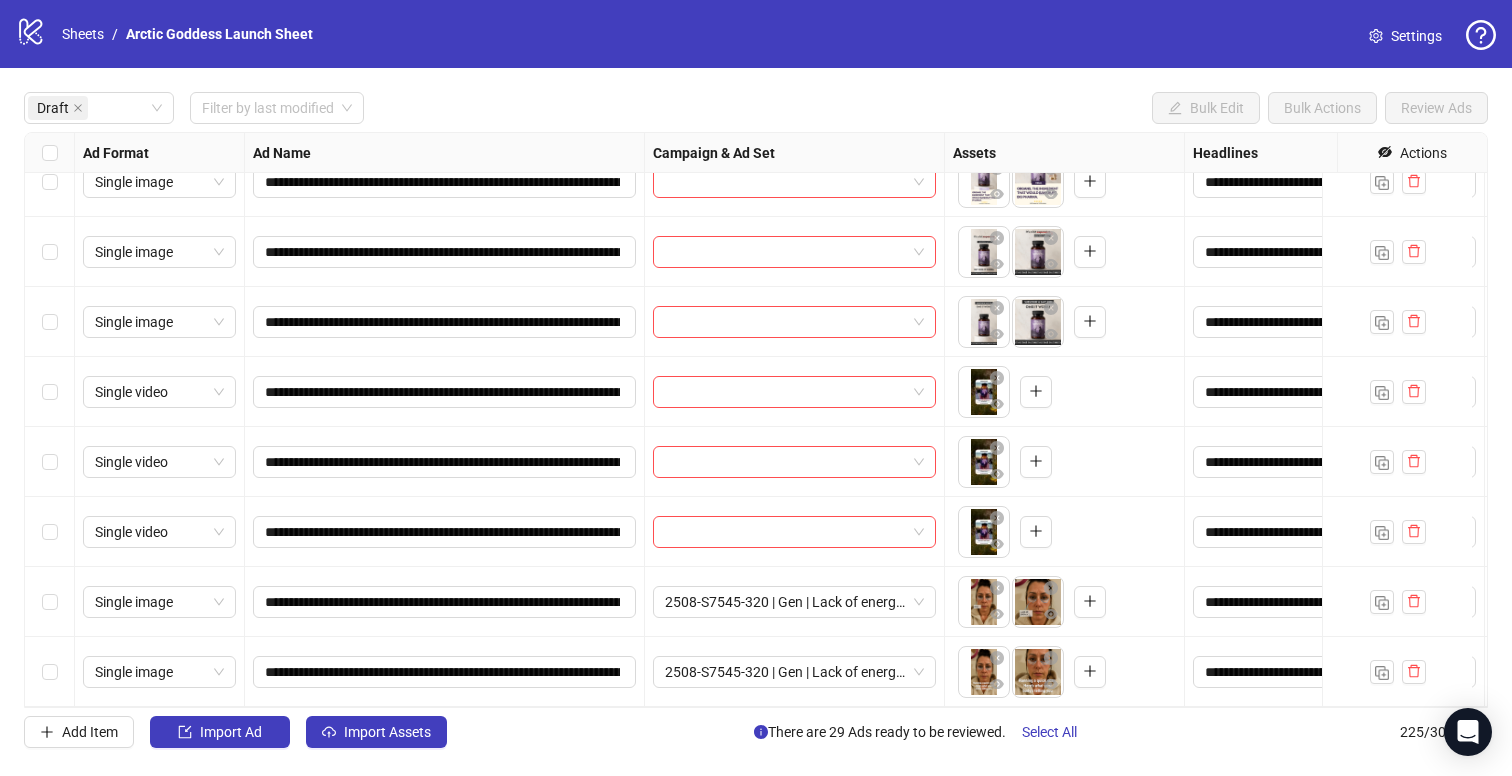 click at bounding box center (50, 672) 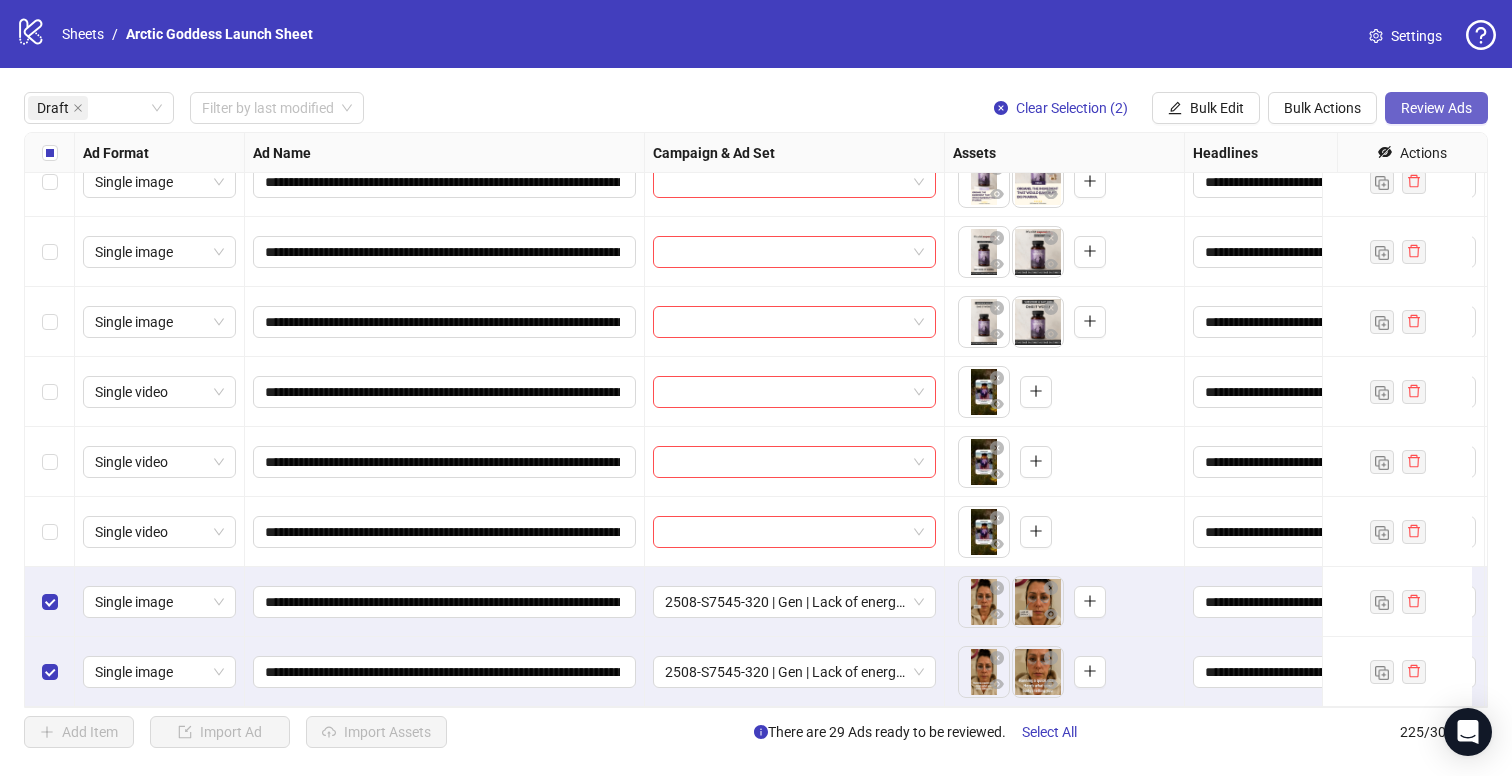 click on "Review Ads" at bounding box center [1436, 108] 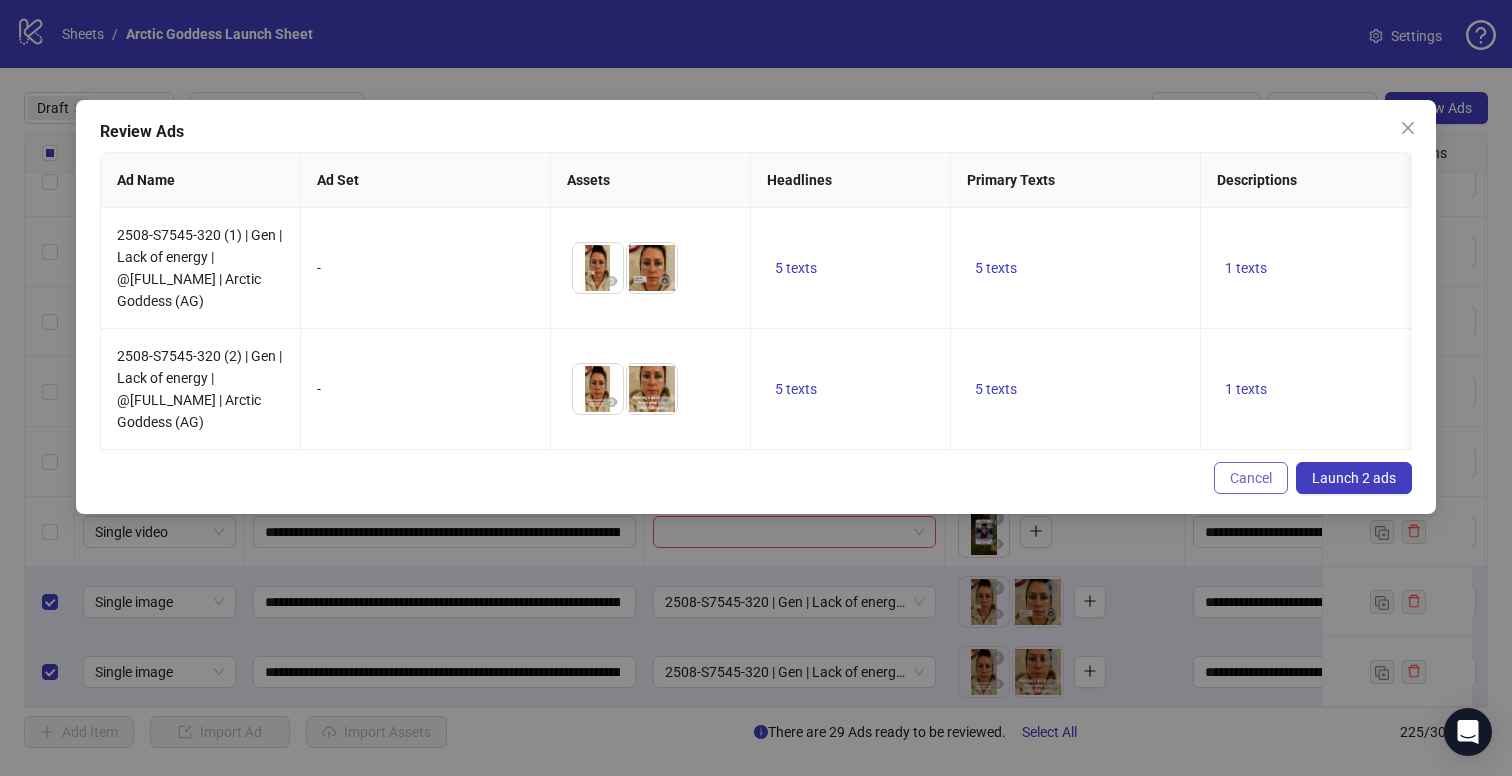 click on "Cancel" at bounding box center (1251, 478) 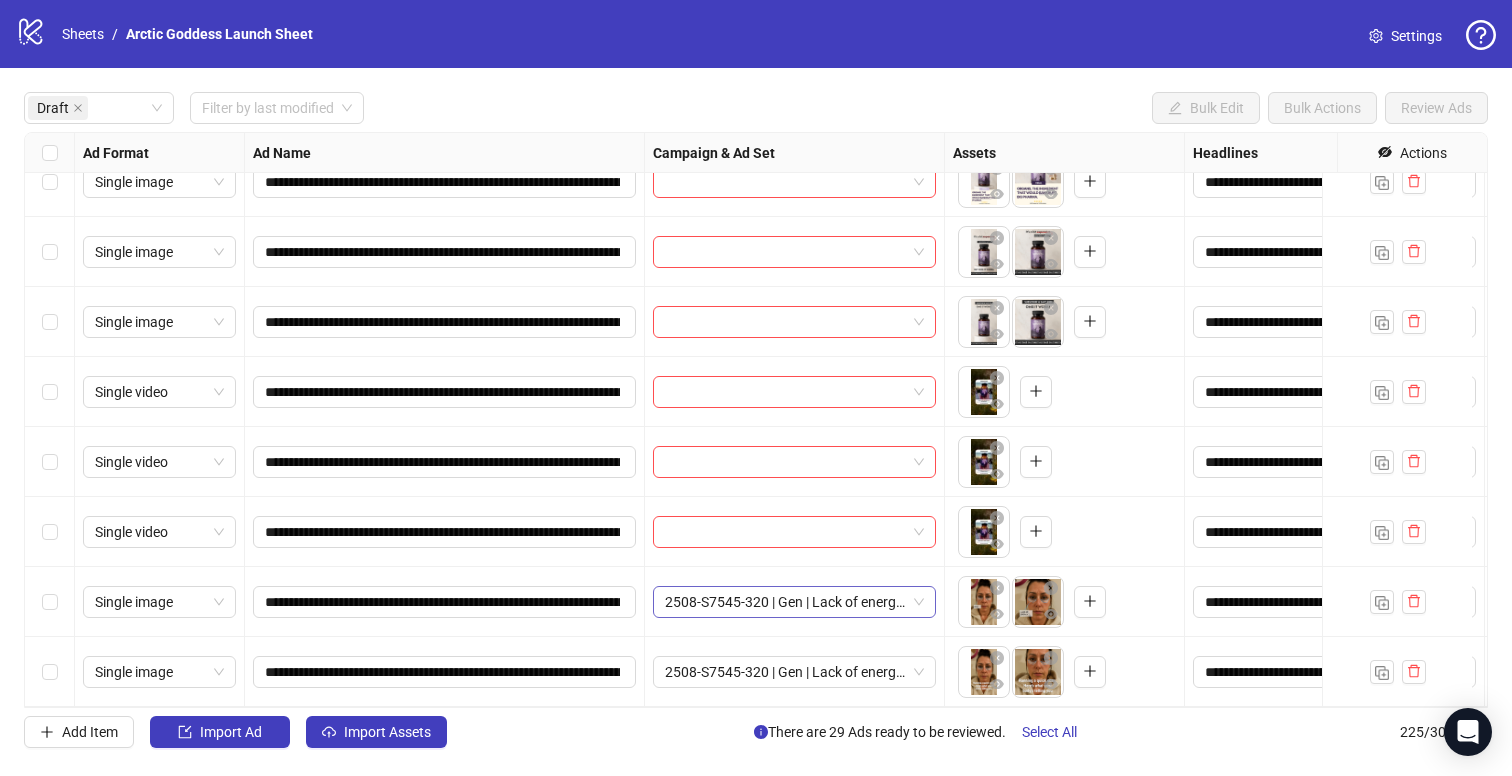 click on "2508-S7545-320 | Gen | Lack of energy | @[FULL_NAME] | Arctic Goddess (AG)" at bounding box center [794, 602] 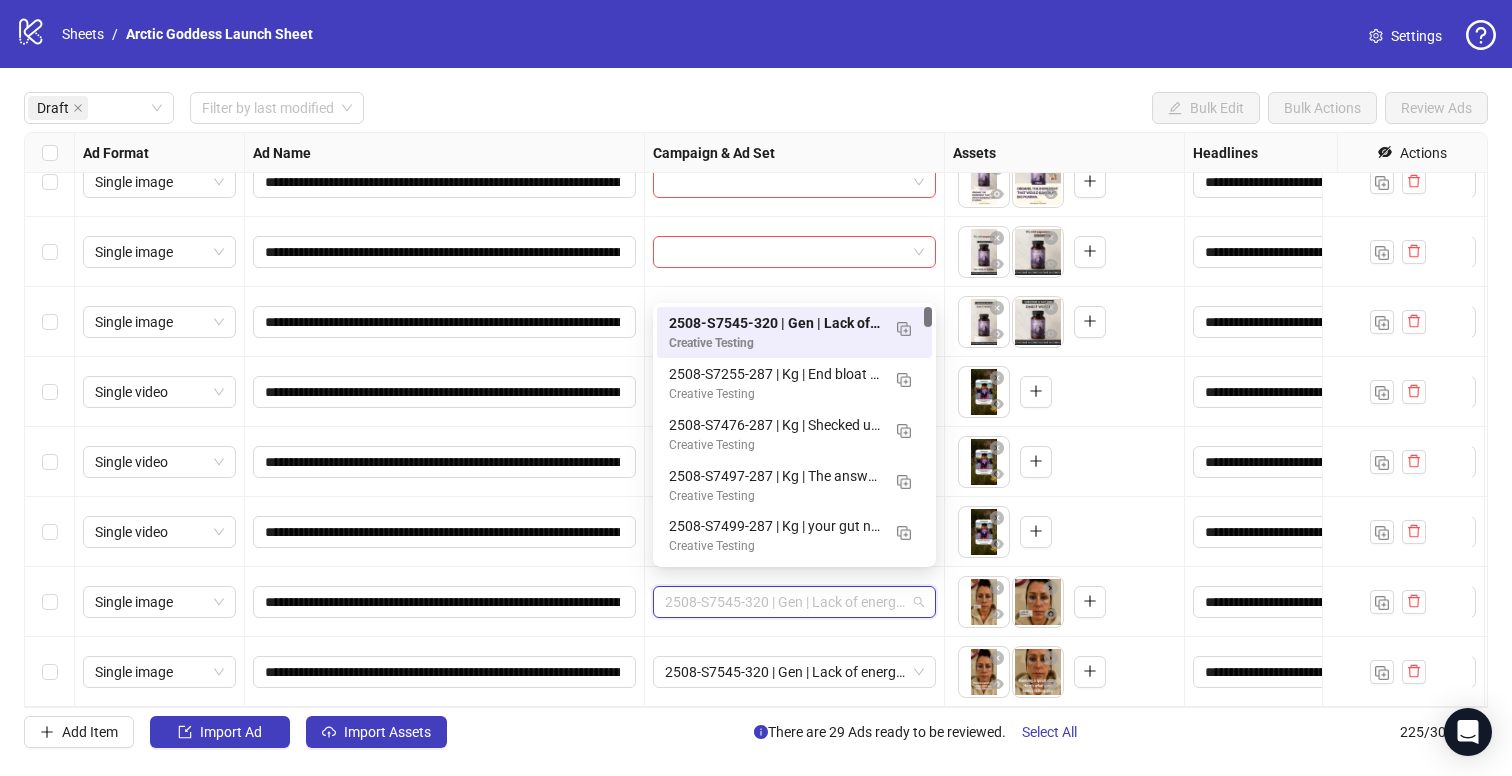 click on "2508-S7545-320 | Gen | Lack of energy | @[FULL_NAME] | Arctic Goddess (AG)" at bounding box center (795, 602) 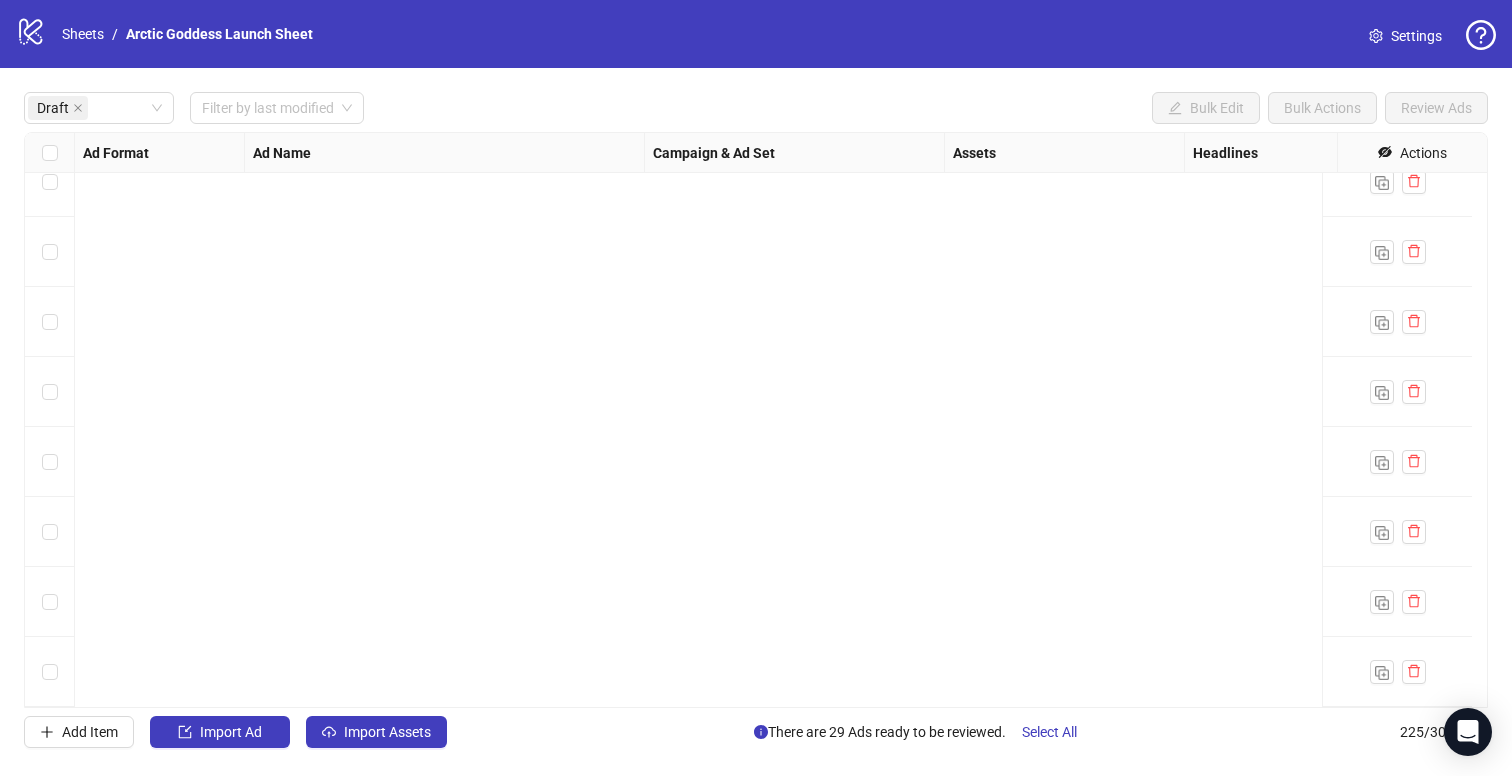 scroll, scrollTop: 0, scrollLeft: 0, axis: both 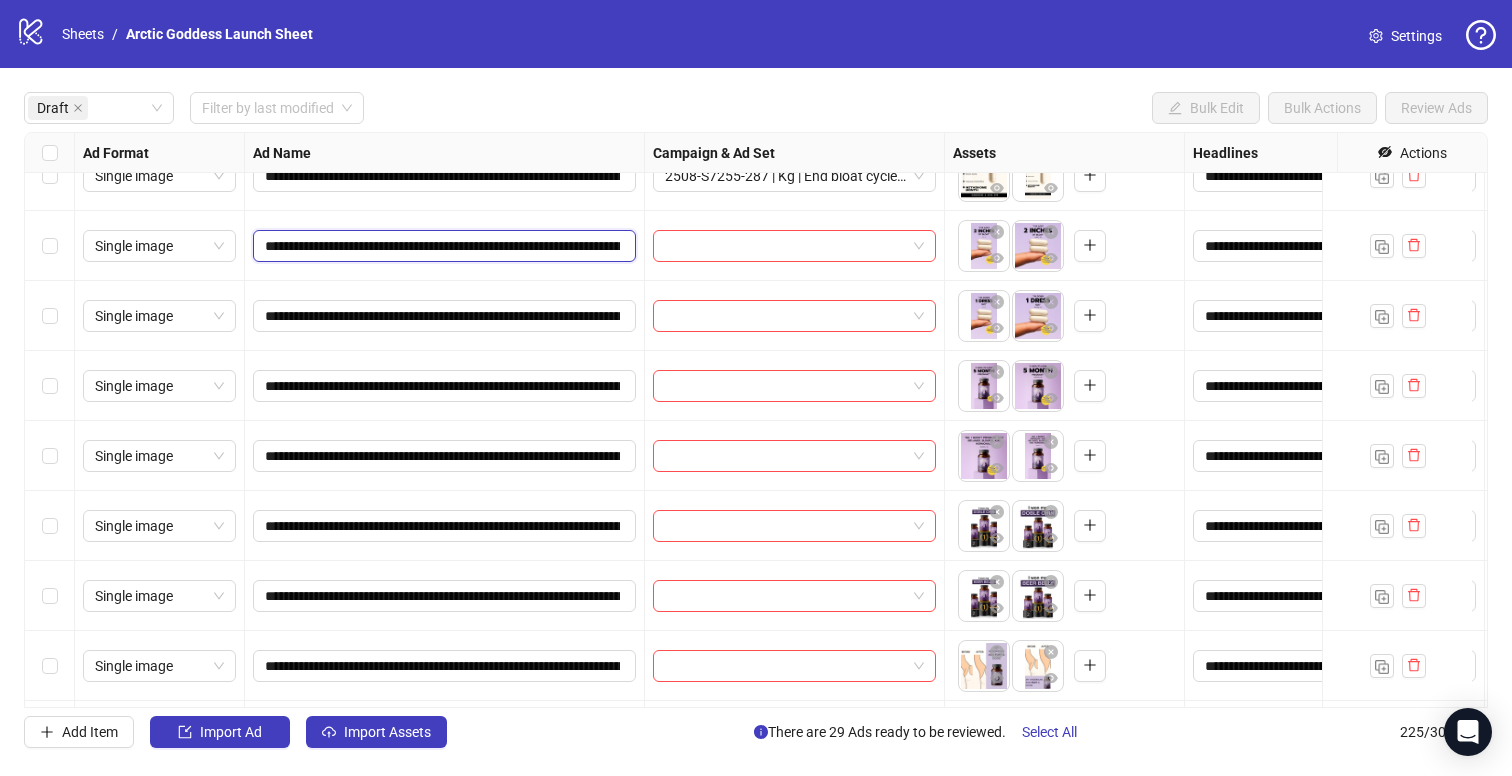 click on "**********" at bounding box center [442, 246] 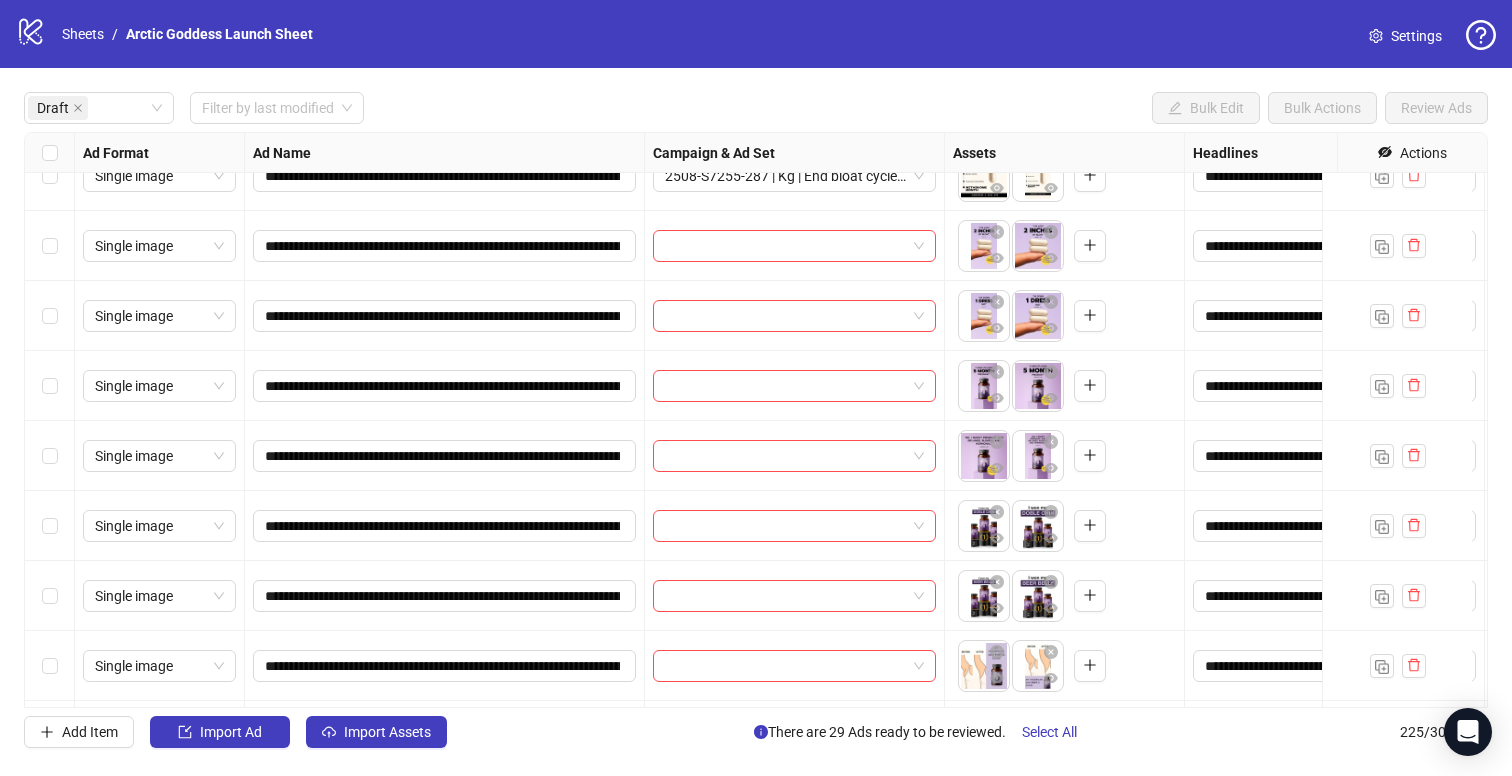 click at bounding box center [795, 246] 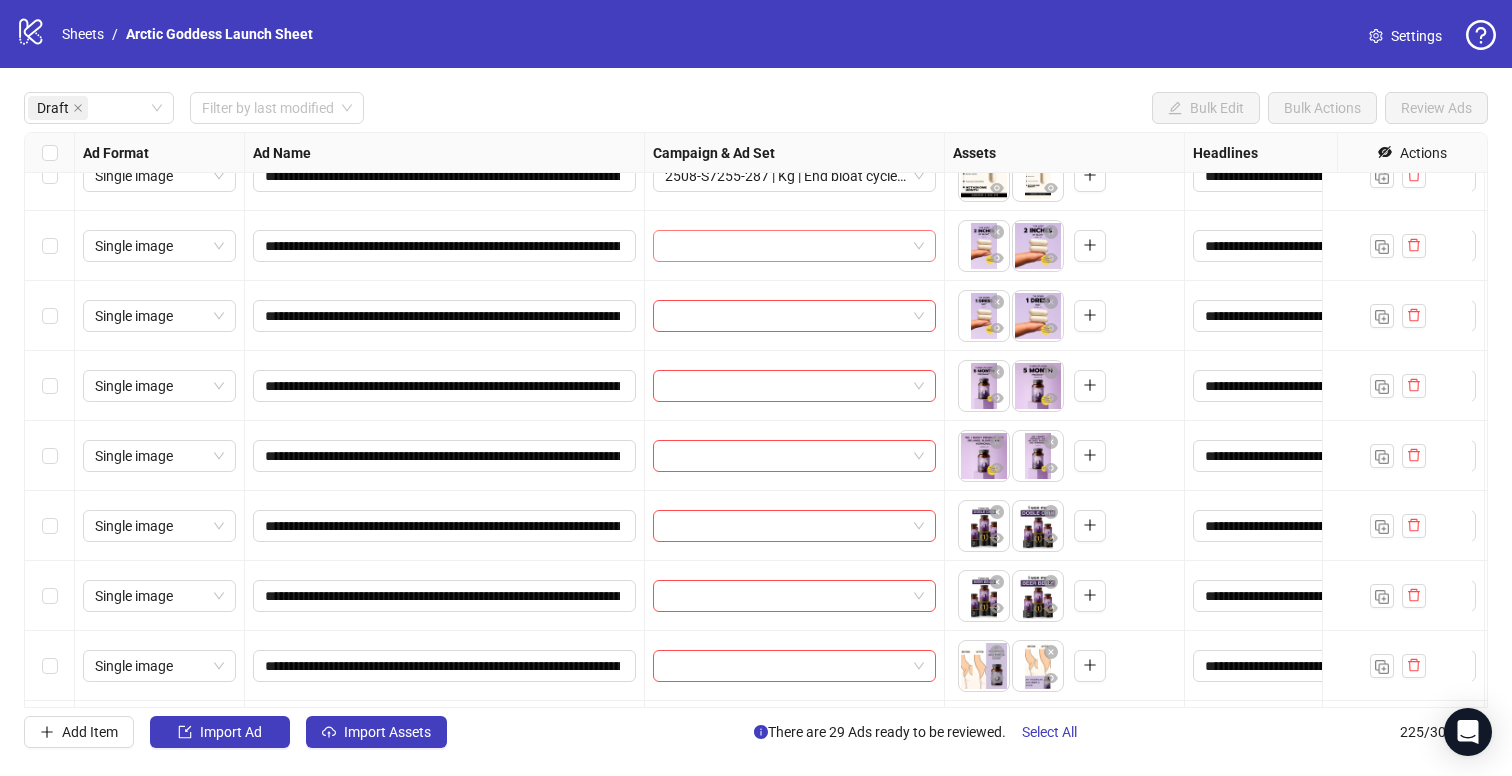 click at bounding box center (785, 246) 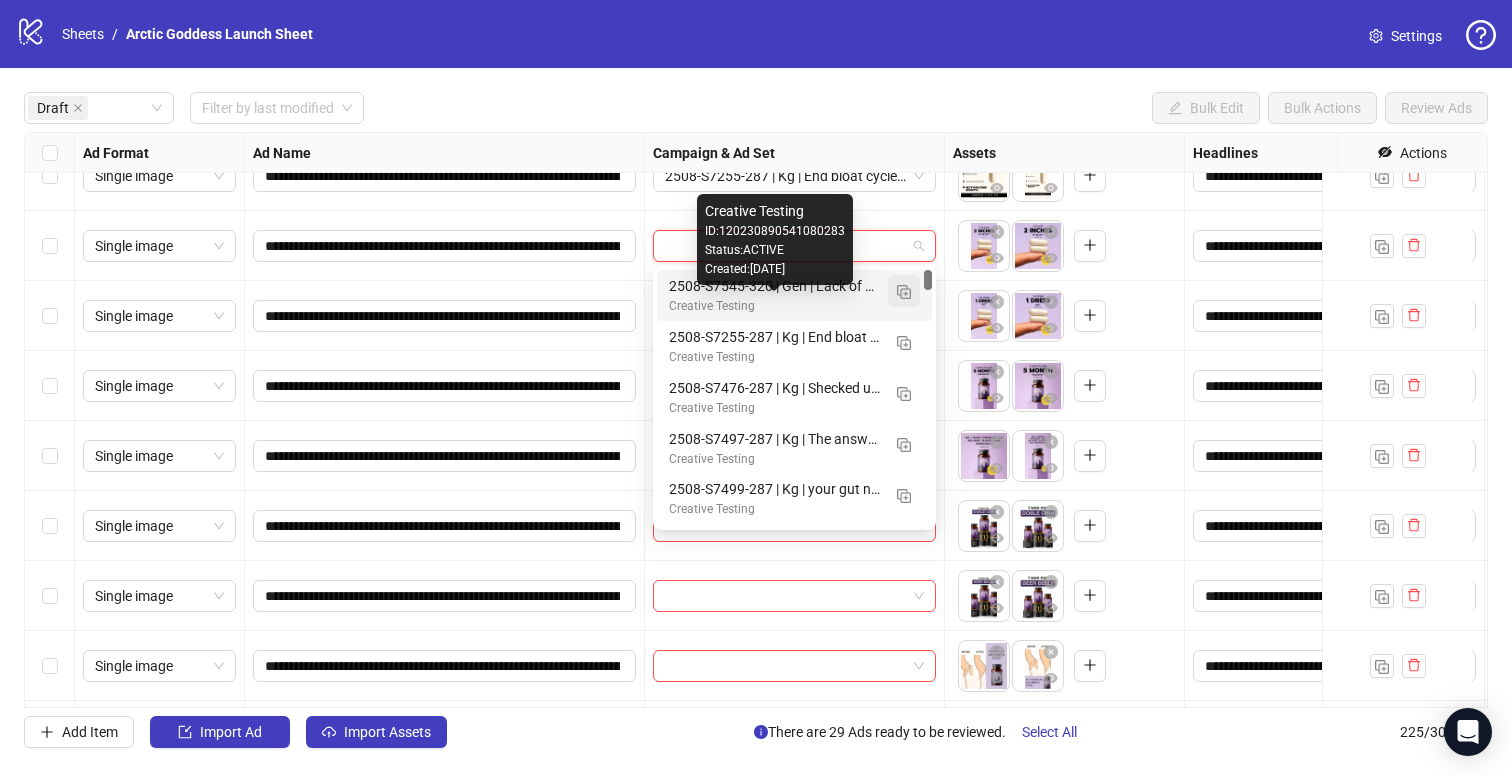 click at bounding box center (904, 292) 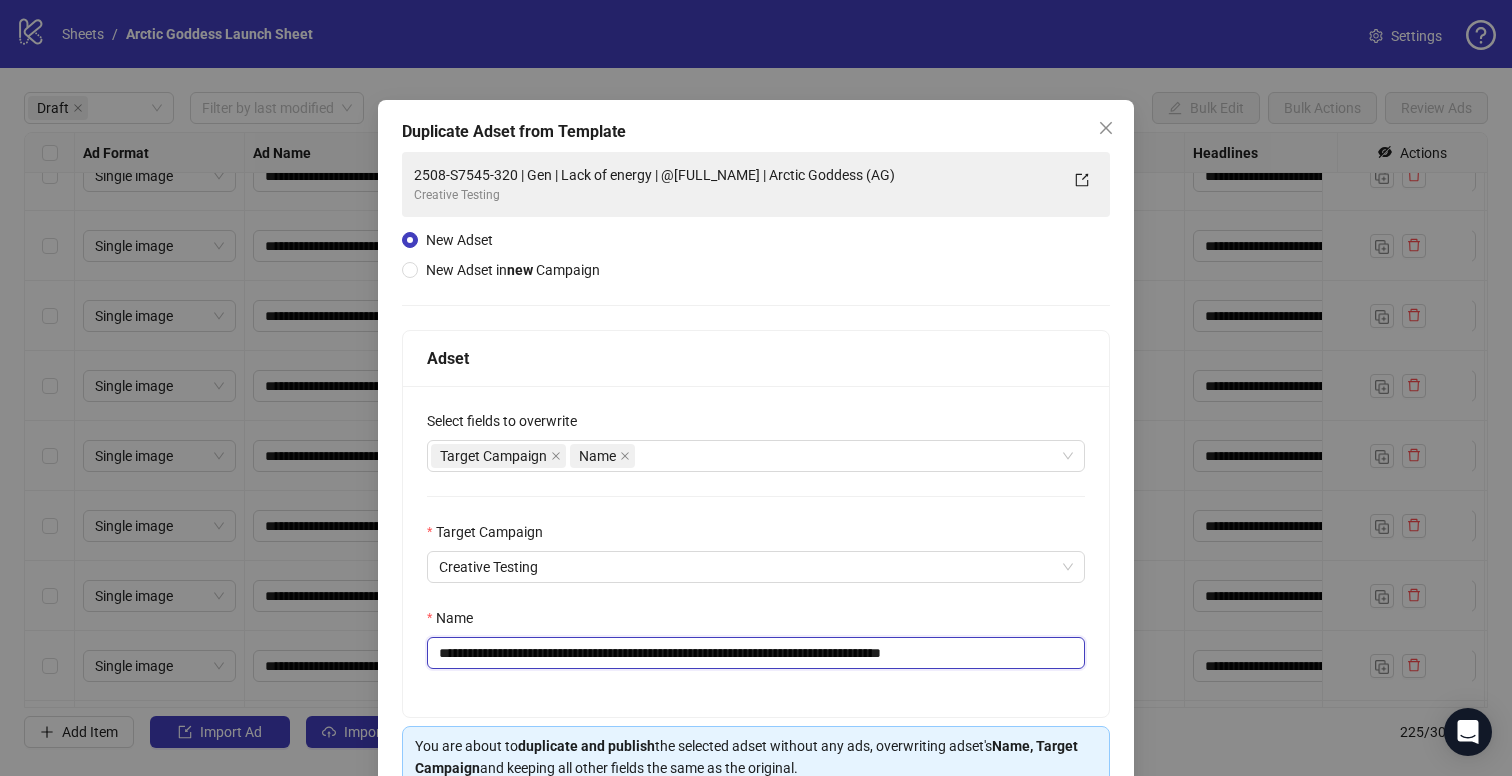click on "**********" at bounding box center (756, 653) 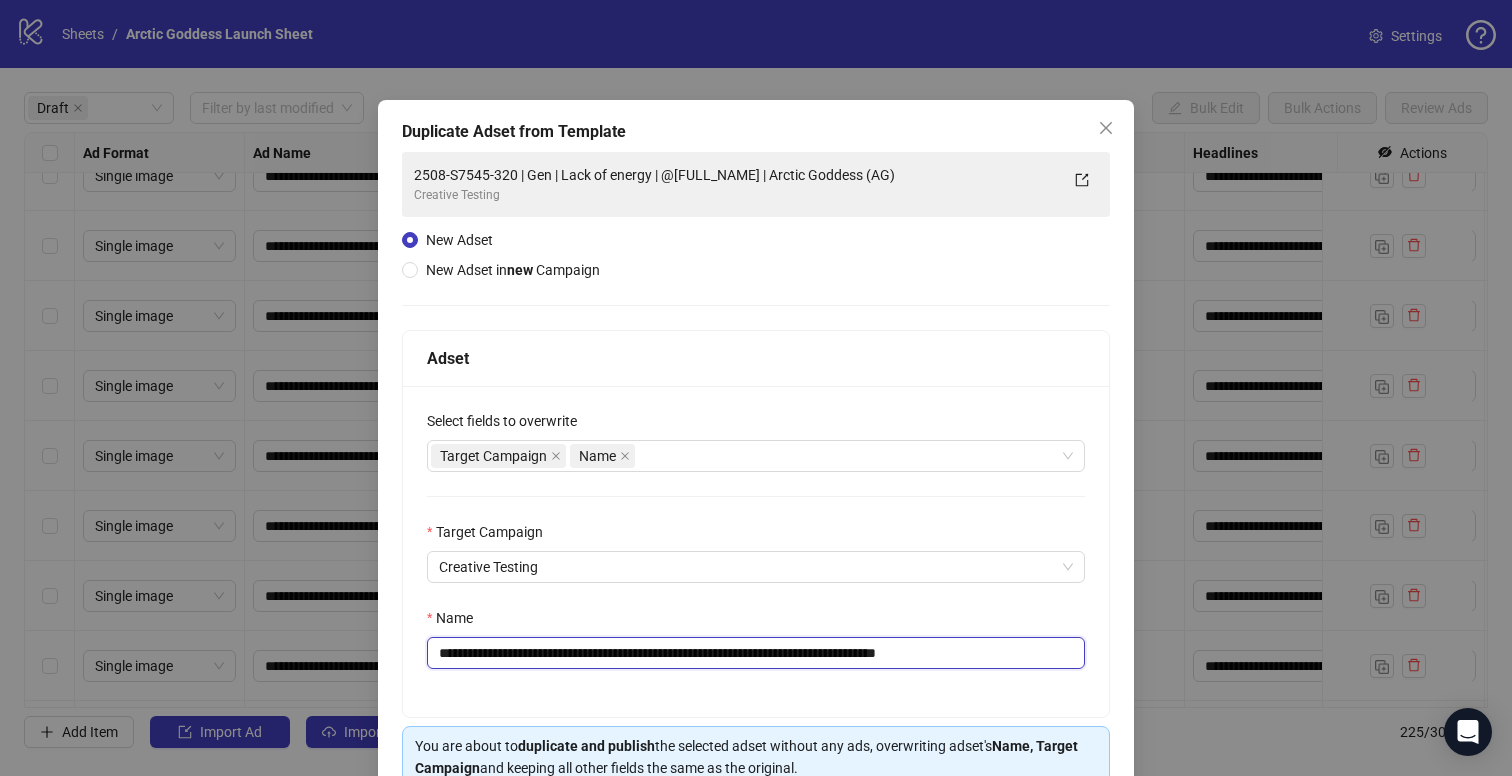 drag, startPoint x: 543, startPoint y: 657, endPoint x: 564, endPoint y: 646, distance: 23.70654 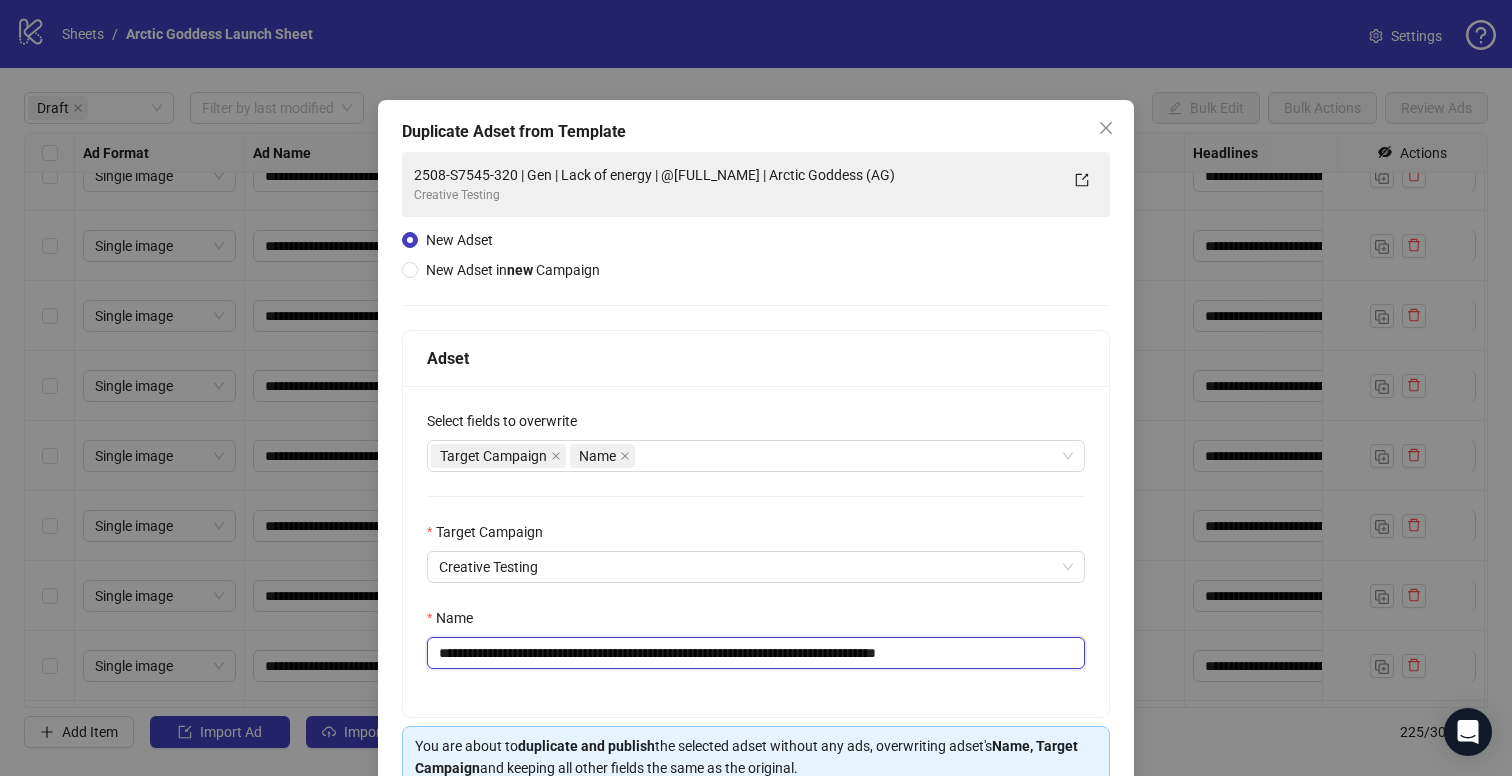 click on "**********" at bounding box center (756, 653) 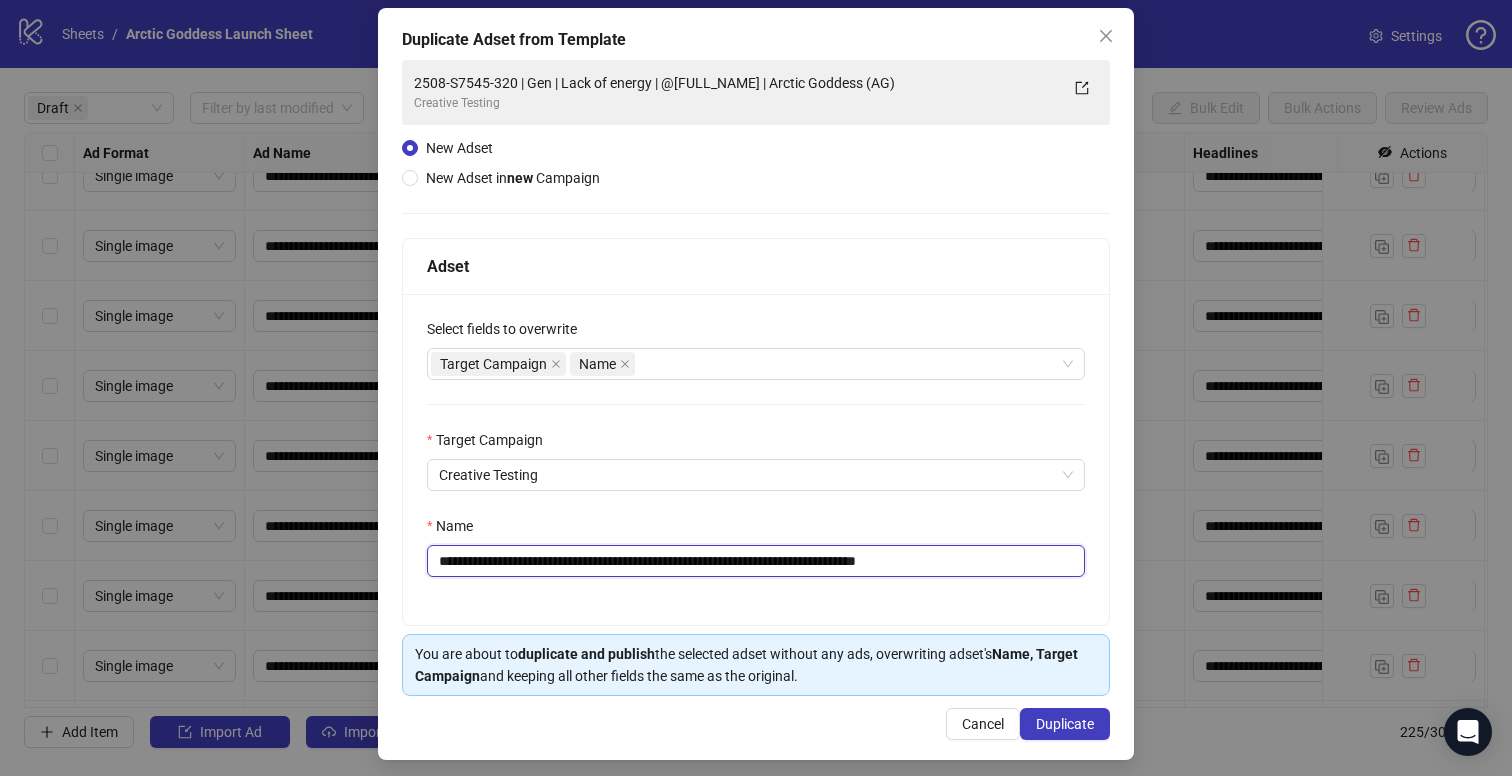 scroll, scrollTop: 101, scrollLeft: 0, axis: vertical 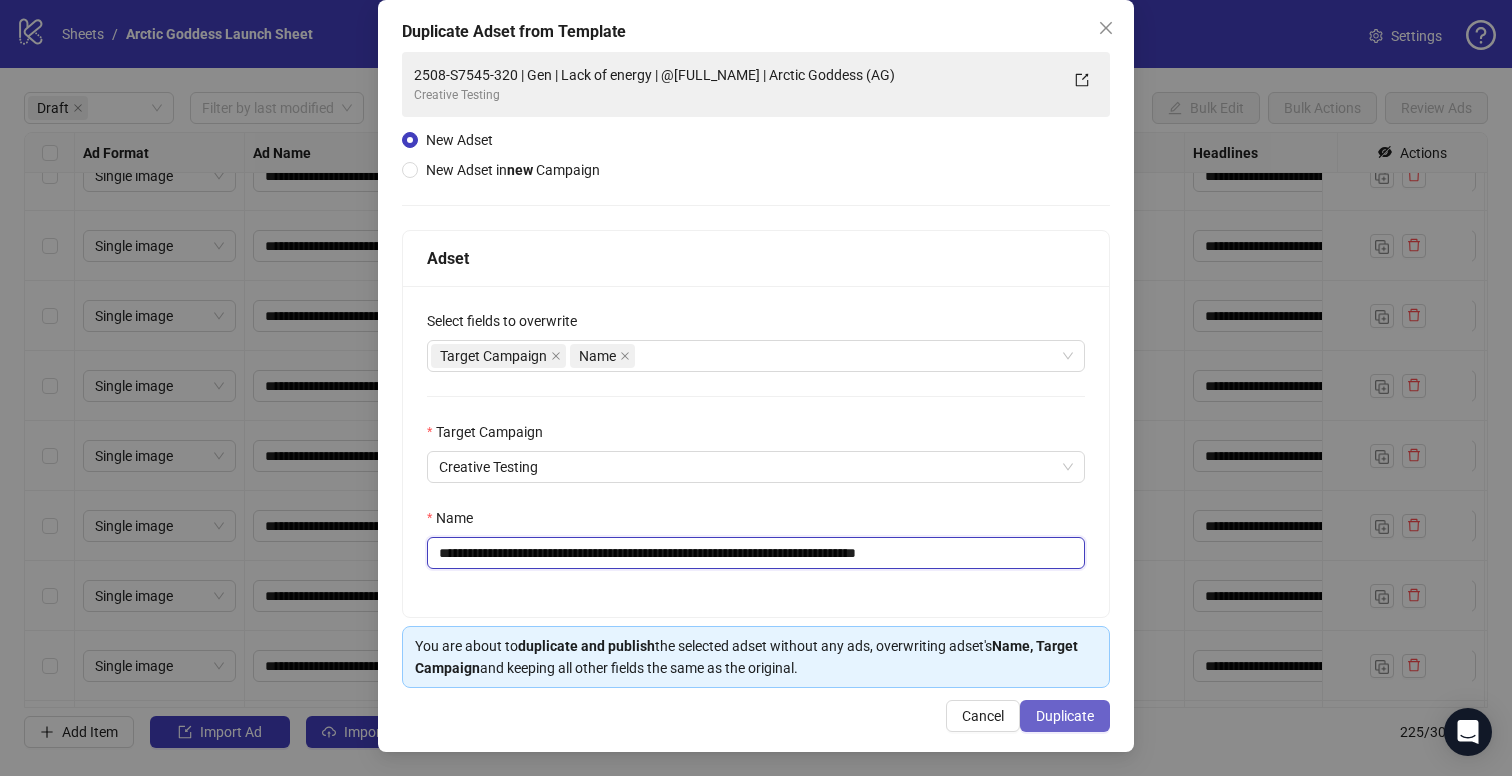 type on "**********" 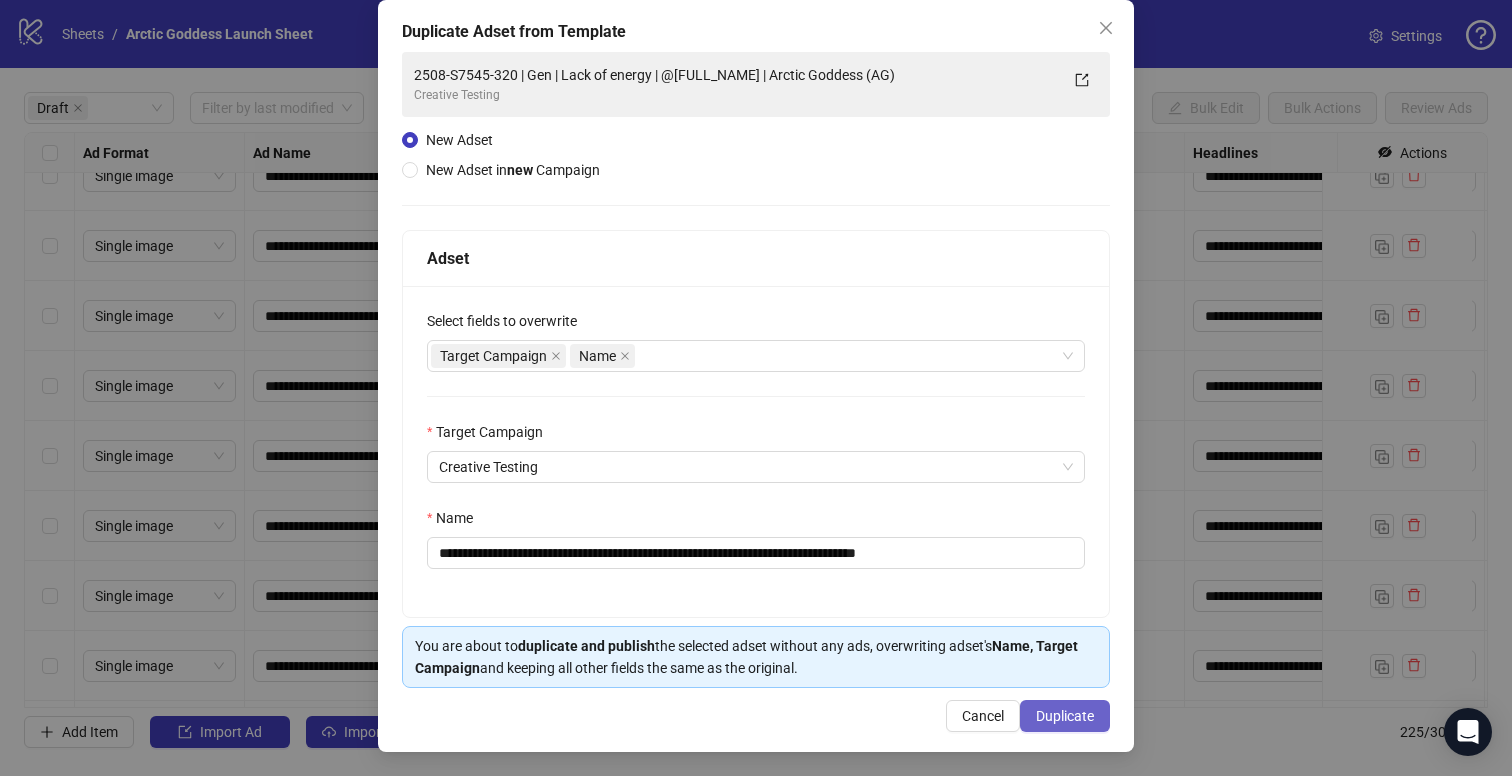 click on "Duplicate" at bounding box center [1065, 716] 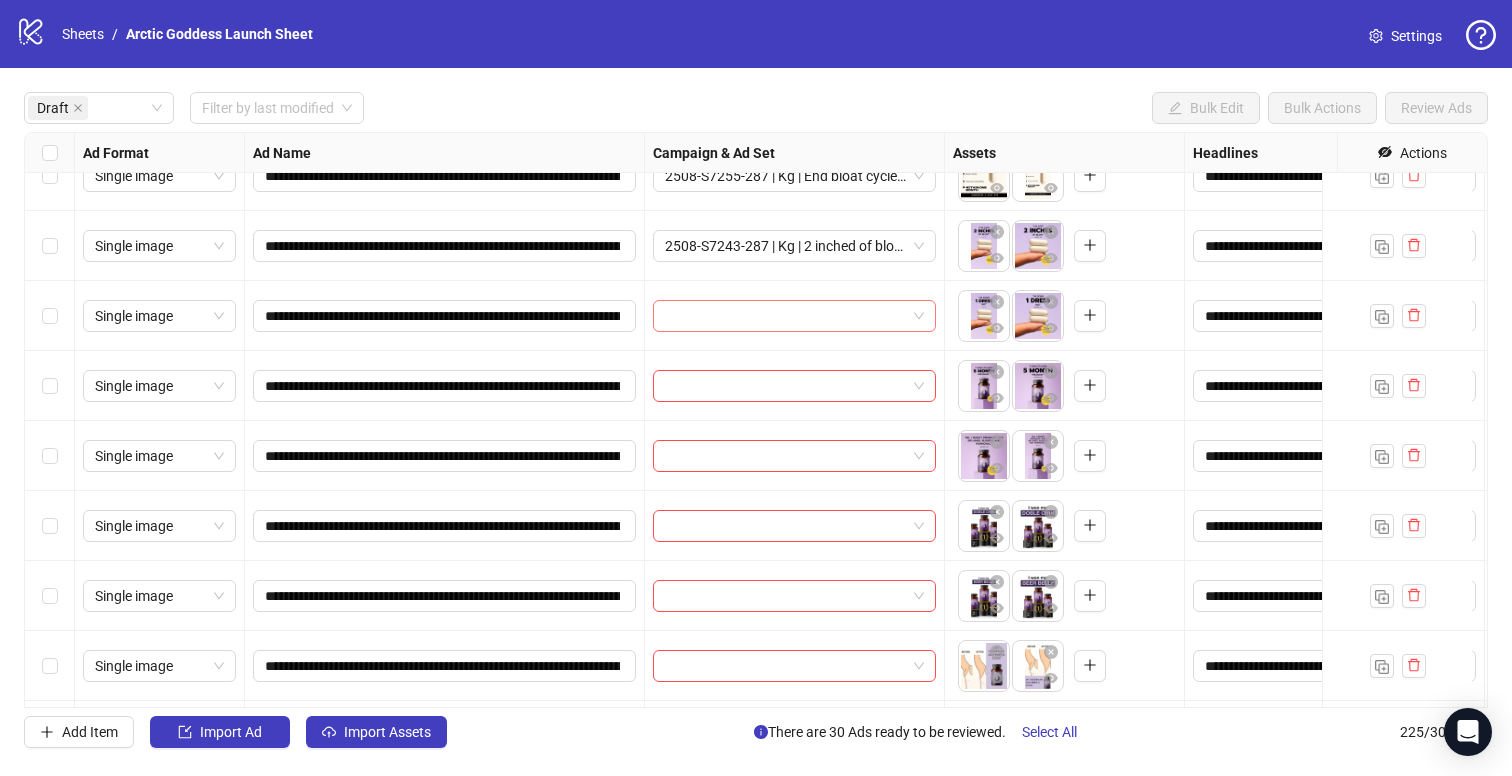 click at bounding box center (785, 316) 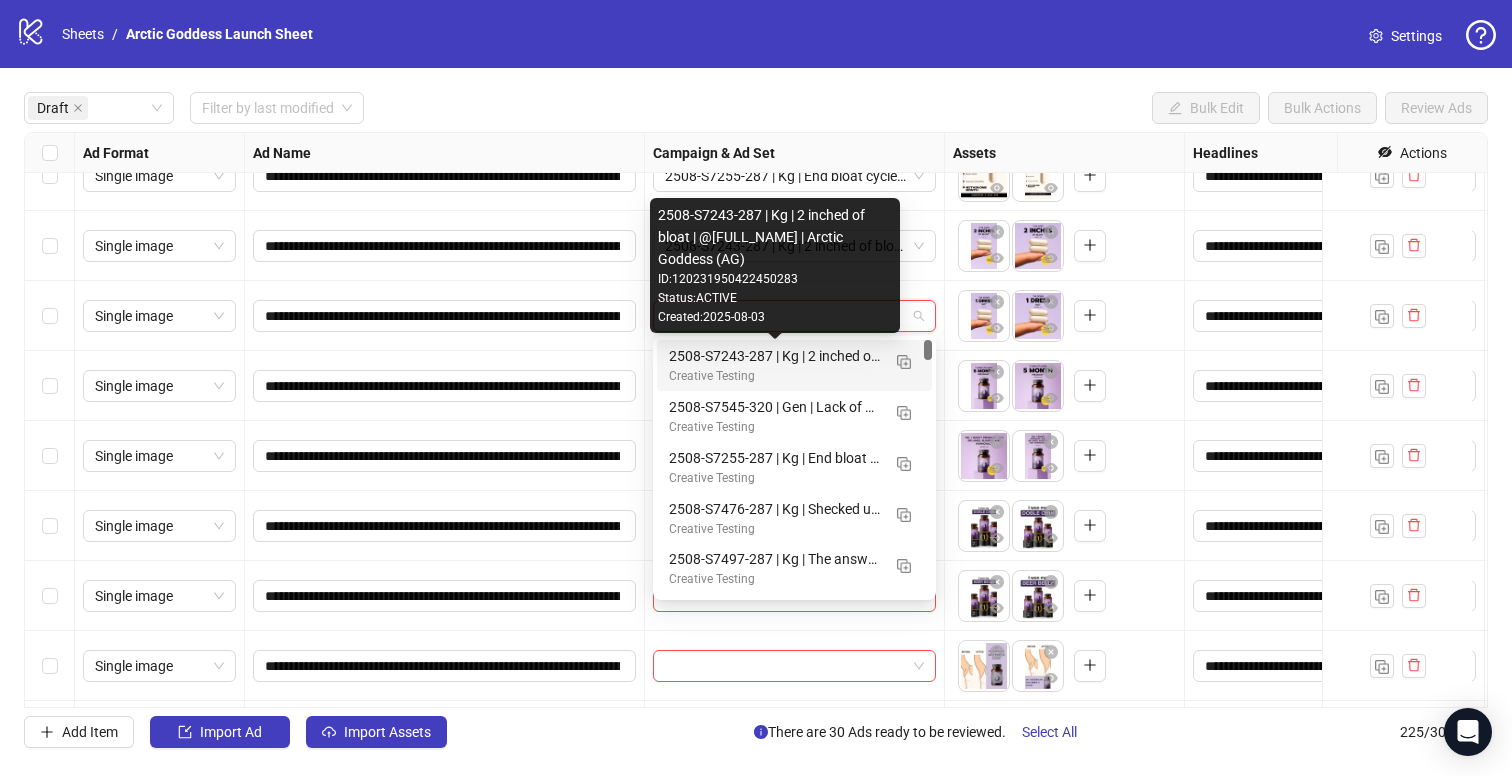 click on "2508-S7243-287 | Kg | 2 inched of bloat | @[FULL_NAME] | Arctic Goddess (AG)" at bounding box center (774, 356) 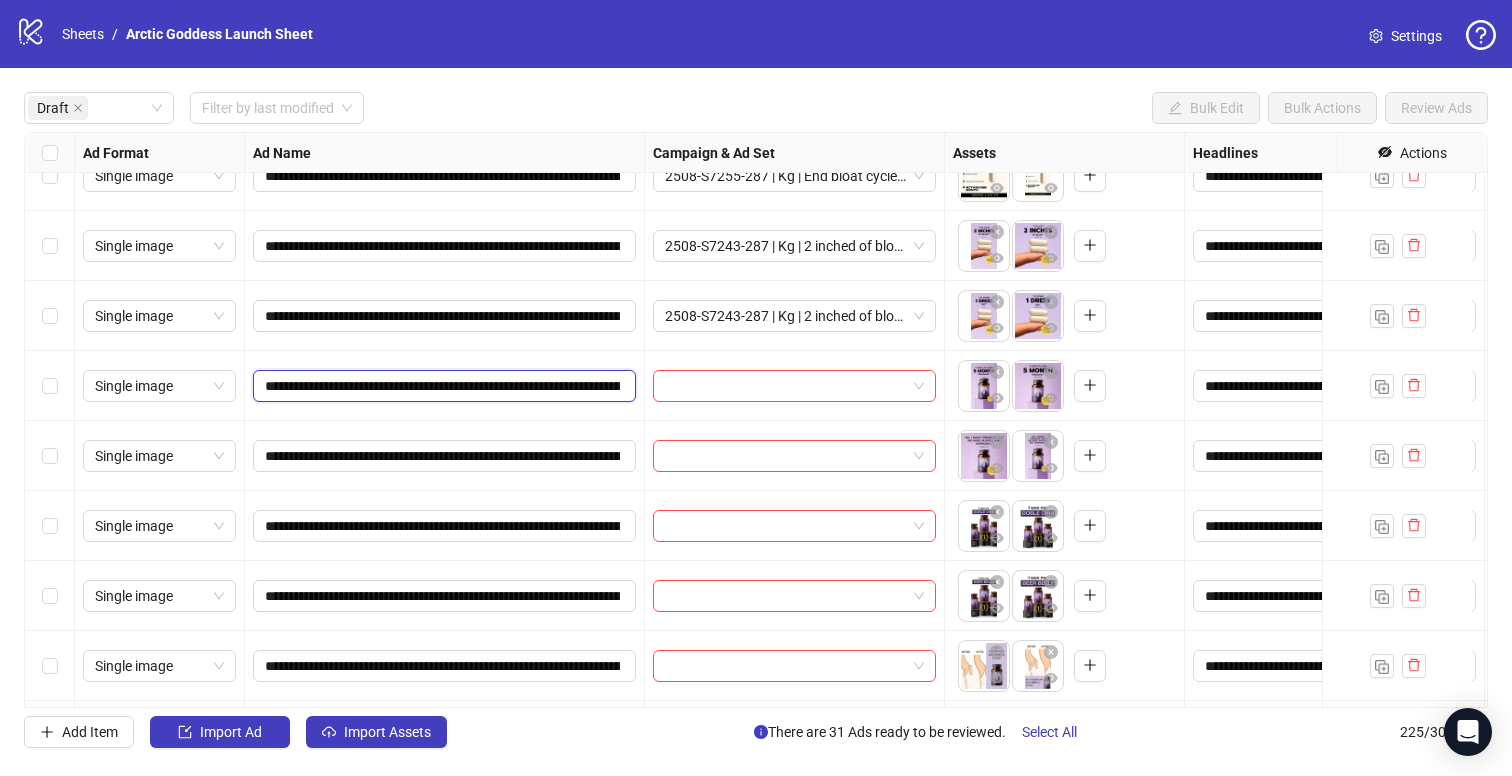 click on "**********" at bounding box center (442, 386) 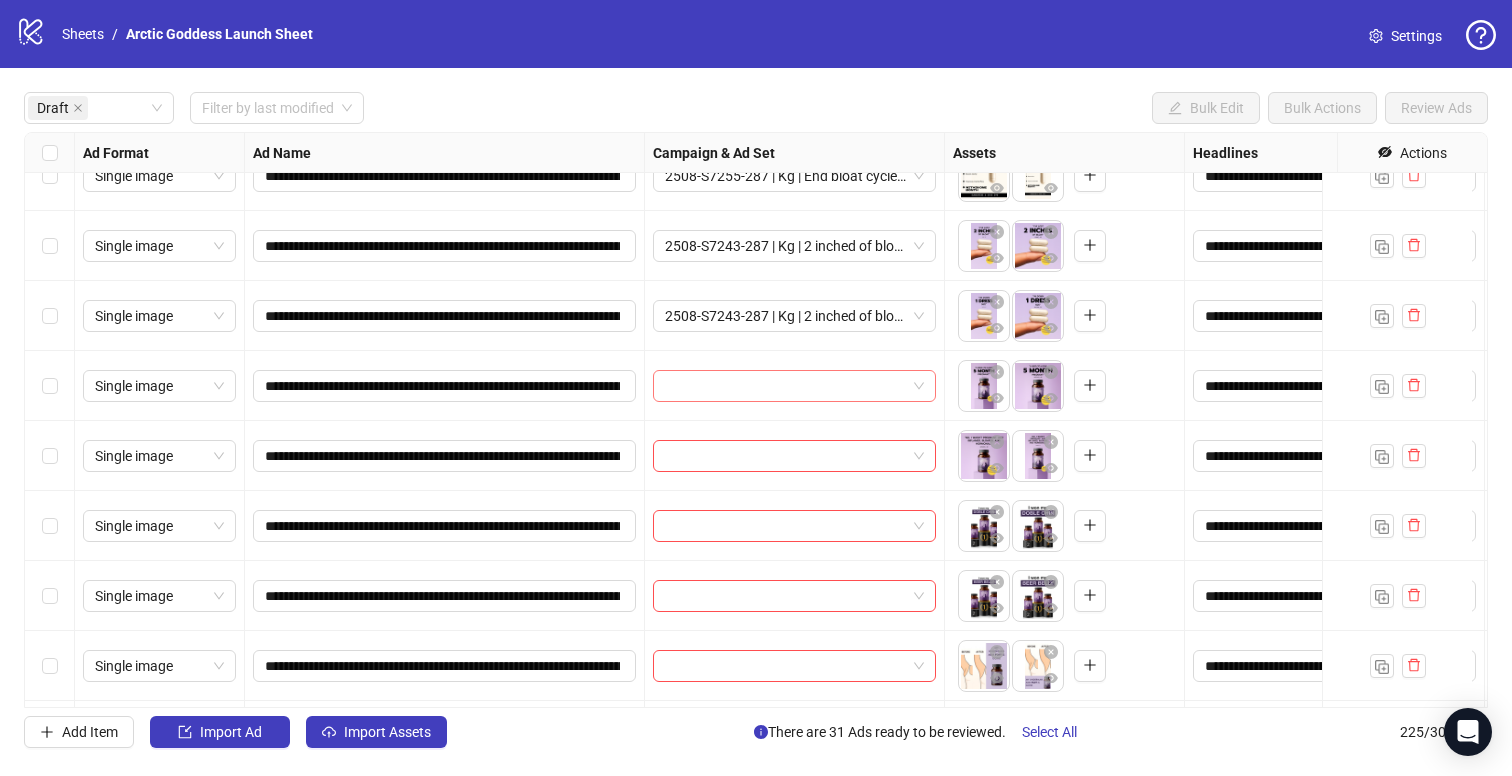 click at bounding box center (785, 386) 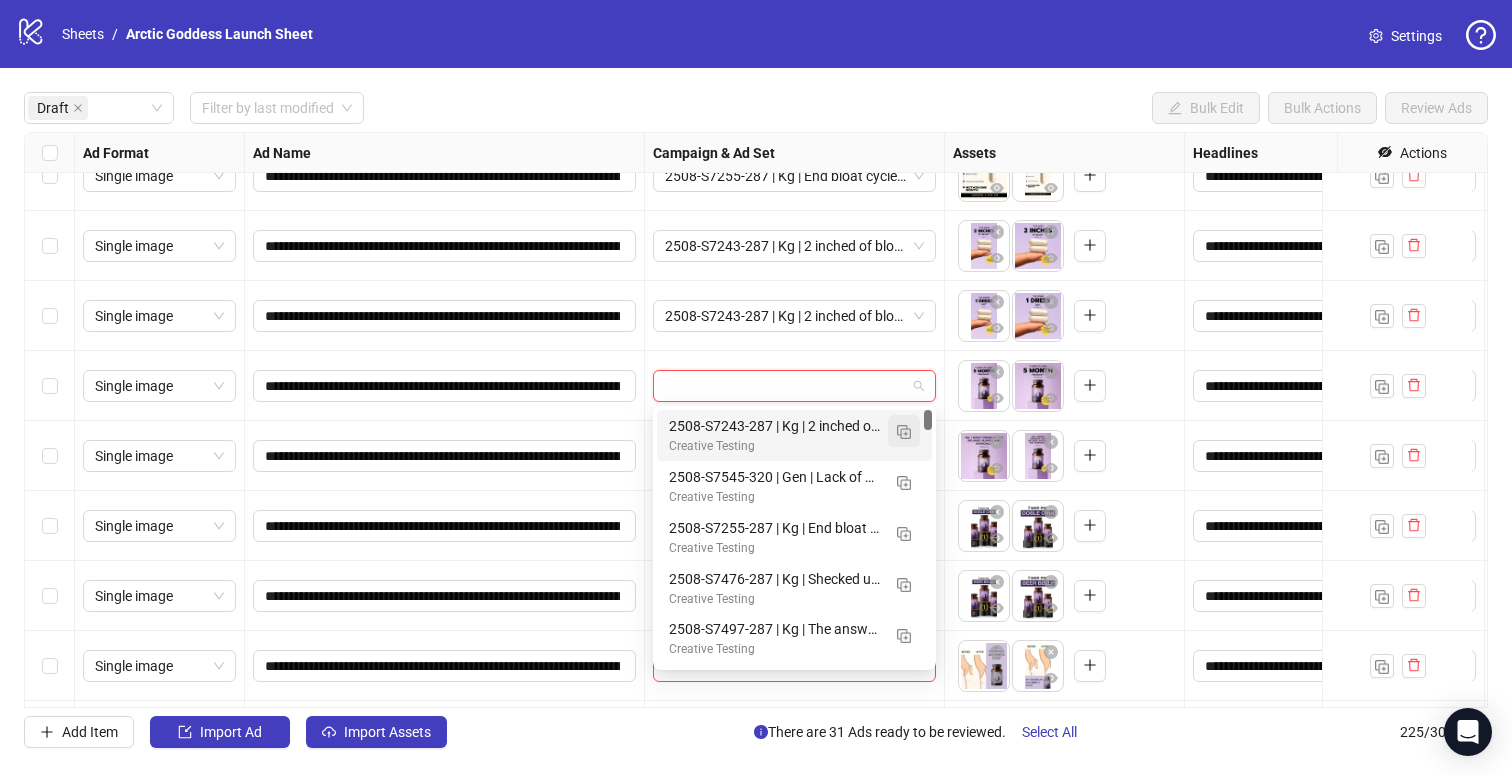 click at bounding box center [904, 431] 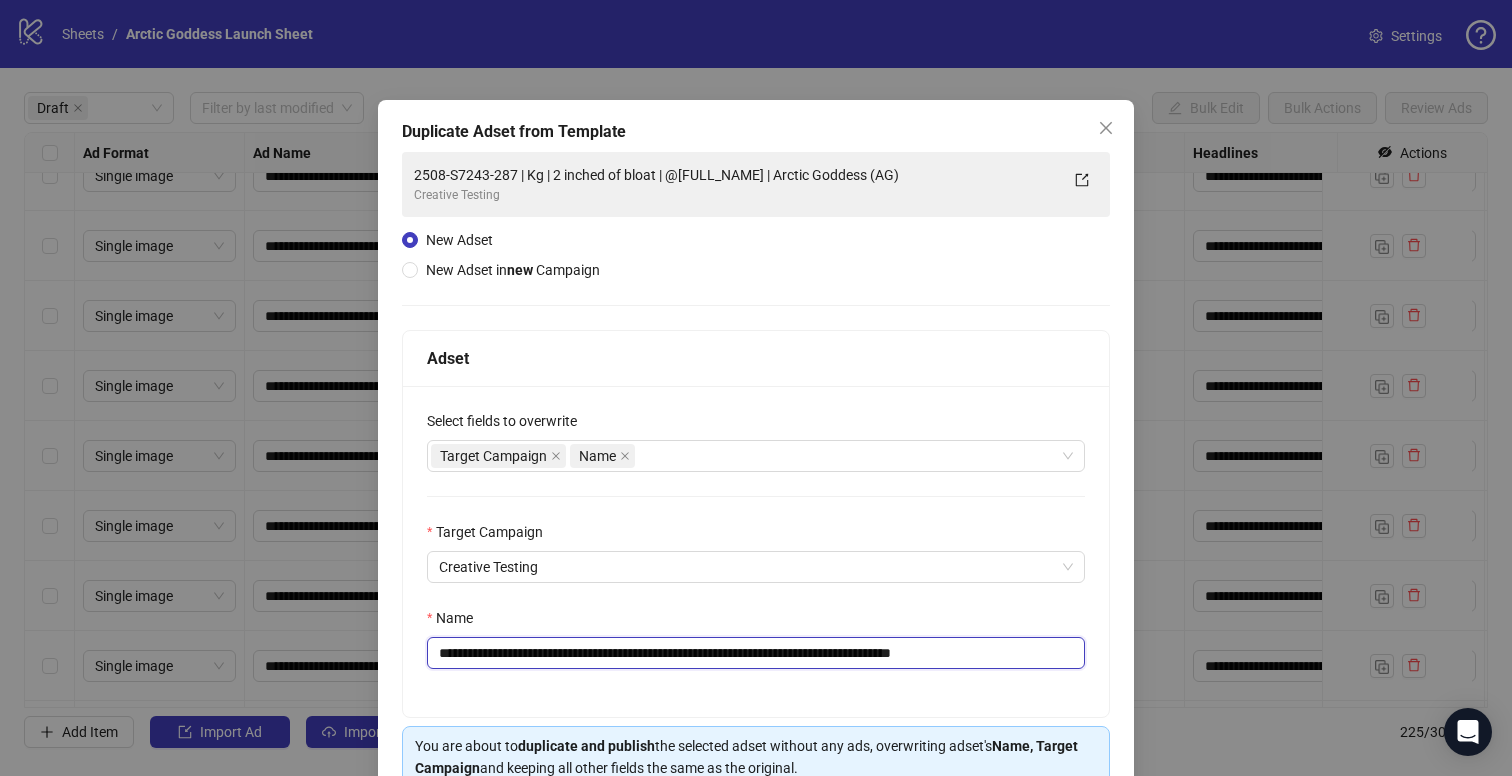 click on "**********" at bounding box center [756, 653] 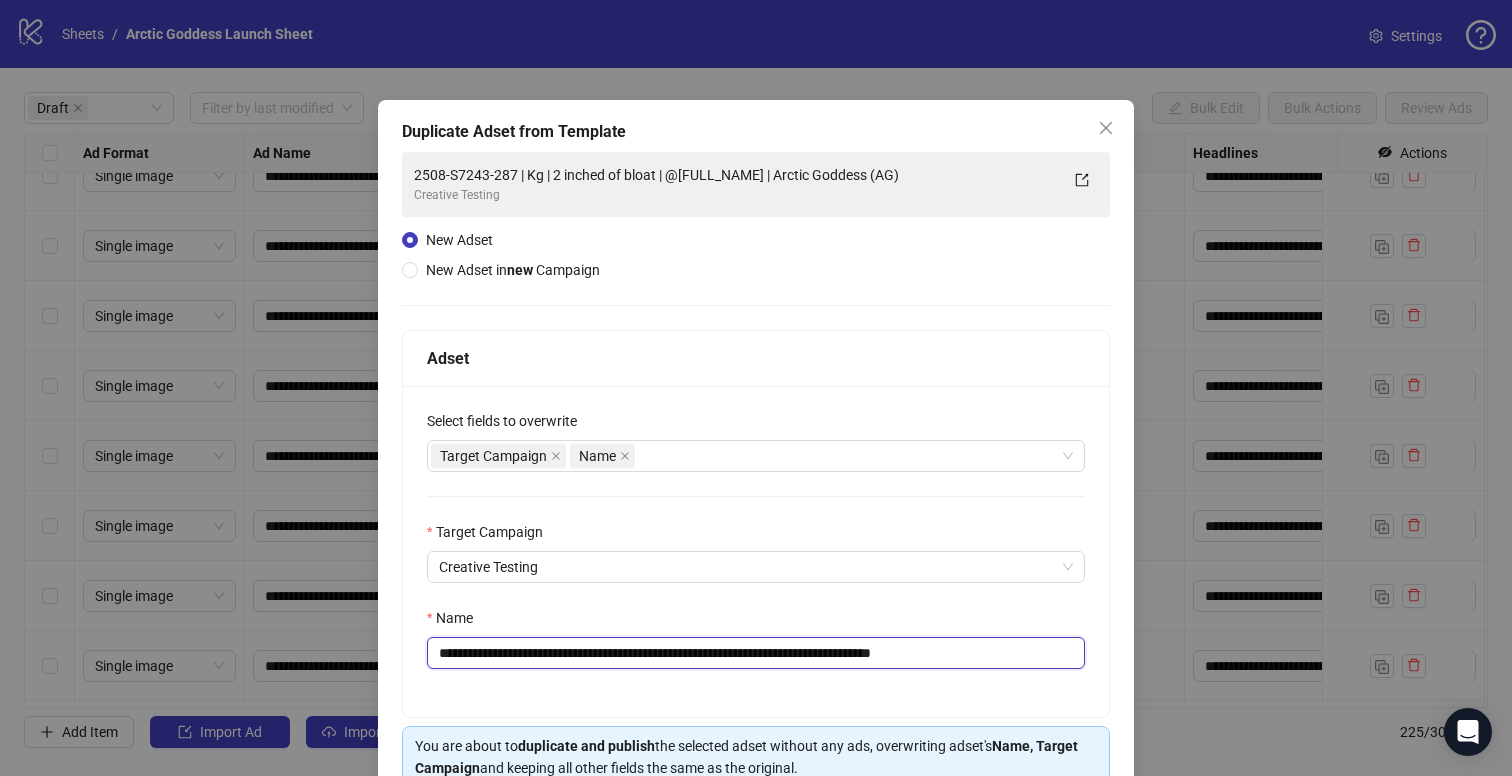 drag, startPoint x: 558, startPoint y: 656, endPoint x: 546, endPoint y: 657, distance: 12.0415945 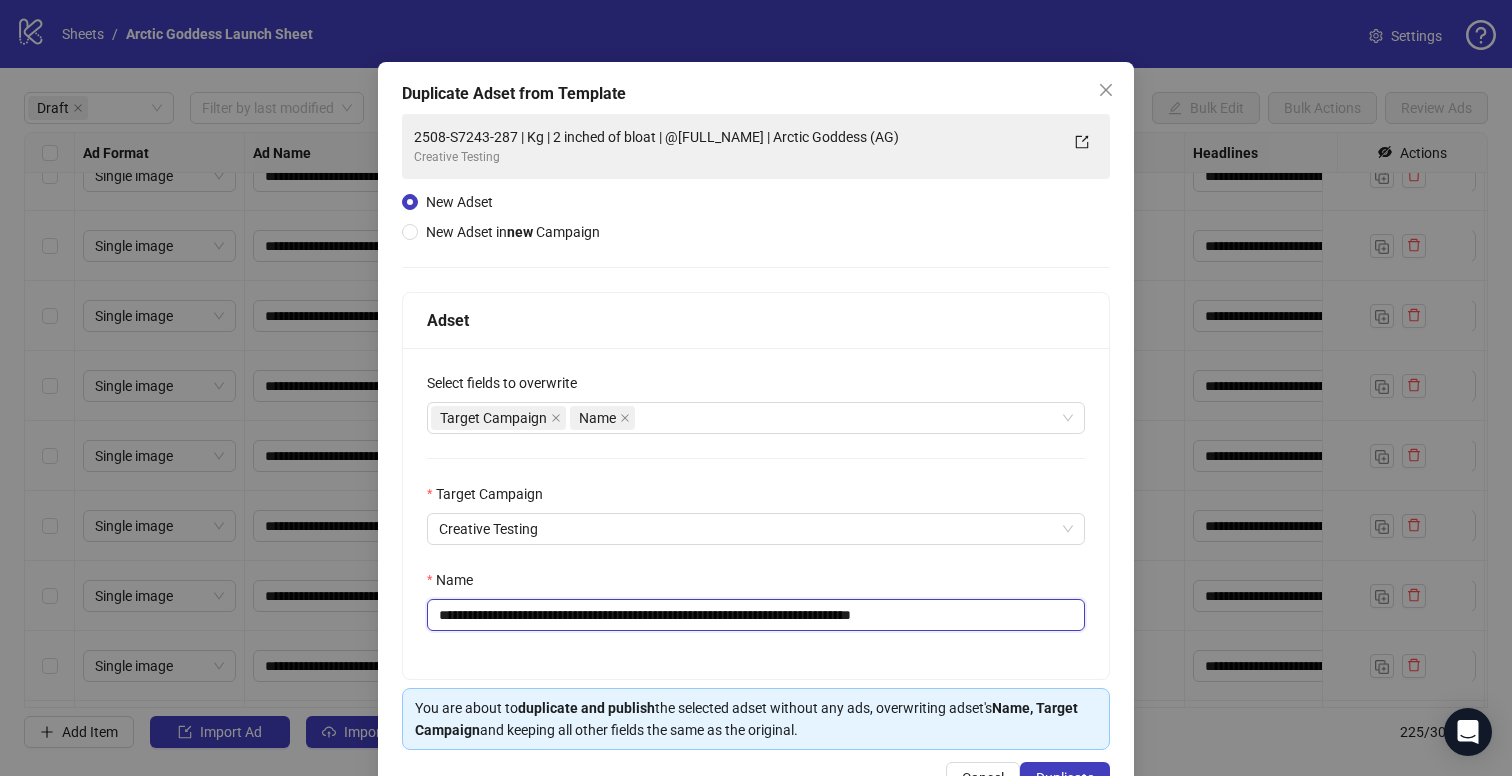 scroll, scrollTop: 101, scrollLeft: 0, axis: vertical 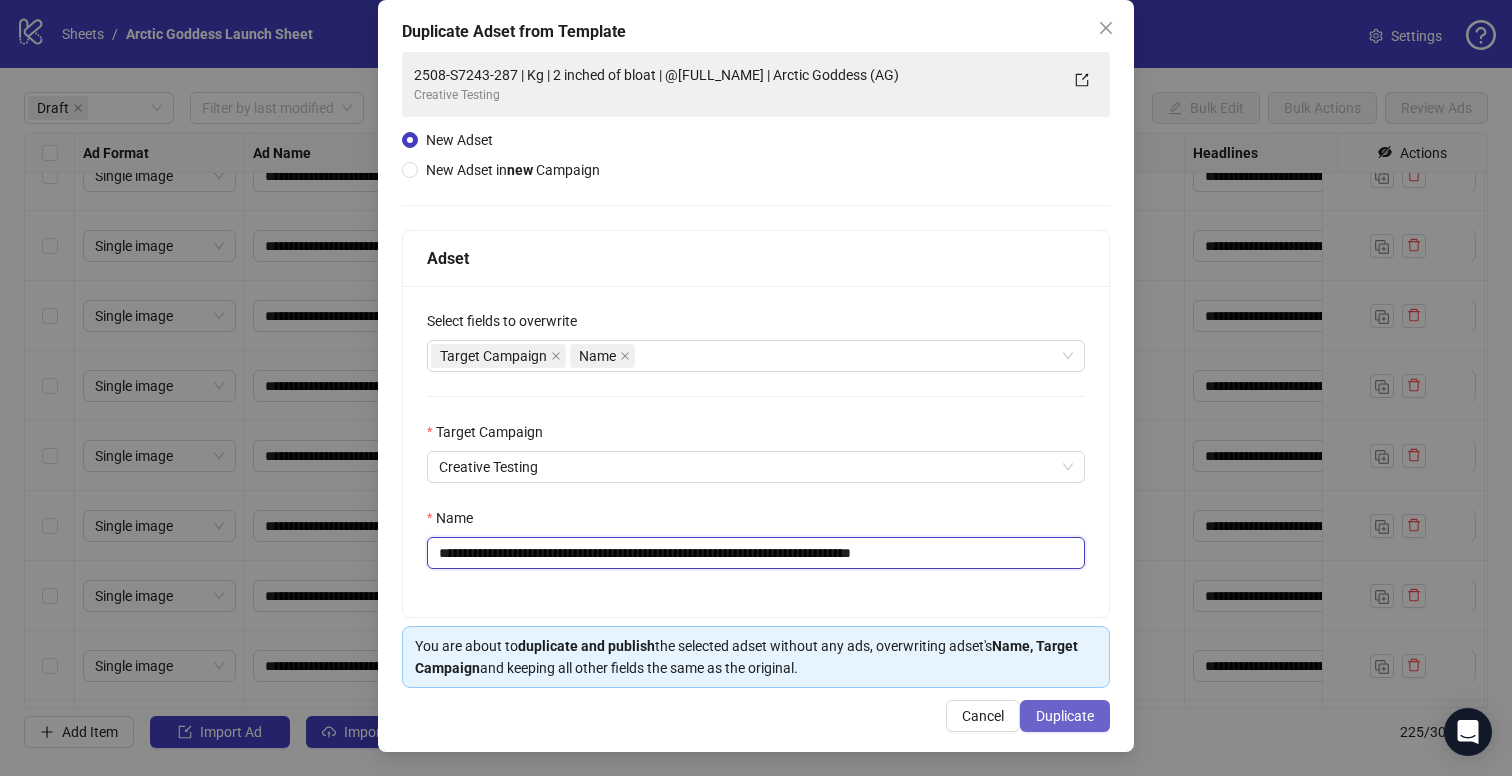 type on "**********" 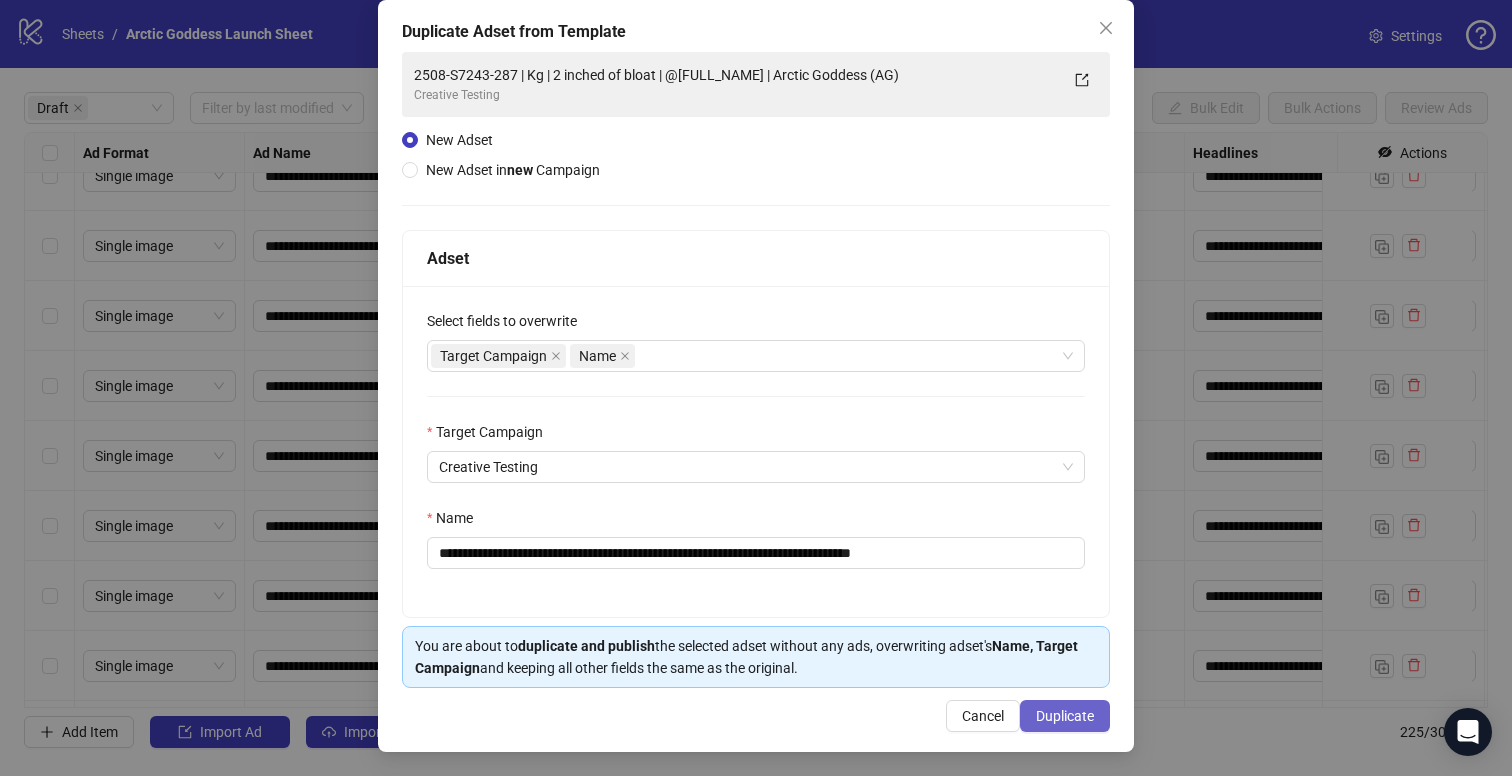 click on "Duplicate" at bounding box center [1065, 716] 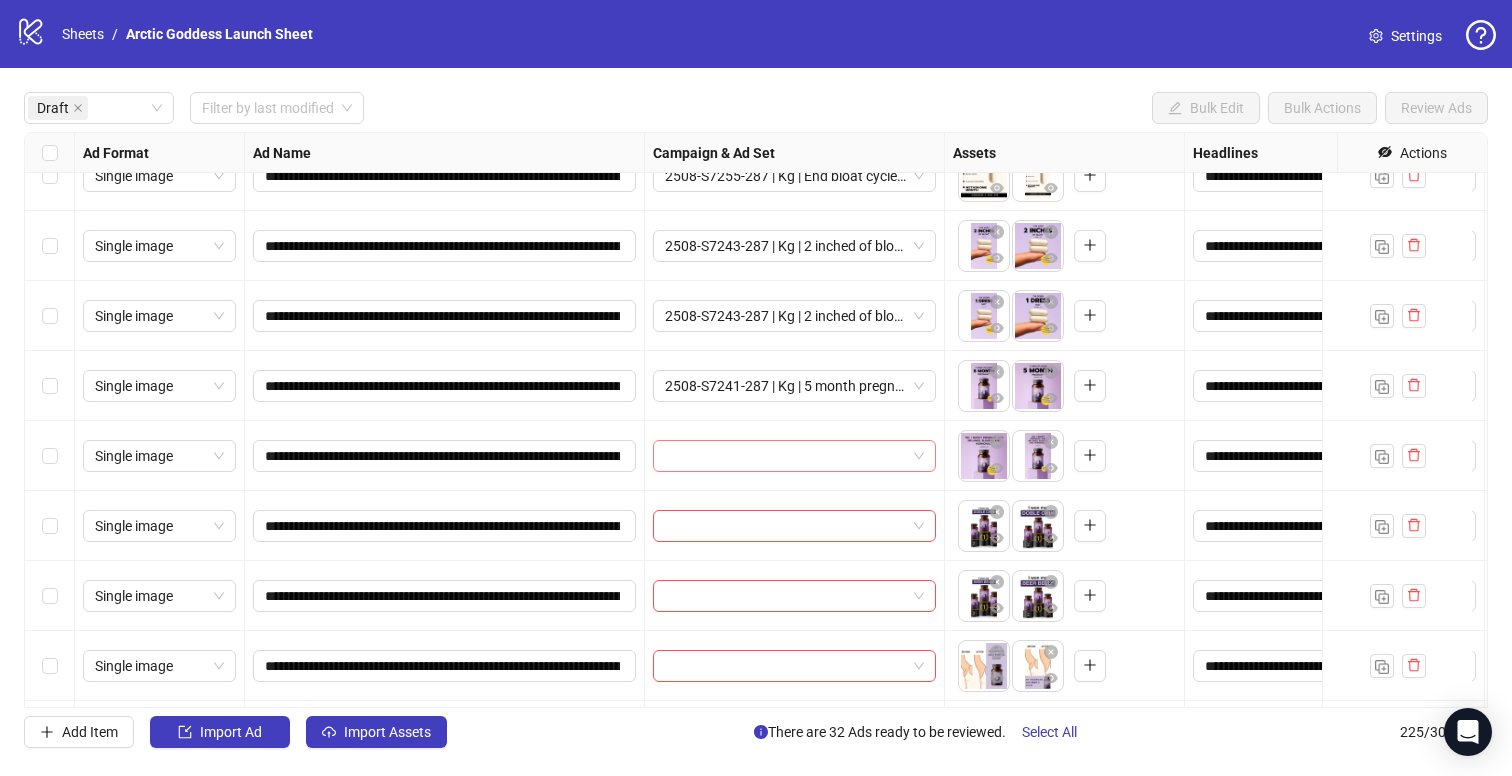 click at bounding box center [785, 456] 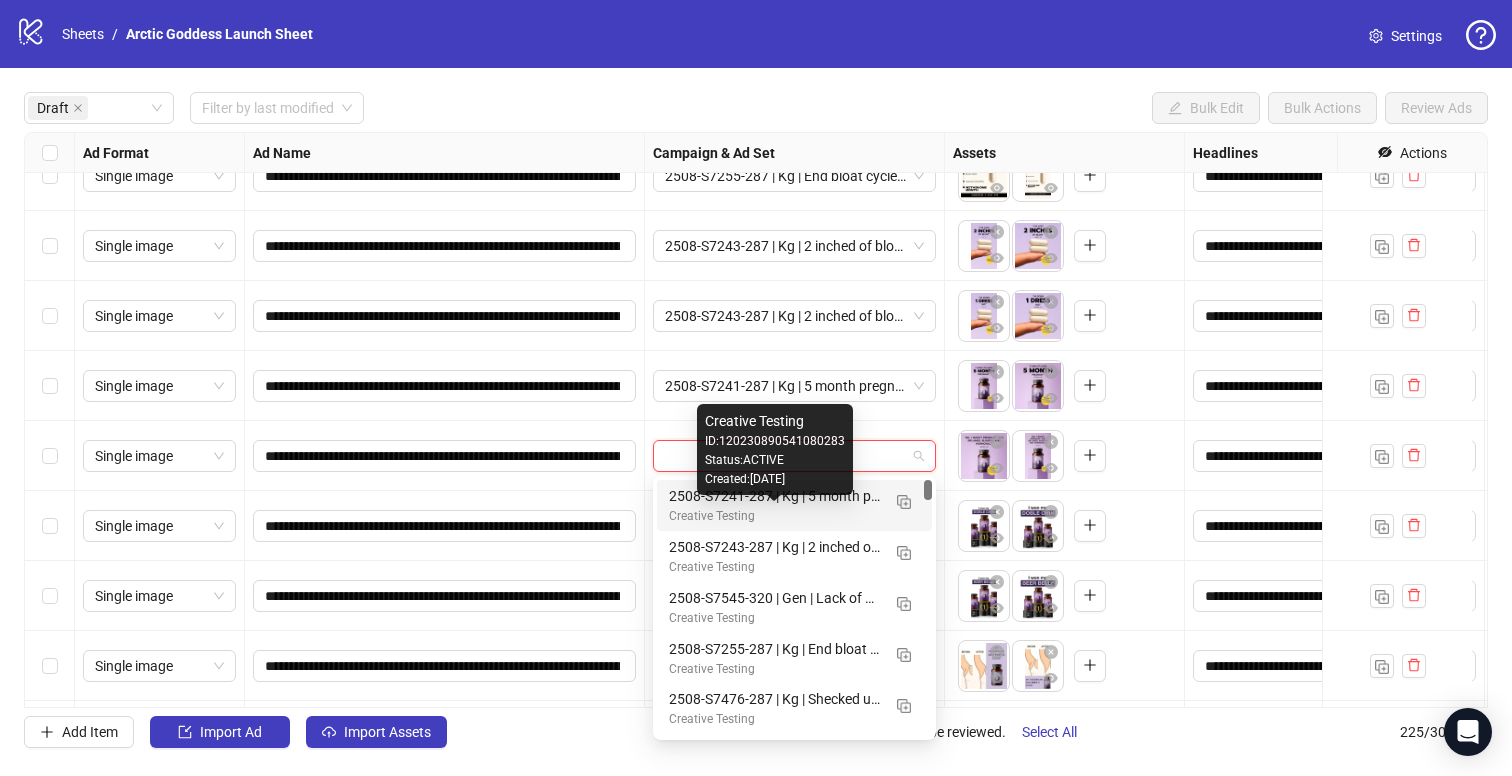 click on "Creative Testing" at bounding box center (774, 516) 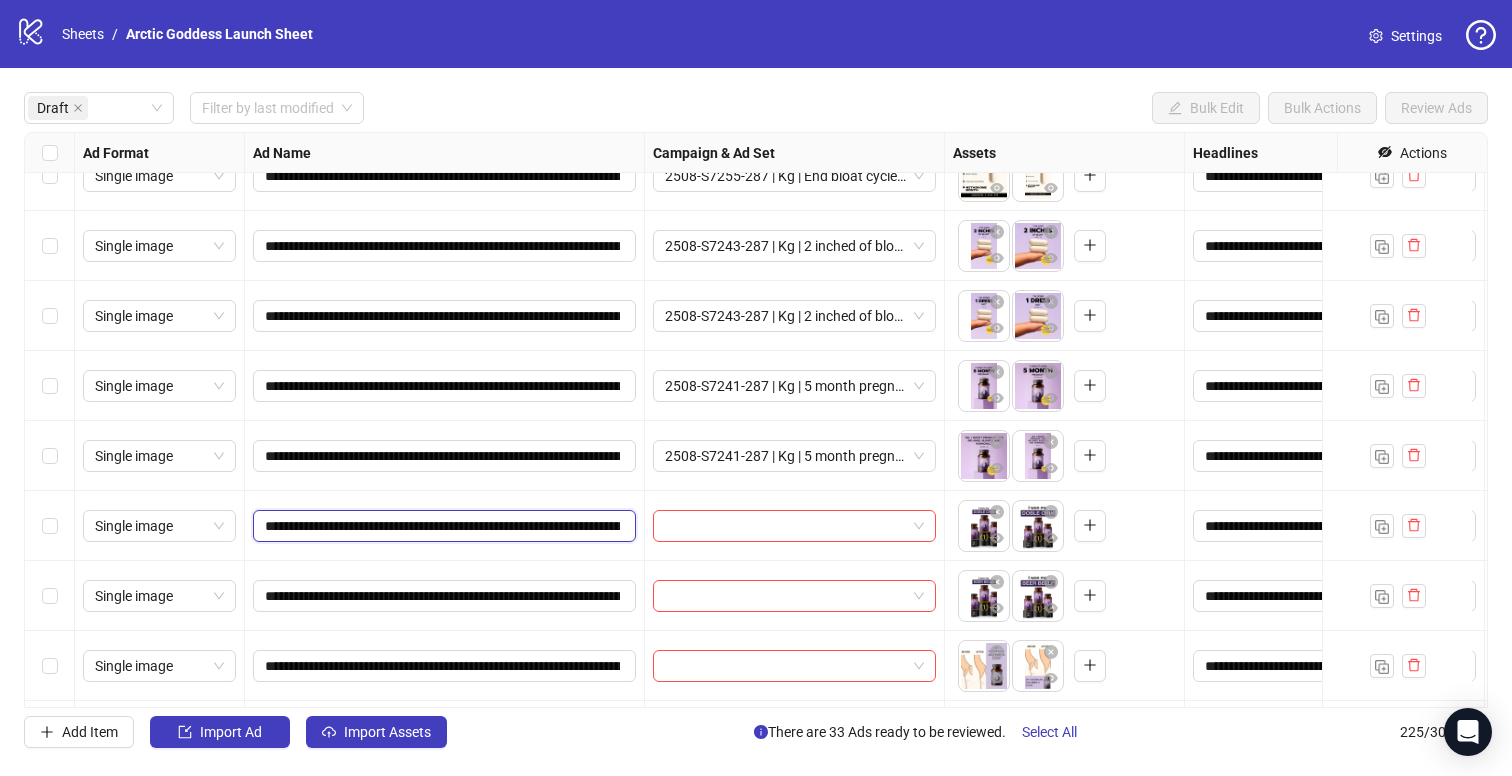 click on "**********" at bounding box center [442, 526] 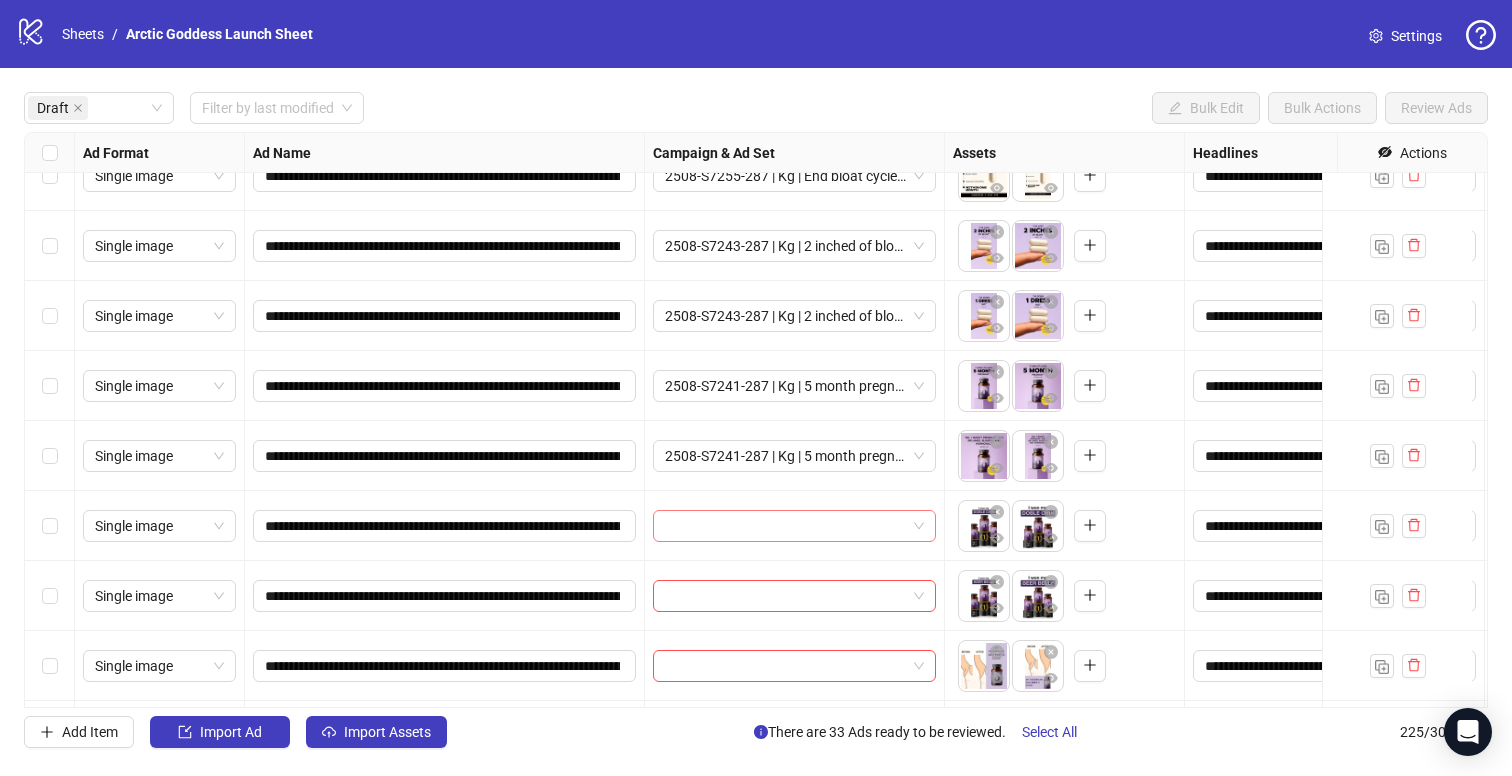 click at bounding box center (785, 526) 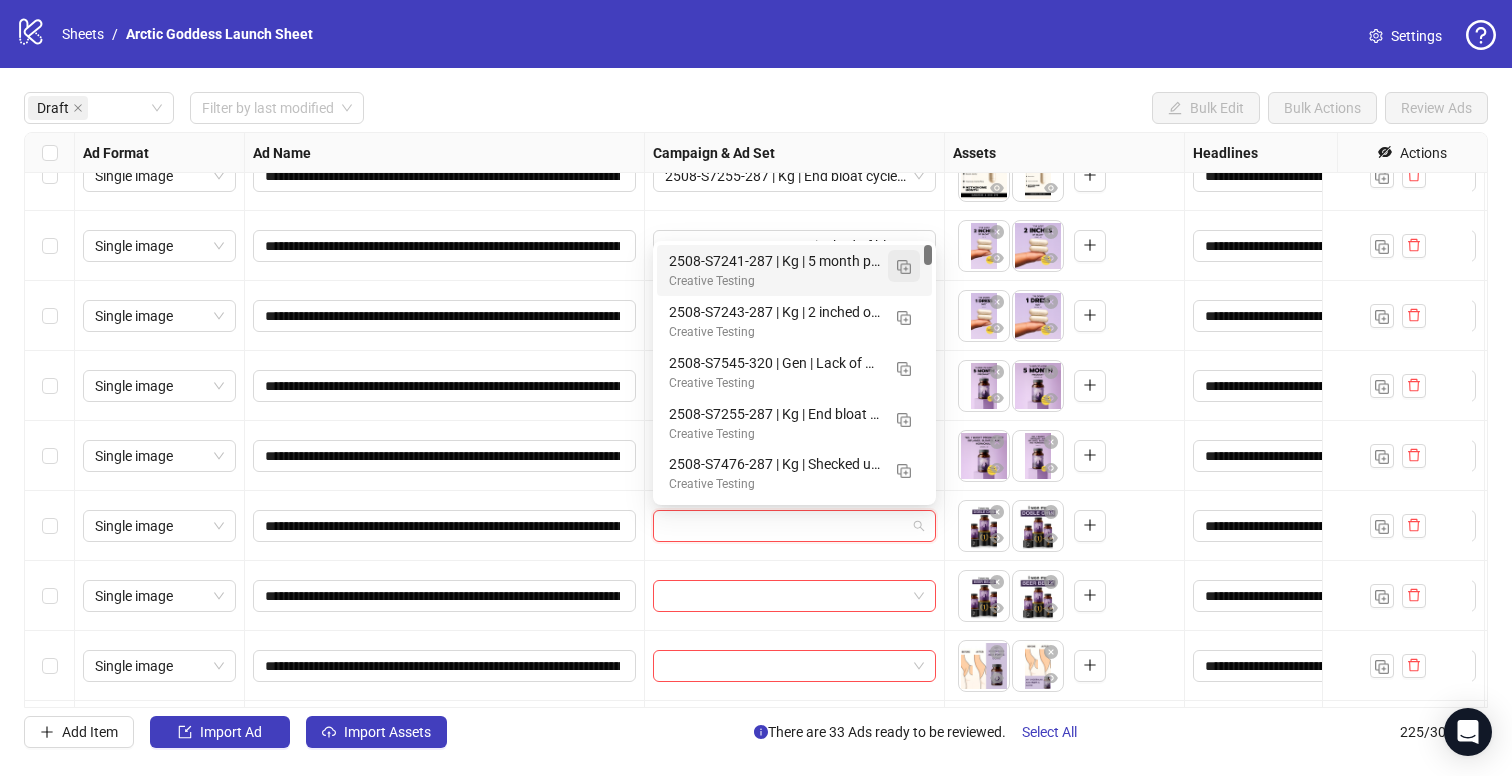 click at bounding box center (904, 267) 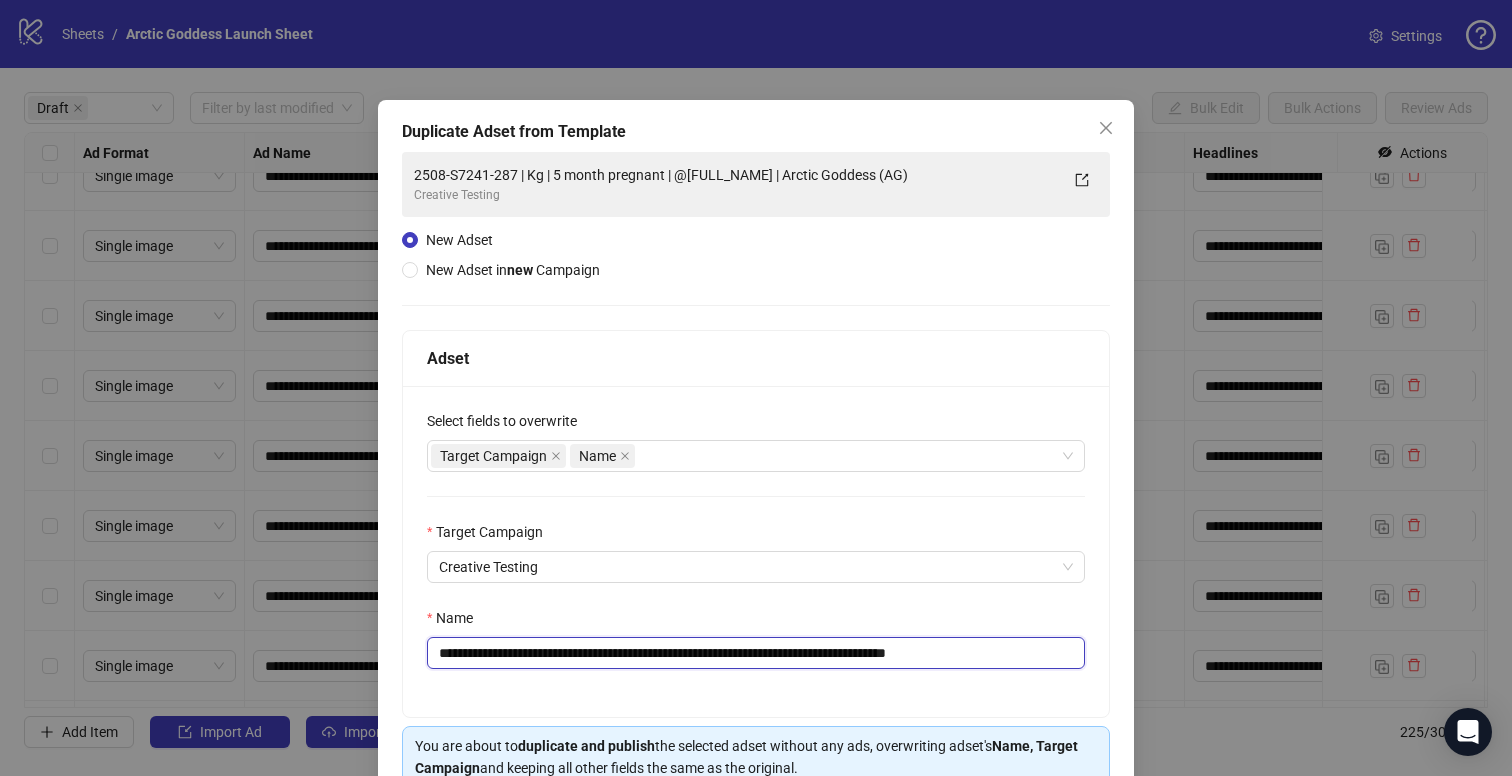 click on "**********" at bounding box center [756, 653] 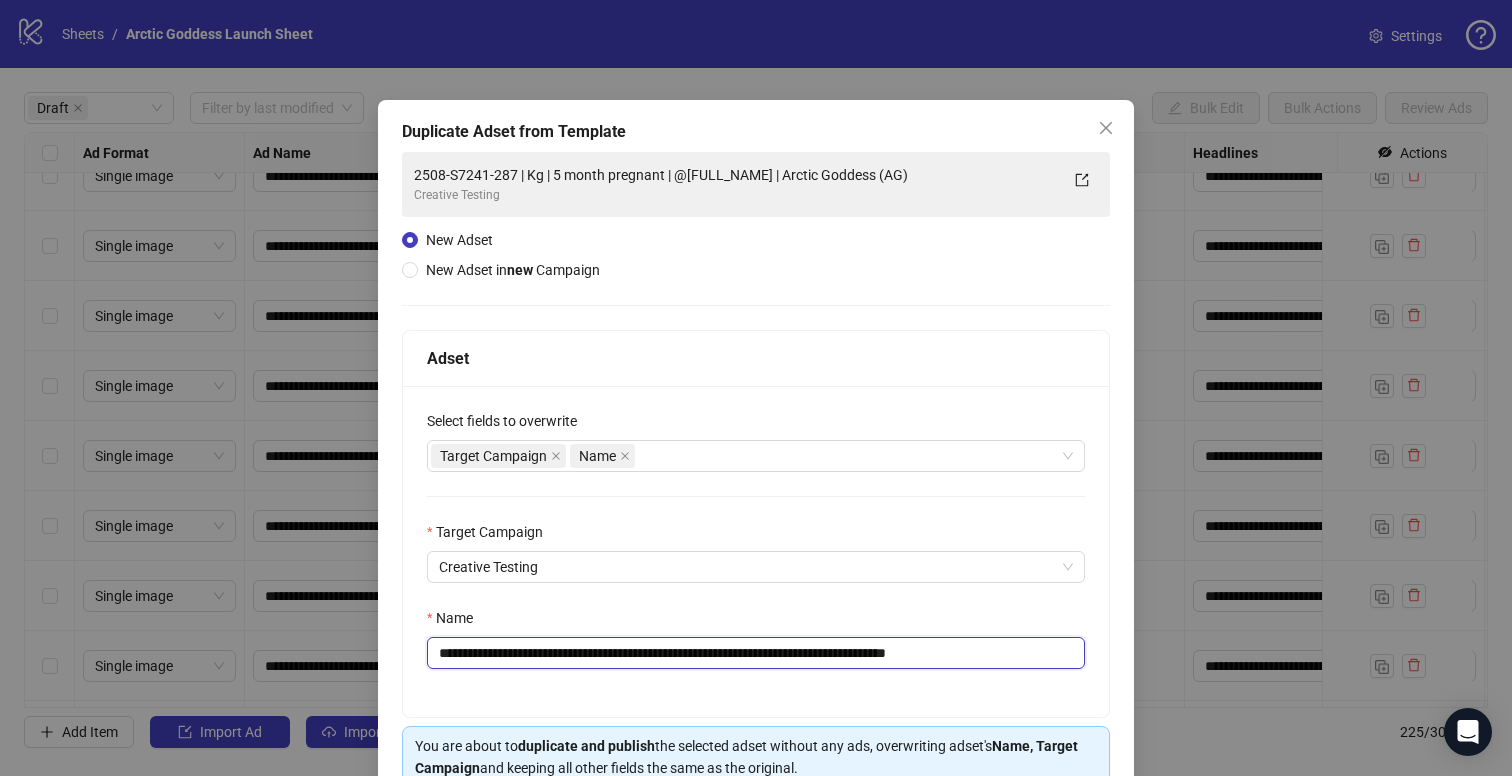paste 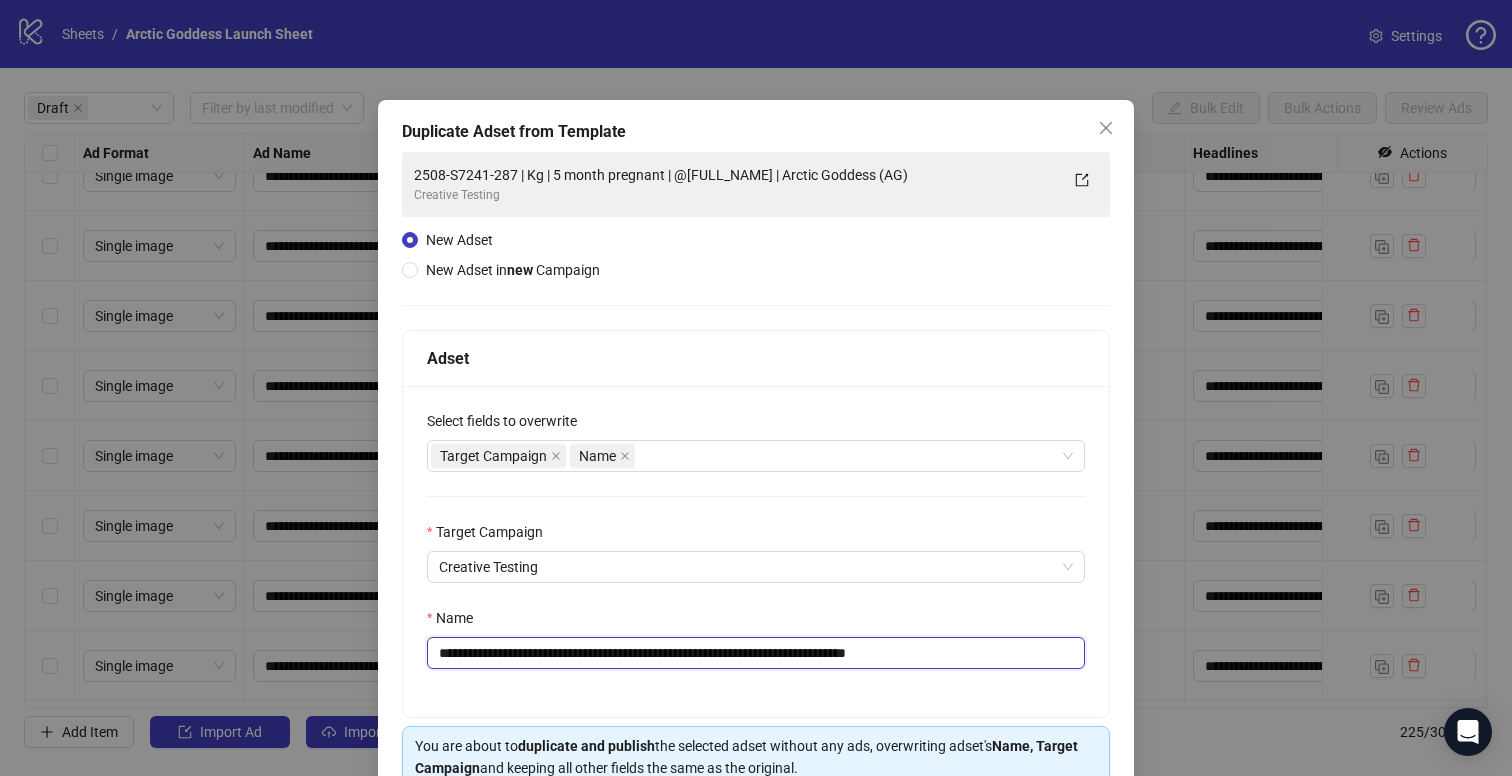 drag, startPoint x: 555, startPoint y: 655, endPoint x: 544, endPoint y: 658, distance: 11.401754 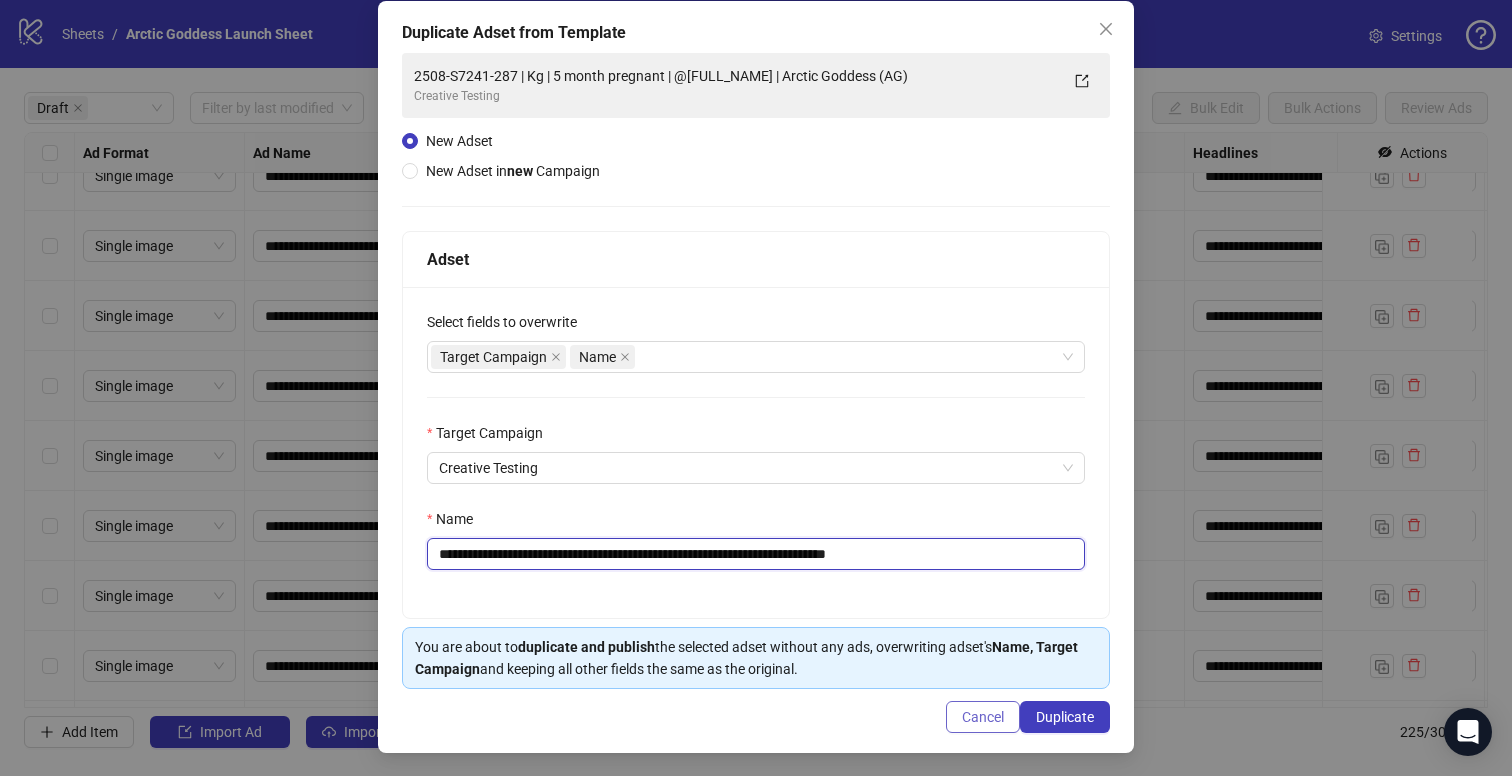 scroll, scrollTop: 101, scrollLeft: 0, axis: vertical 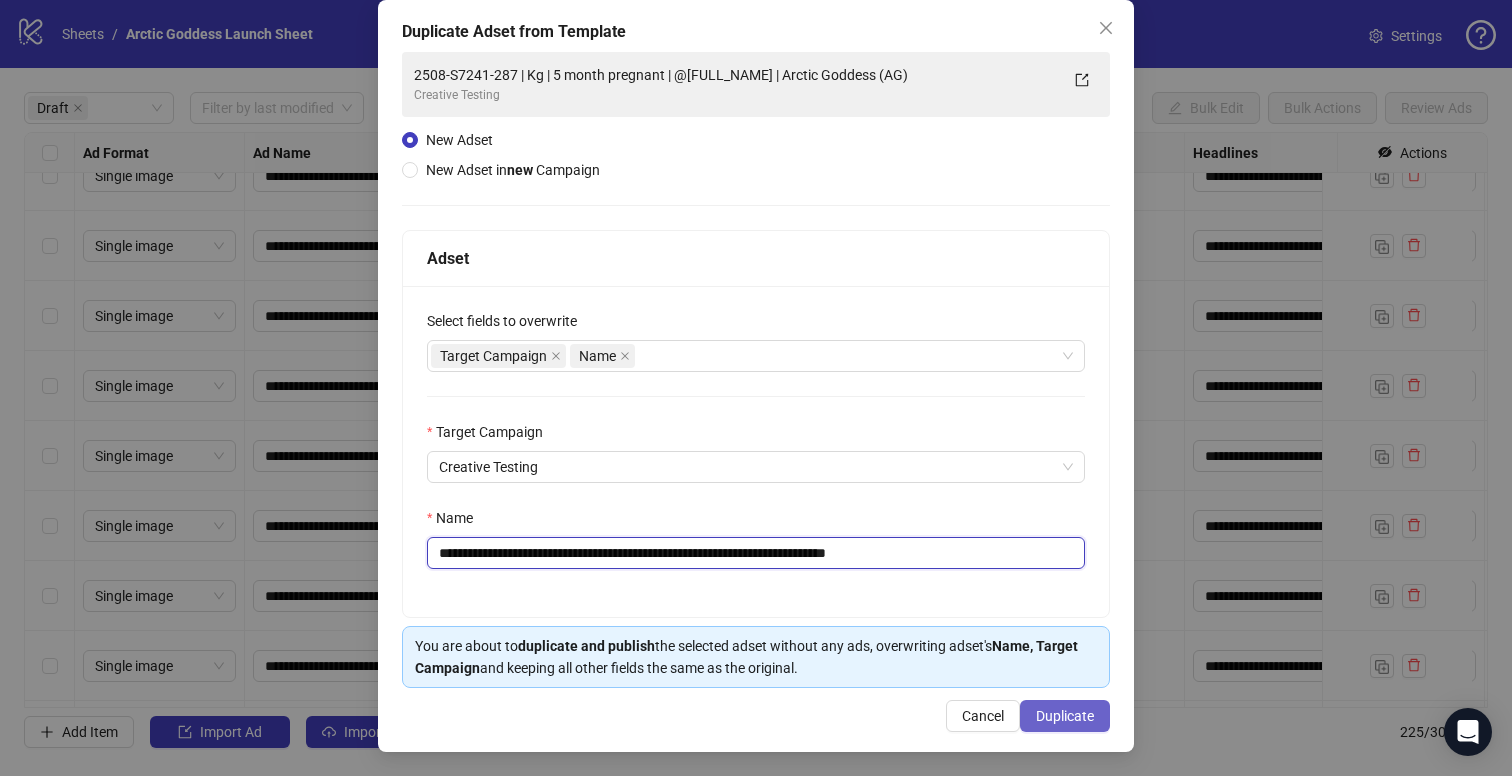 type on "**********" 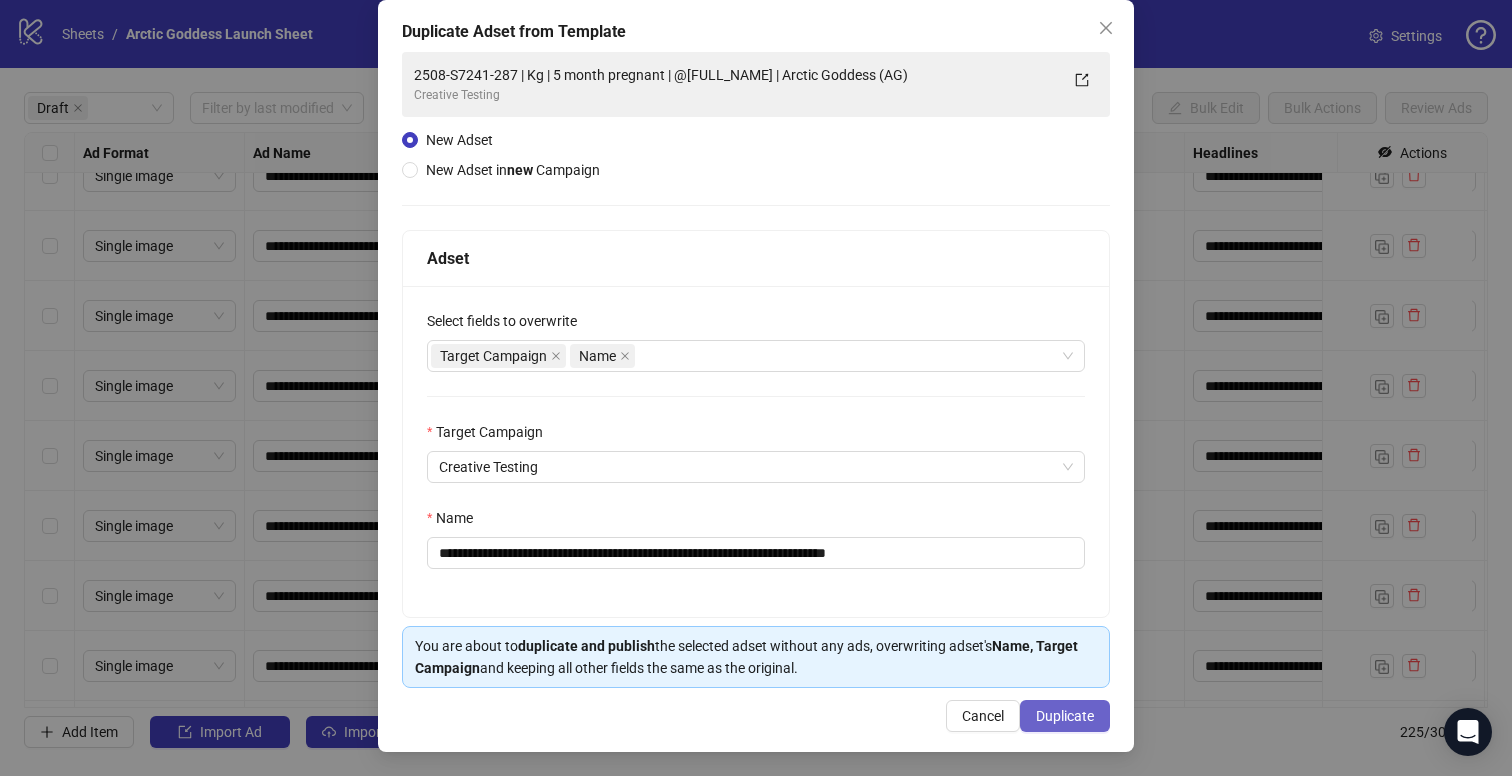 click on "Duplicate" at bounding box center [1065, 716] 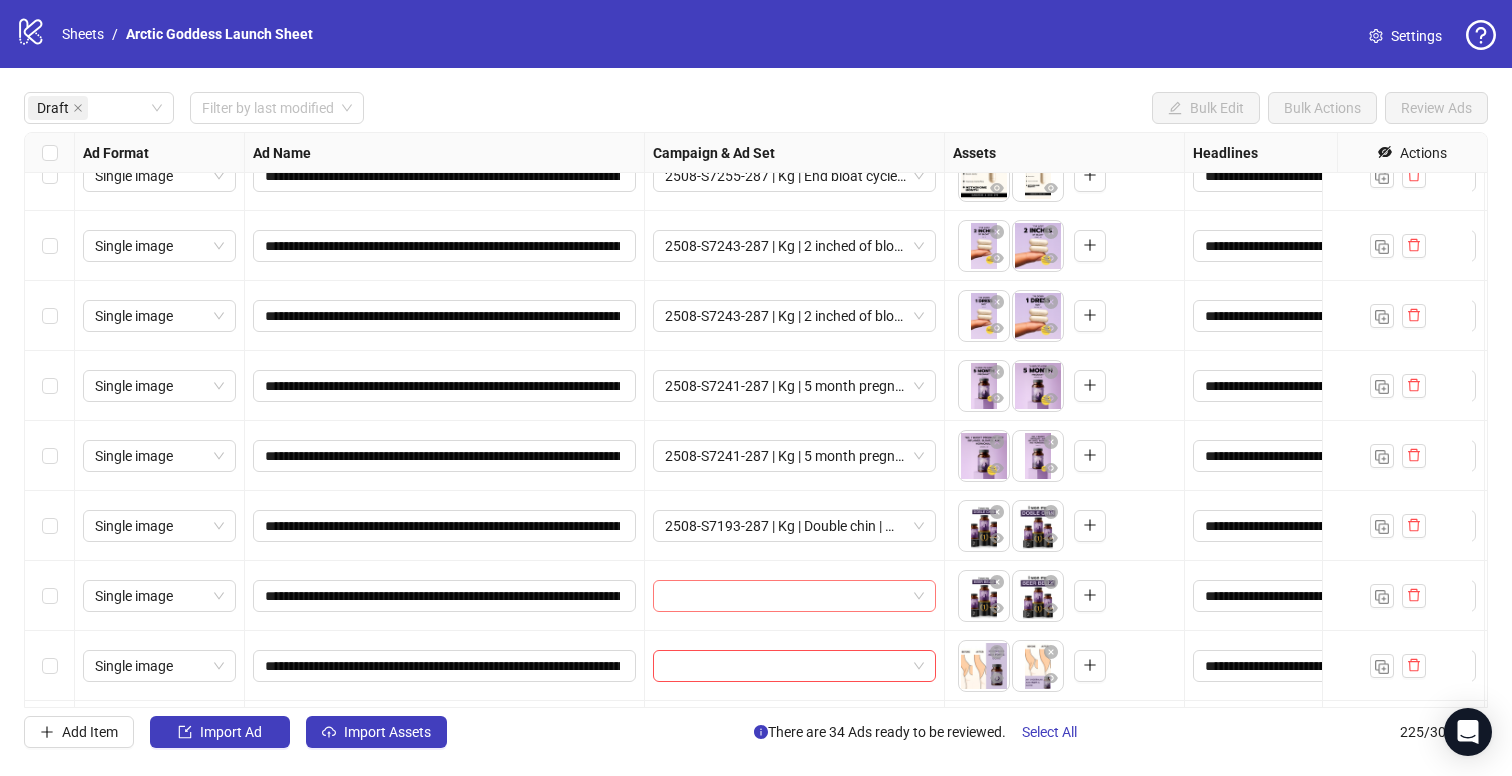 click at bounding box center [785, 596] 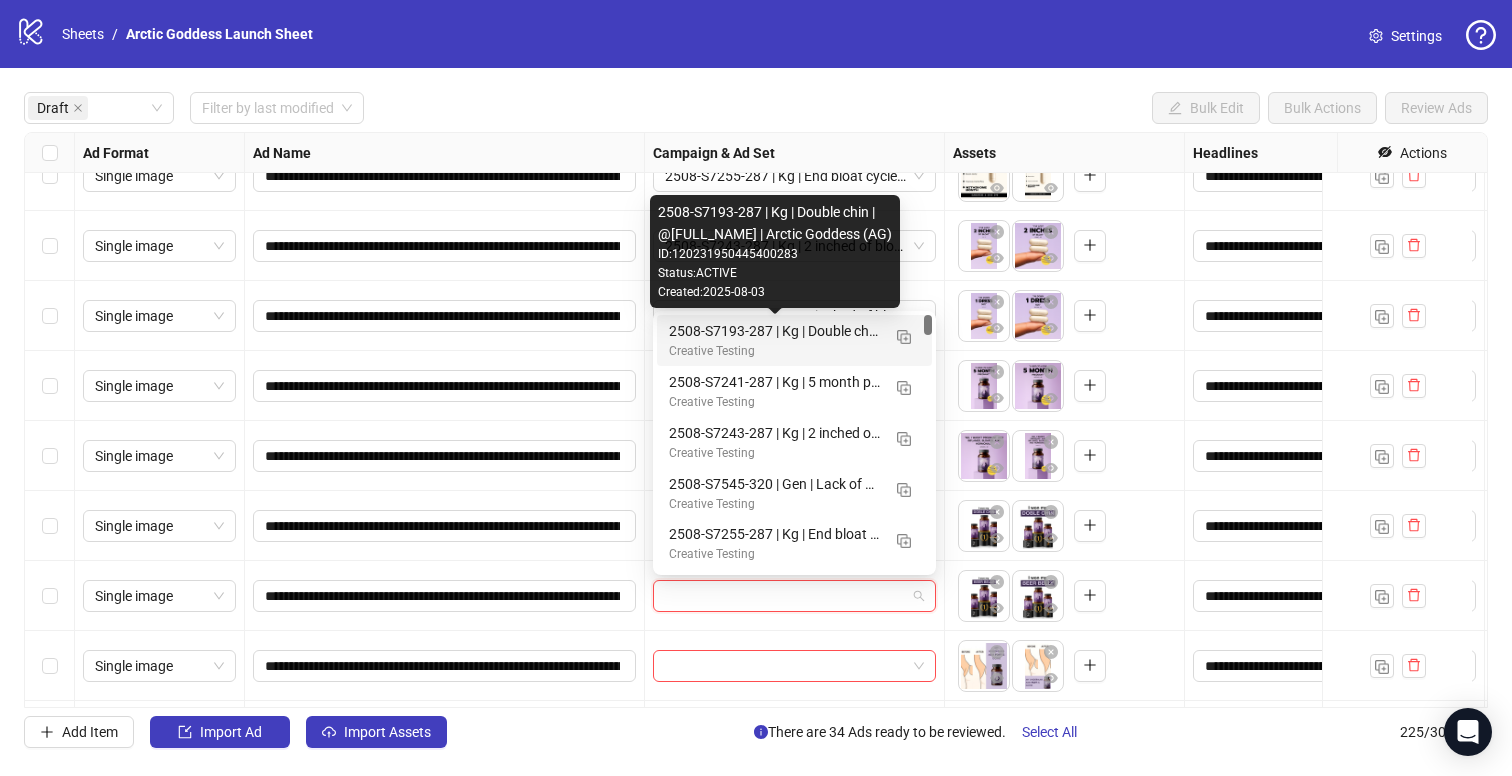 click on "2508-S7193-287 | Kg | Double chin | @[FULL_NAME] | Arctic Goddess (AG)" at bounding box center [774, 331] 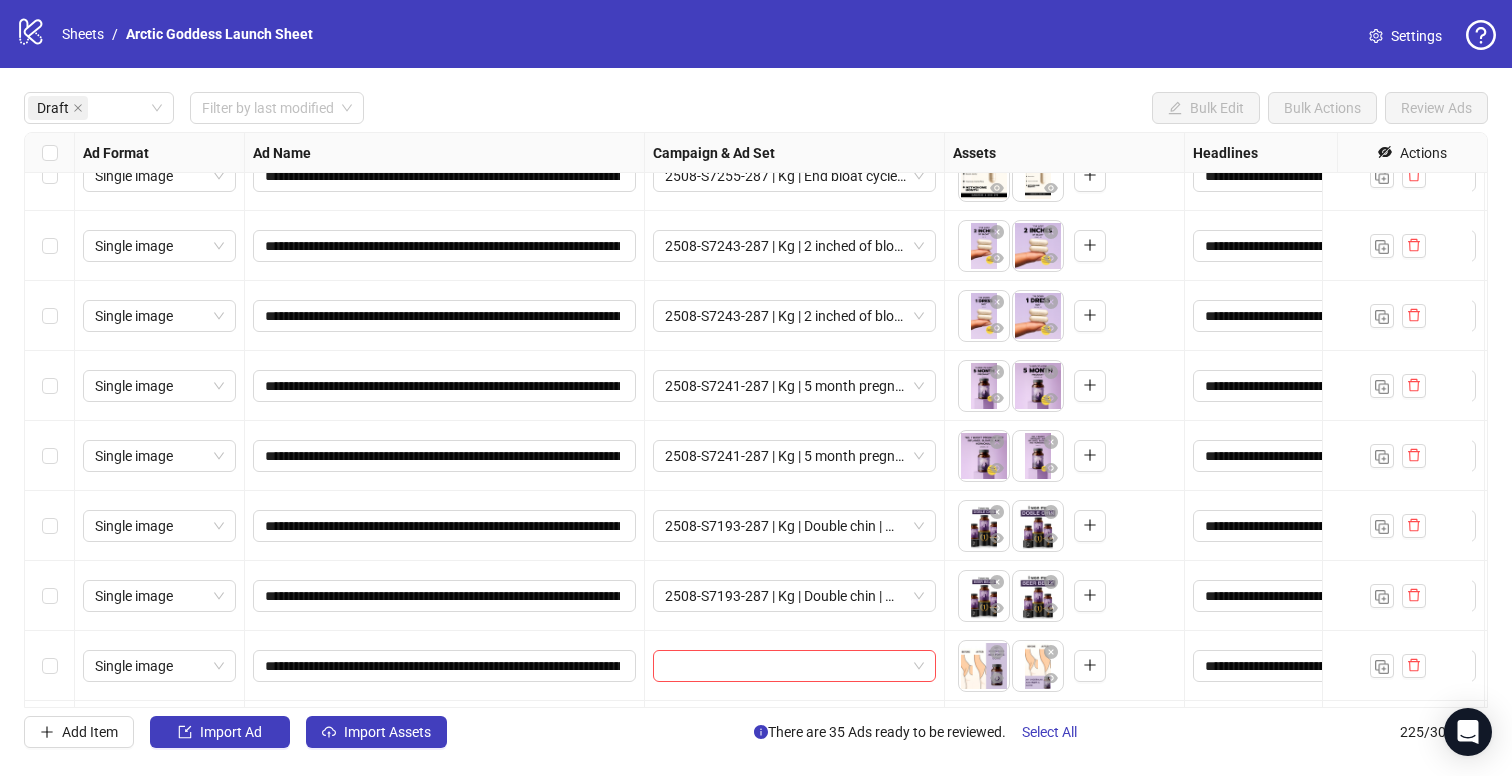 click at bounding box center (795, 666) 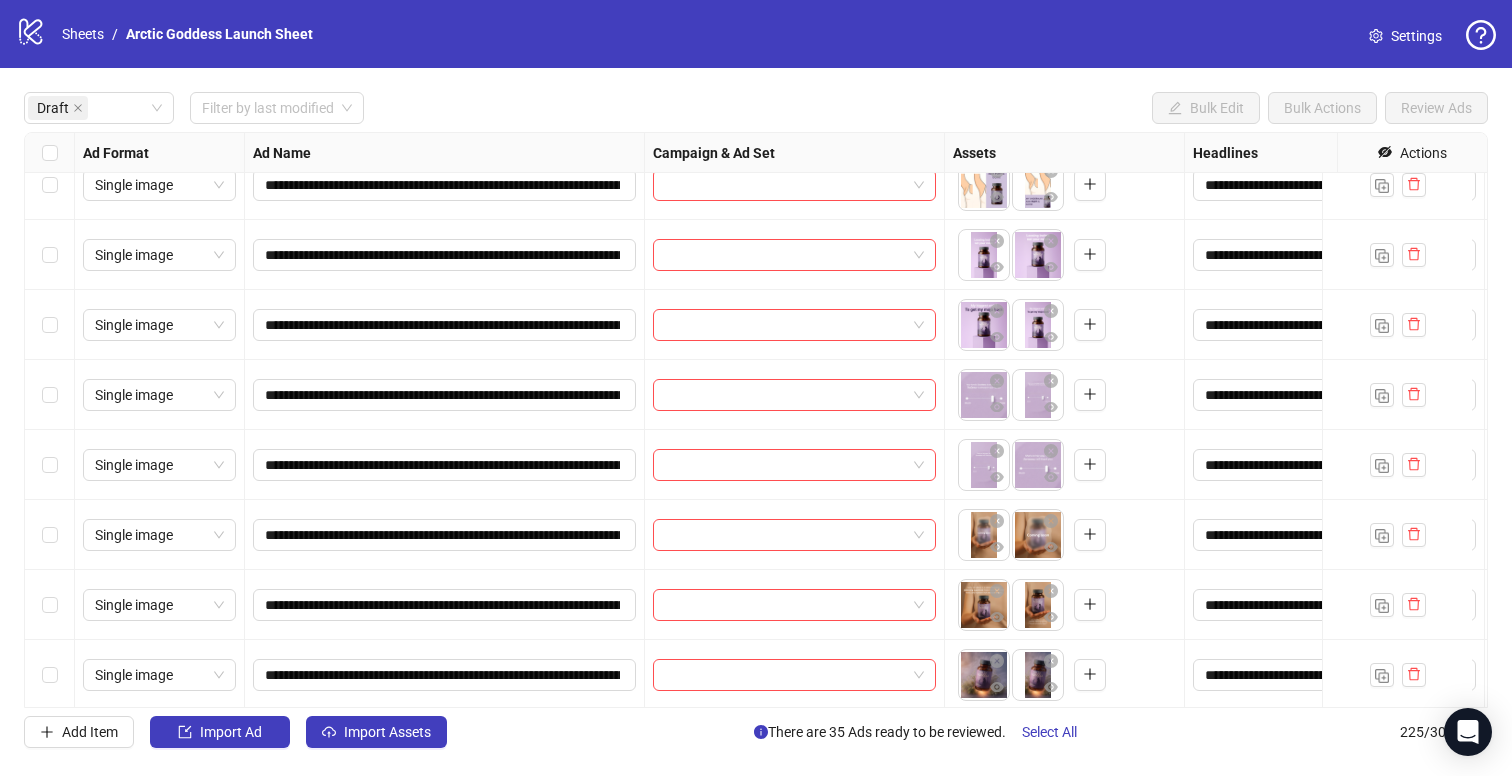 scroll, scrollTop: 2241, scrollLeft: 0, axis: vertical 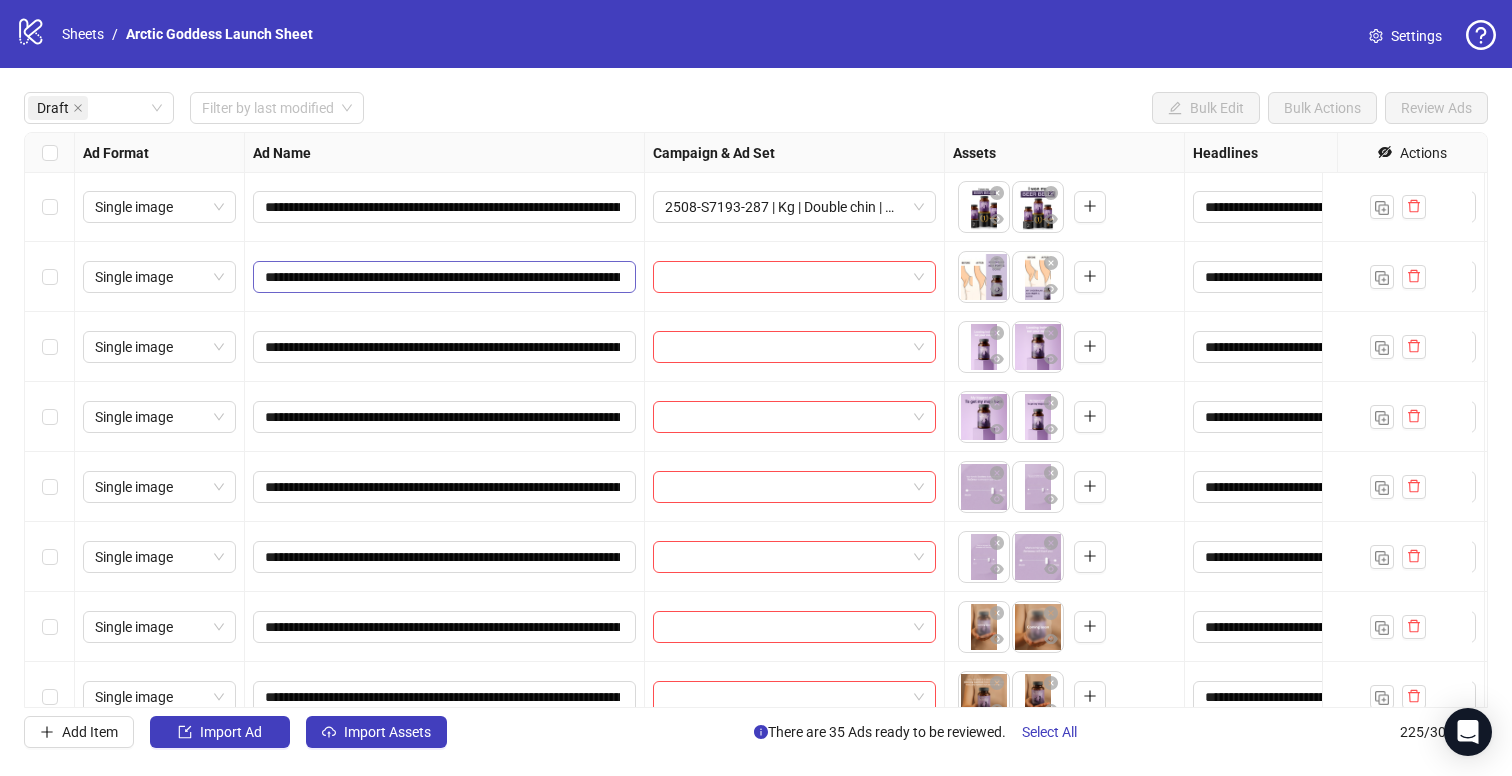 click on "**********" at bounding box center (444, 277) 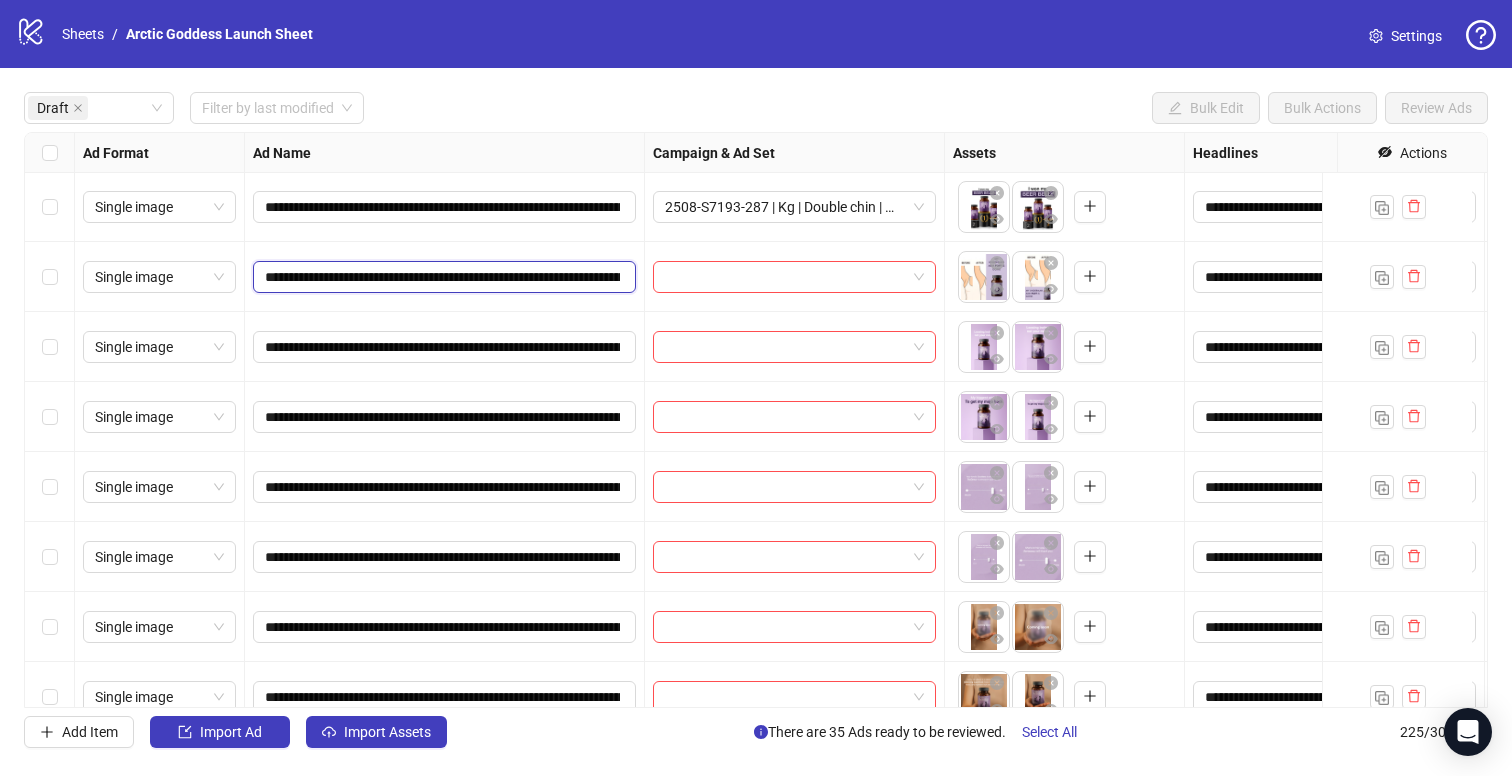 scroll, scrollTop: 0, scrollLeft: 179, axis: horizontal 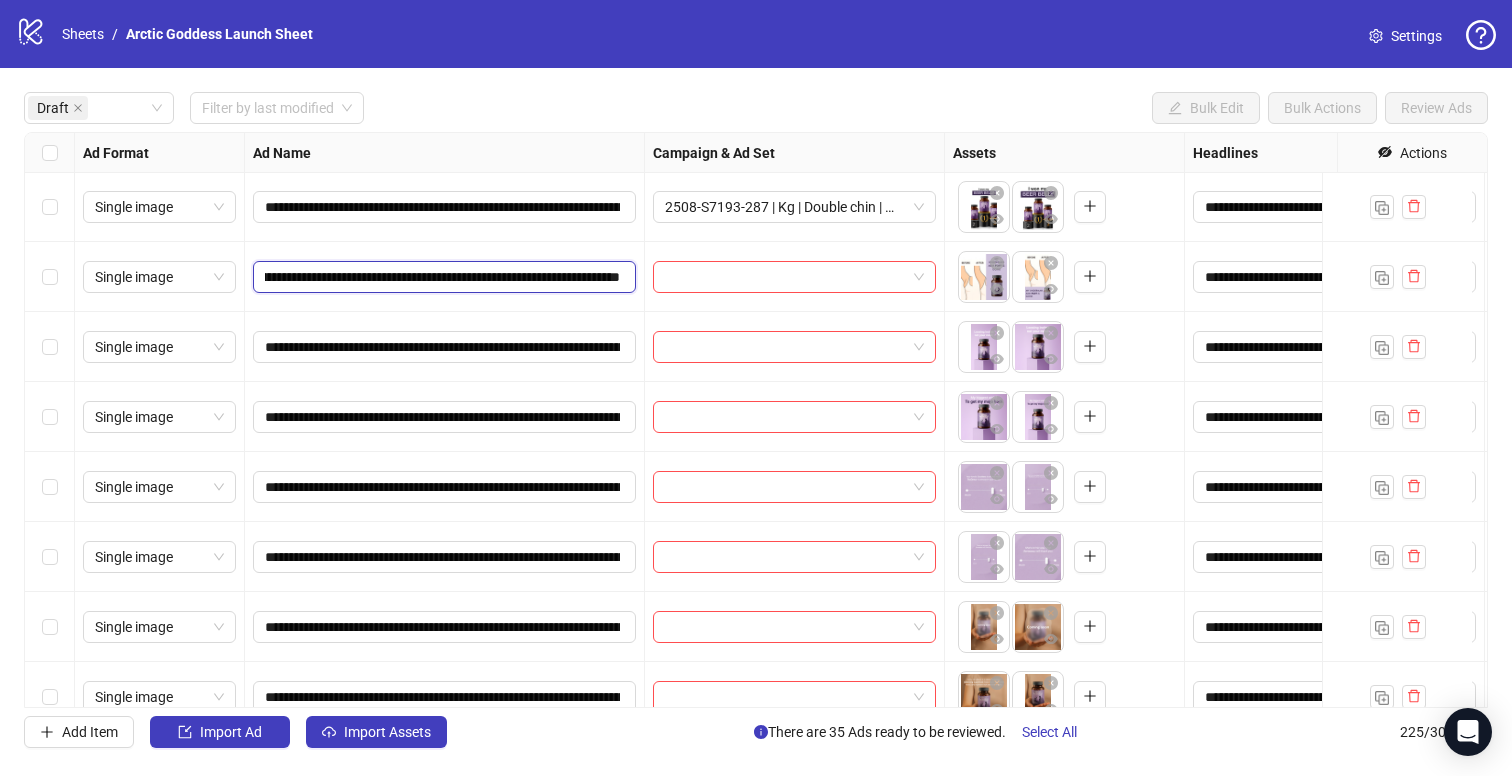 click on "**********" at bounding box center [442, 277] 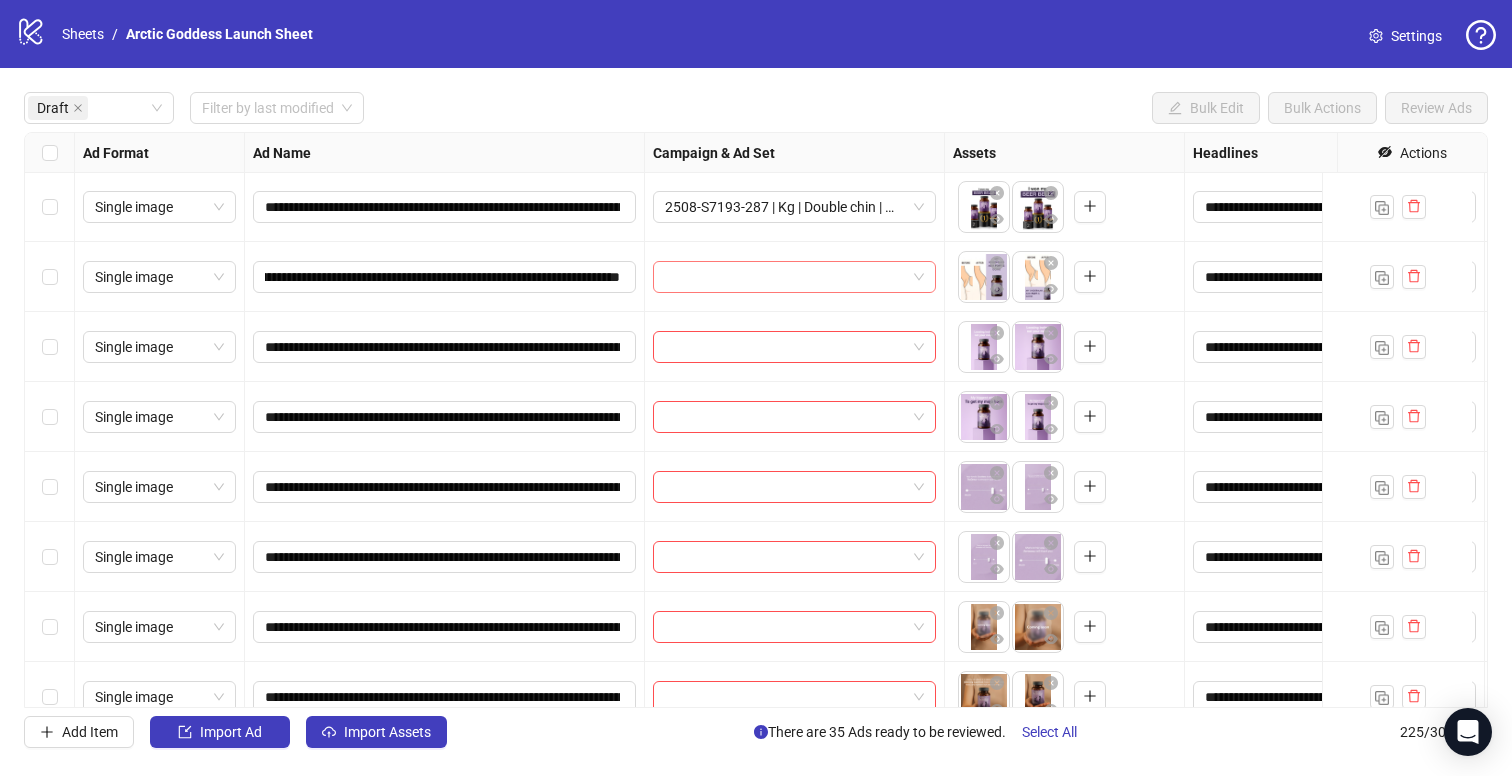 click at bounding box center (785, 277) 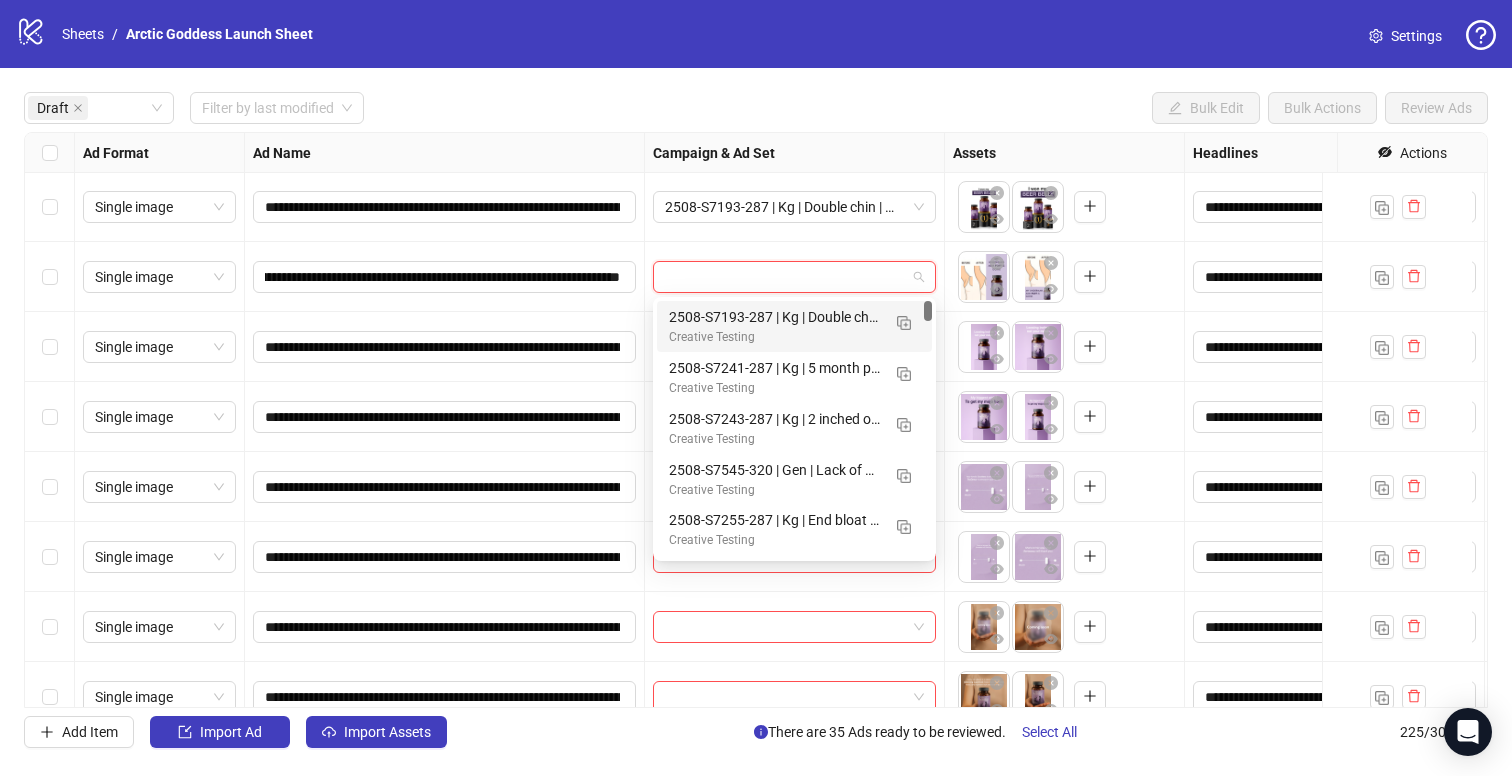 scroll, scrollTop: 0, scrollLeft: 0, axis: both 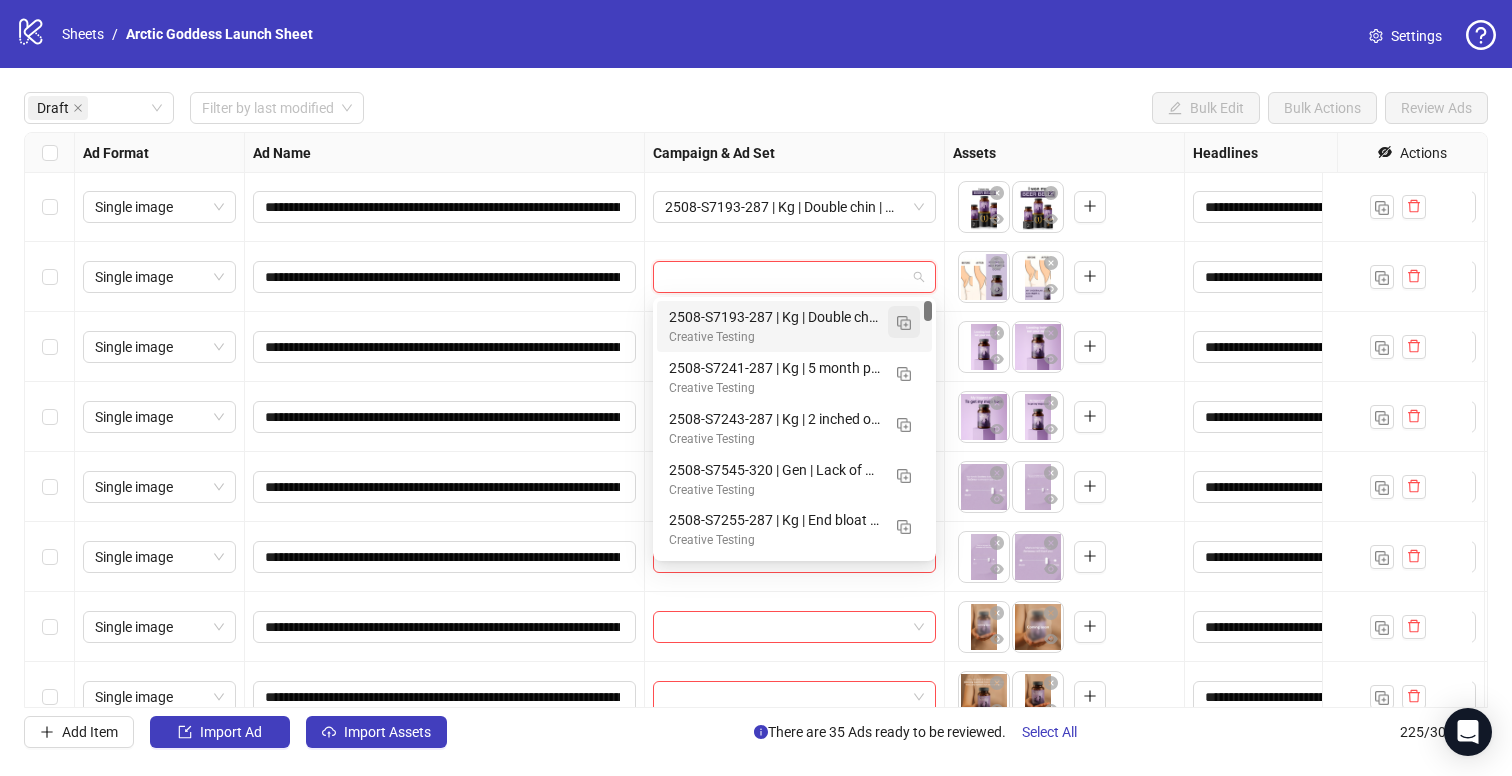 click at bounding box center (904, 323) 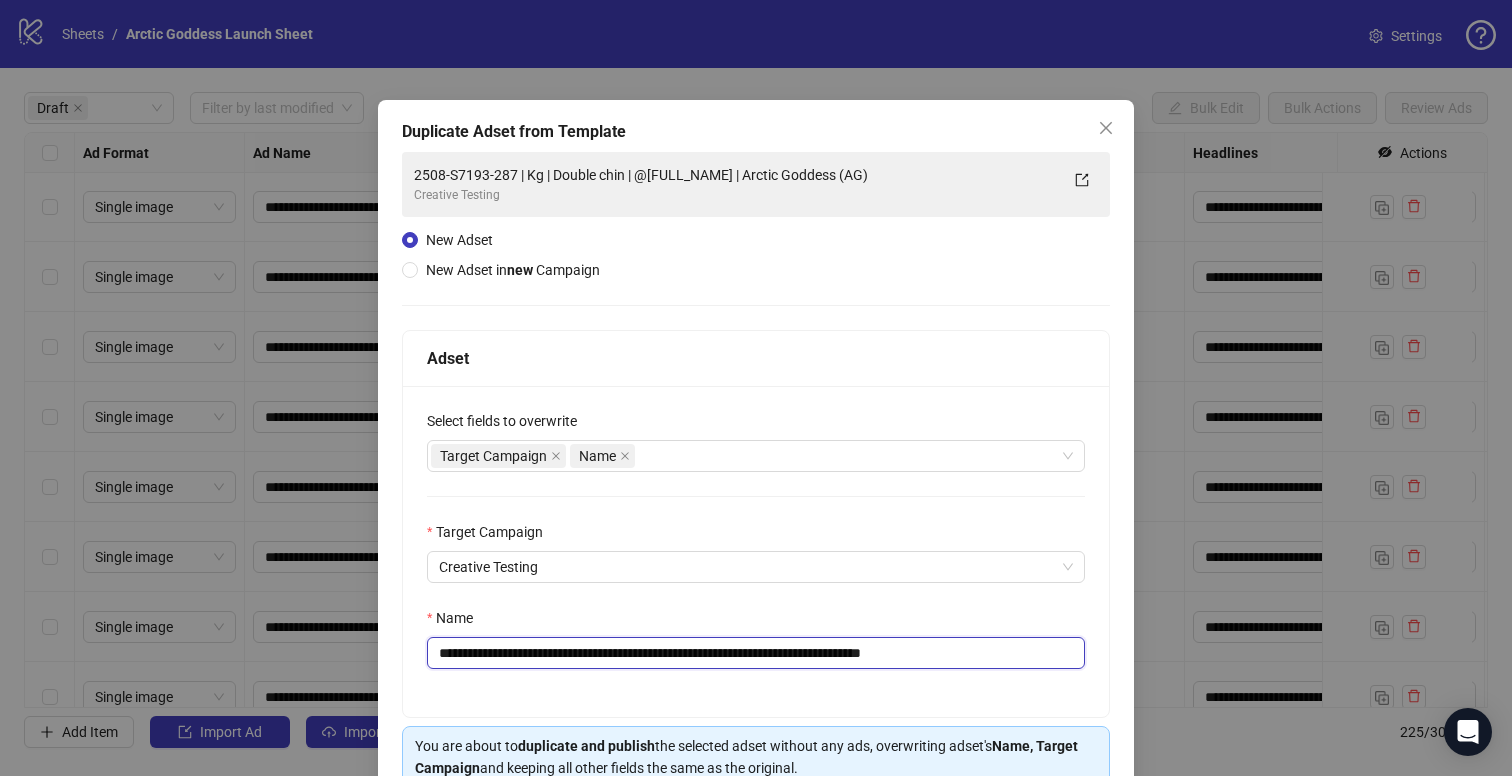 click on "**********" at bounding box center (756, 653) 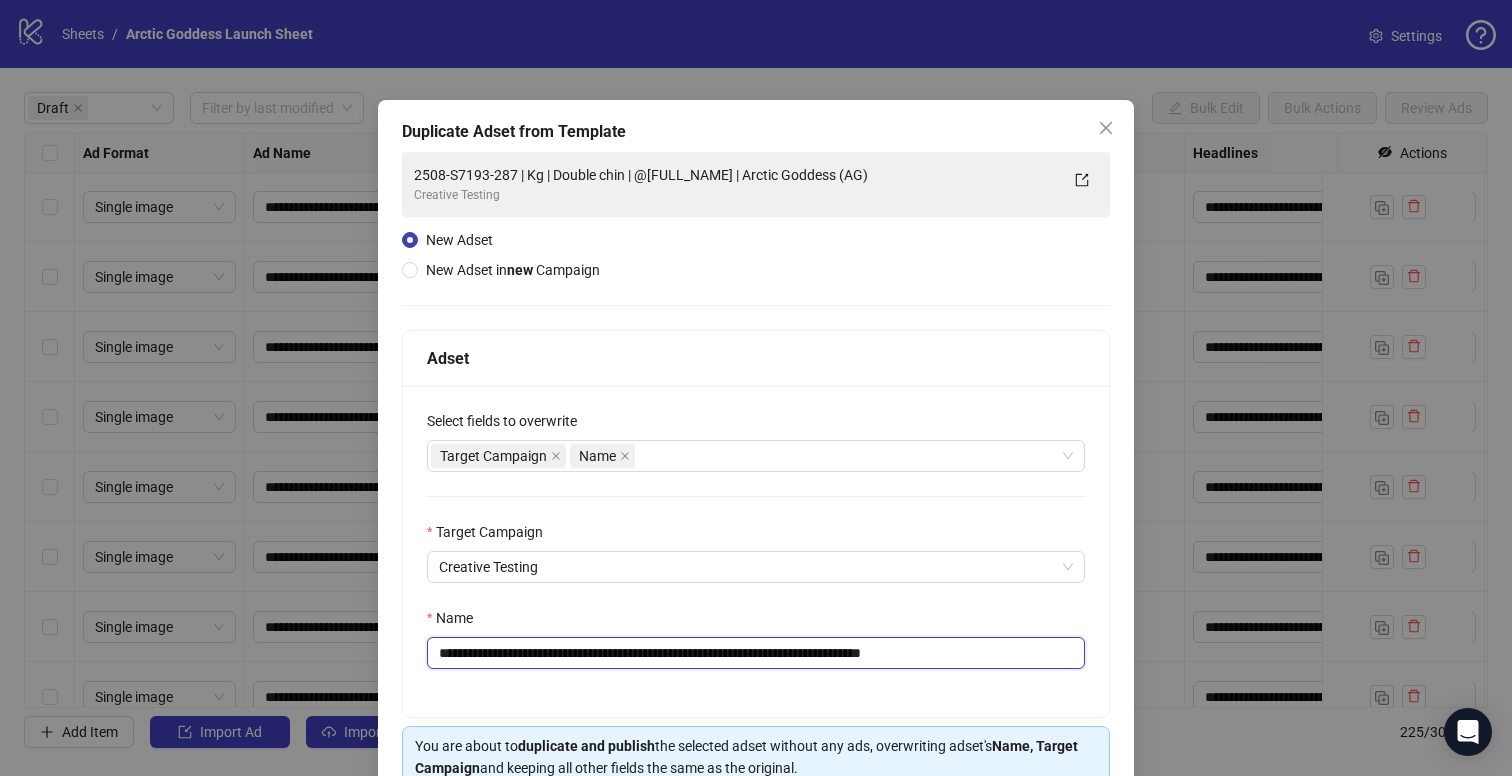 drag, startPoint x: 561, startPoint y: 657, endPoint x: 539, endPoint y: 657, distance: 22 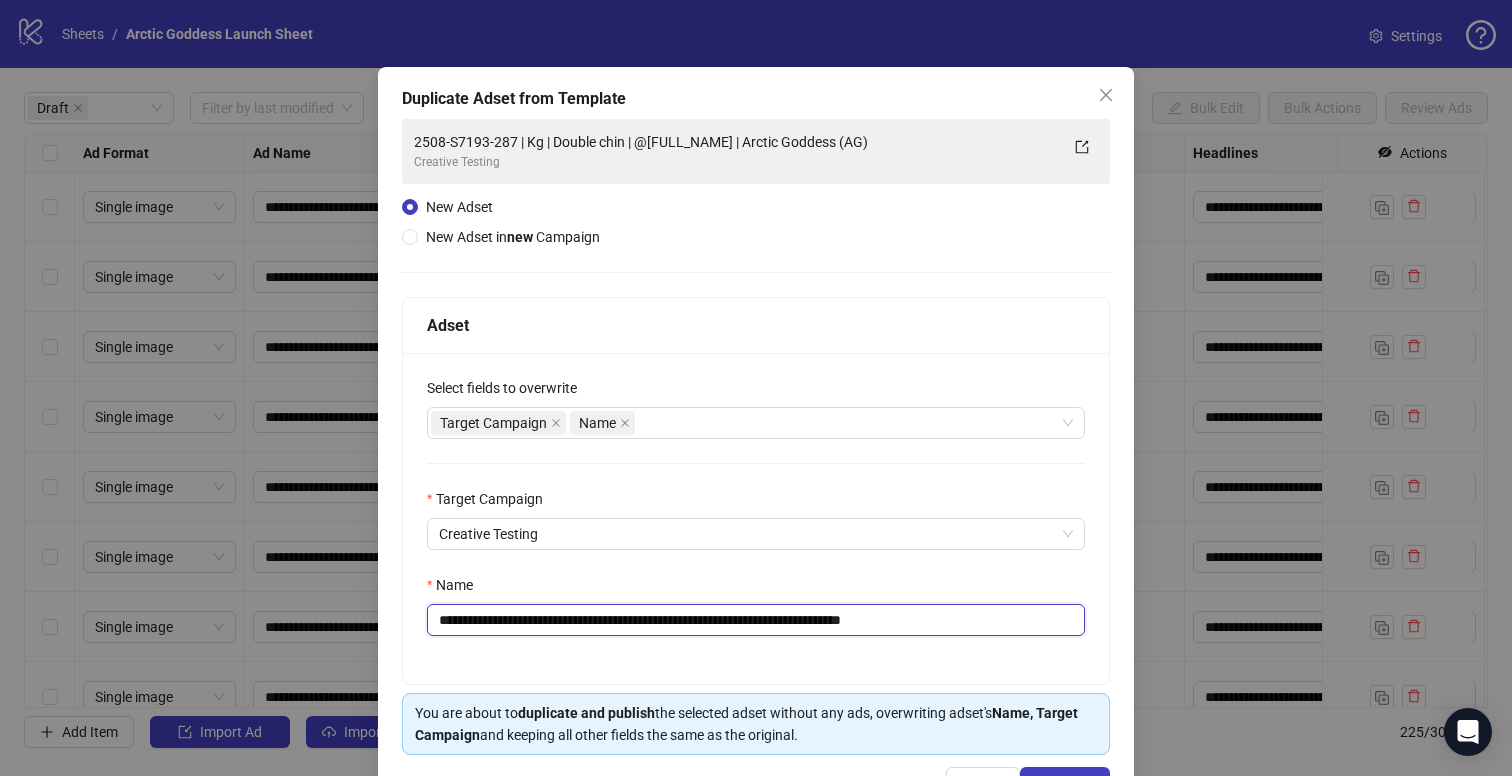 scroll, scrollTop: 101, scrollLeft: 0, axis: vertical 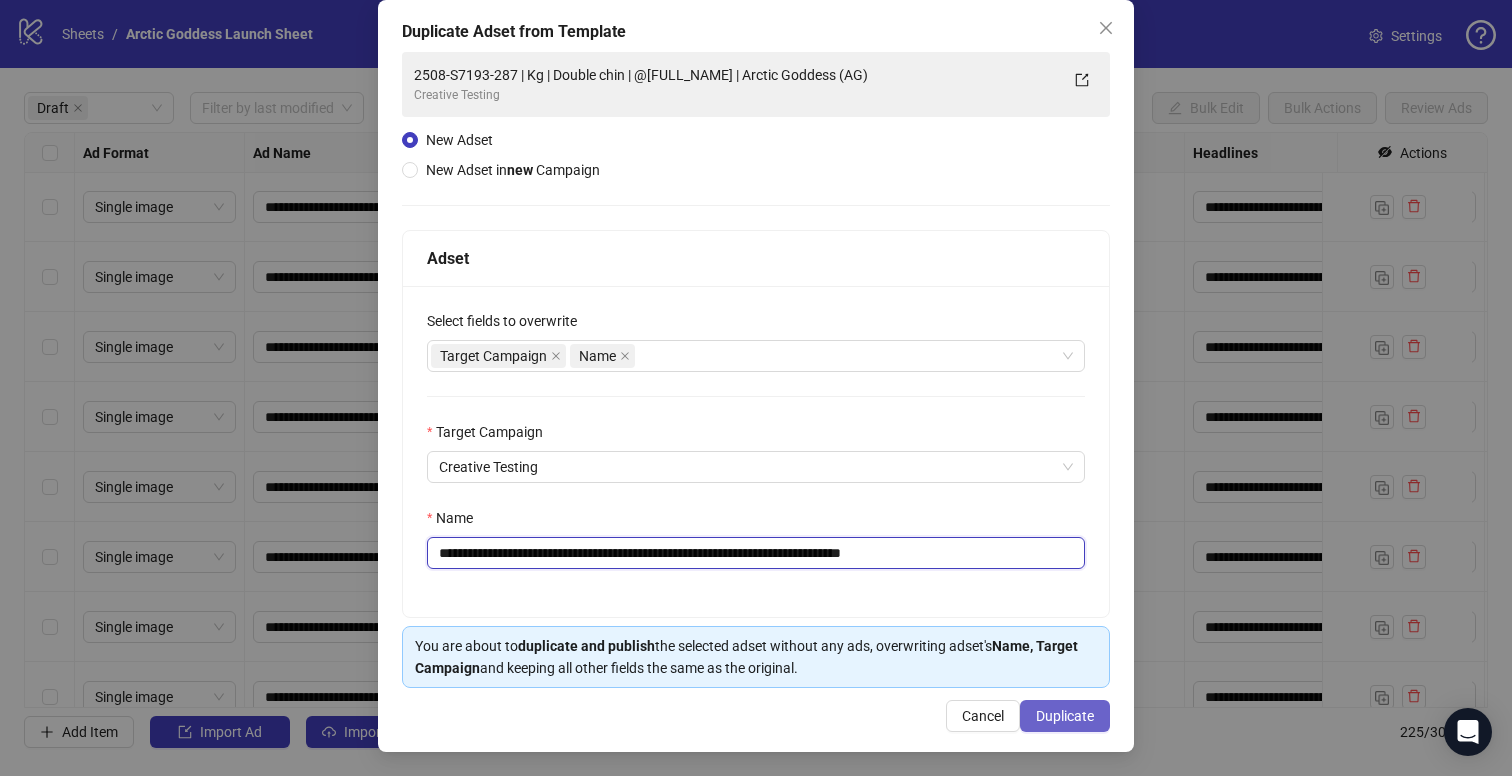 type on "**********" 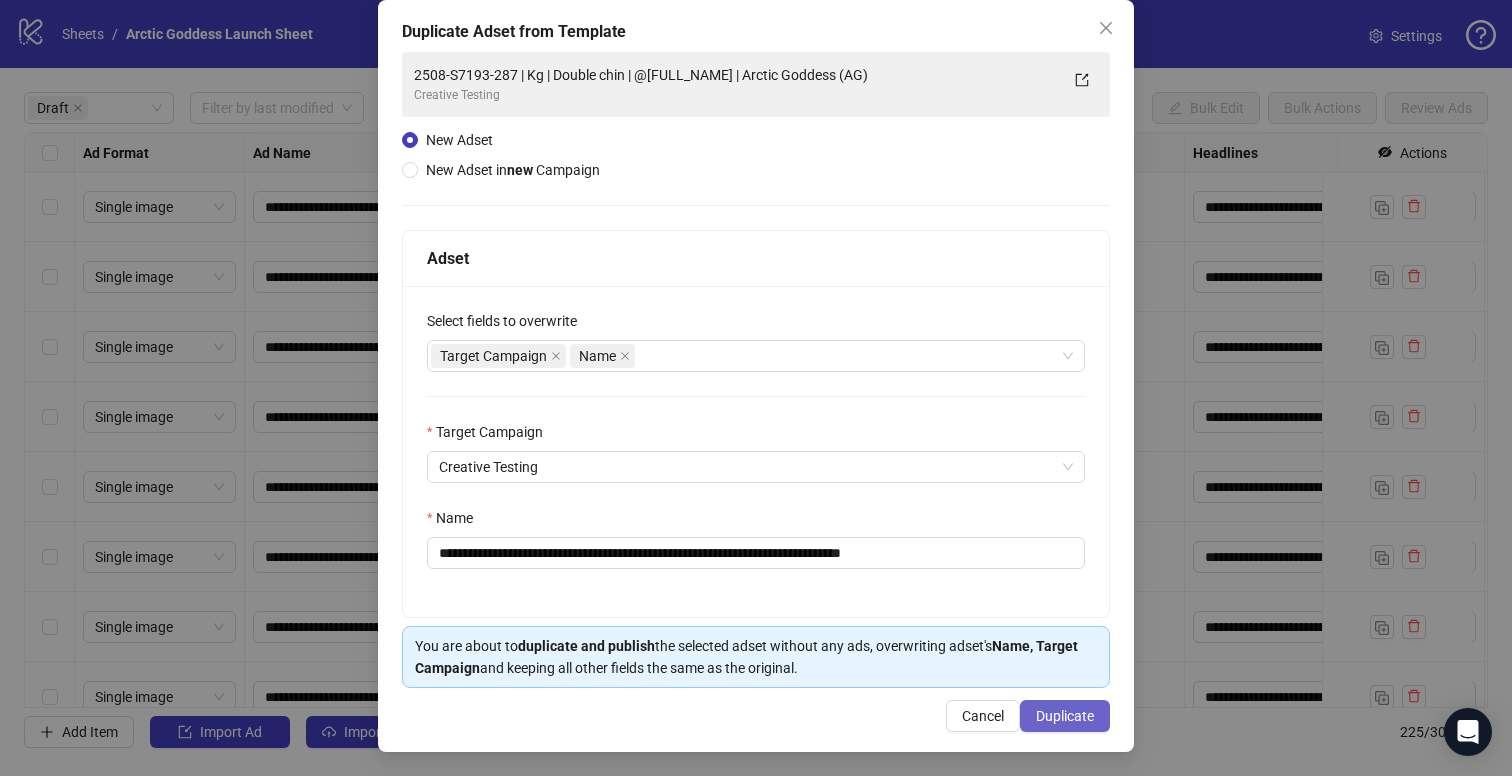 click on "Duplicate" at bounding box center (1065, 716) 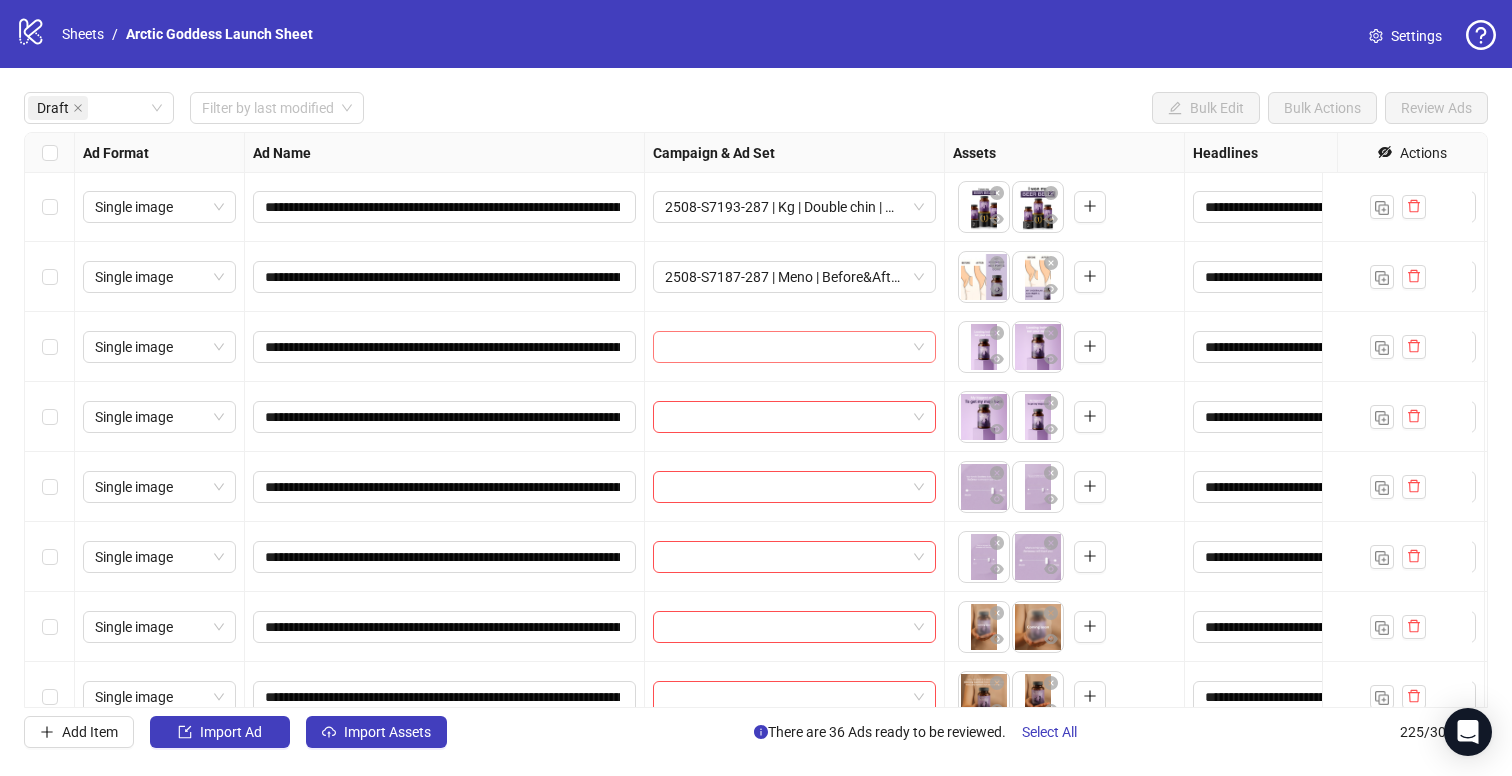 click at bounding box center [785, 347] 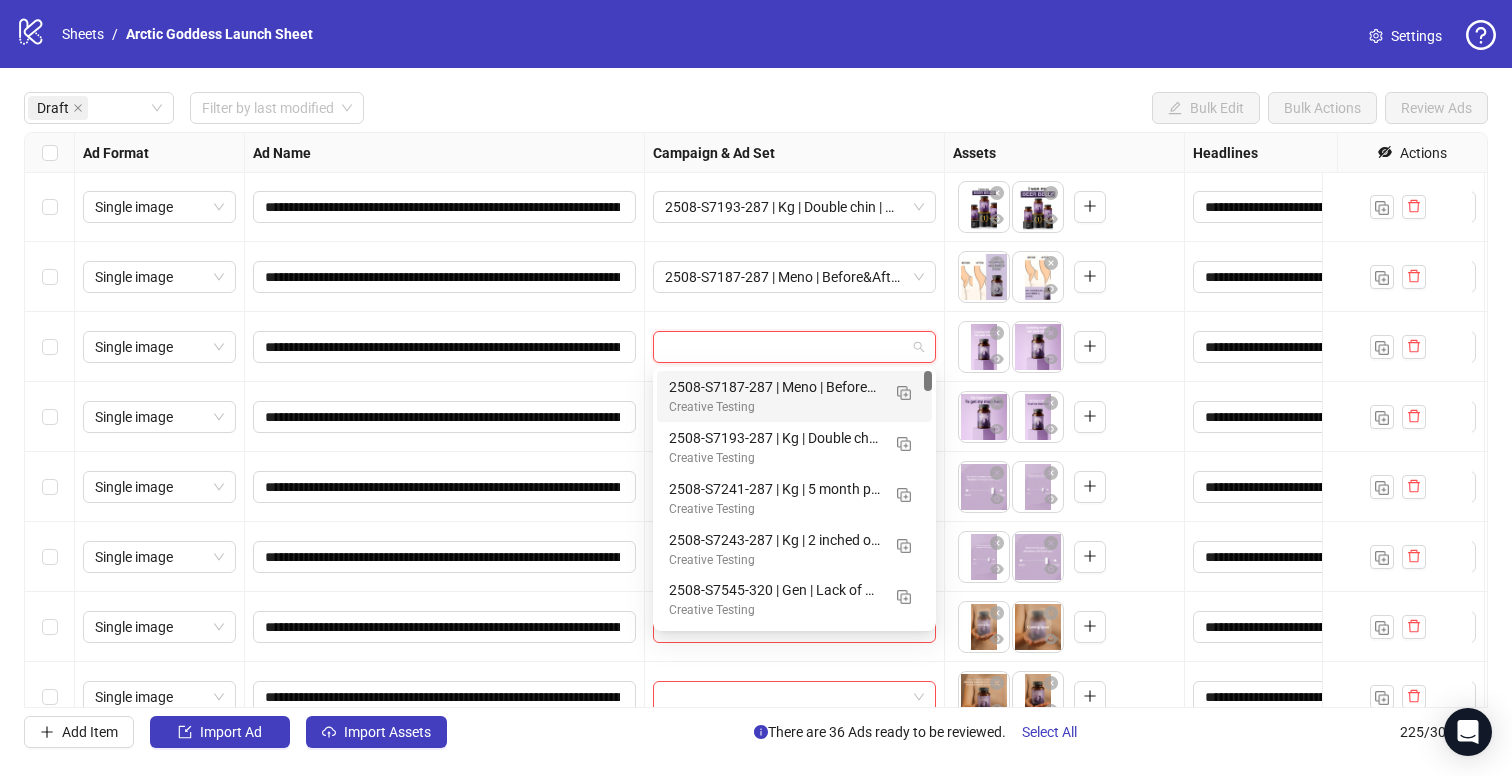 click on "**********" at bounding box center [445, 347] 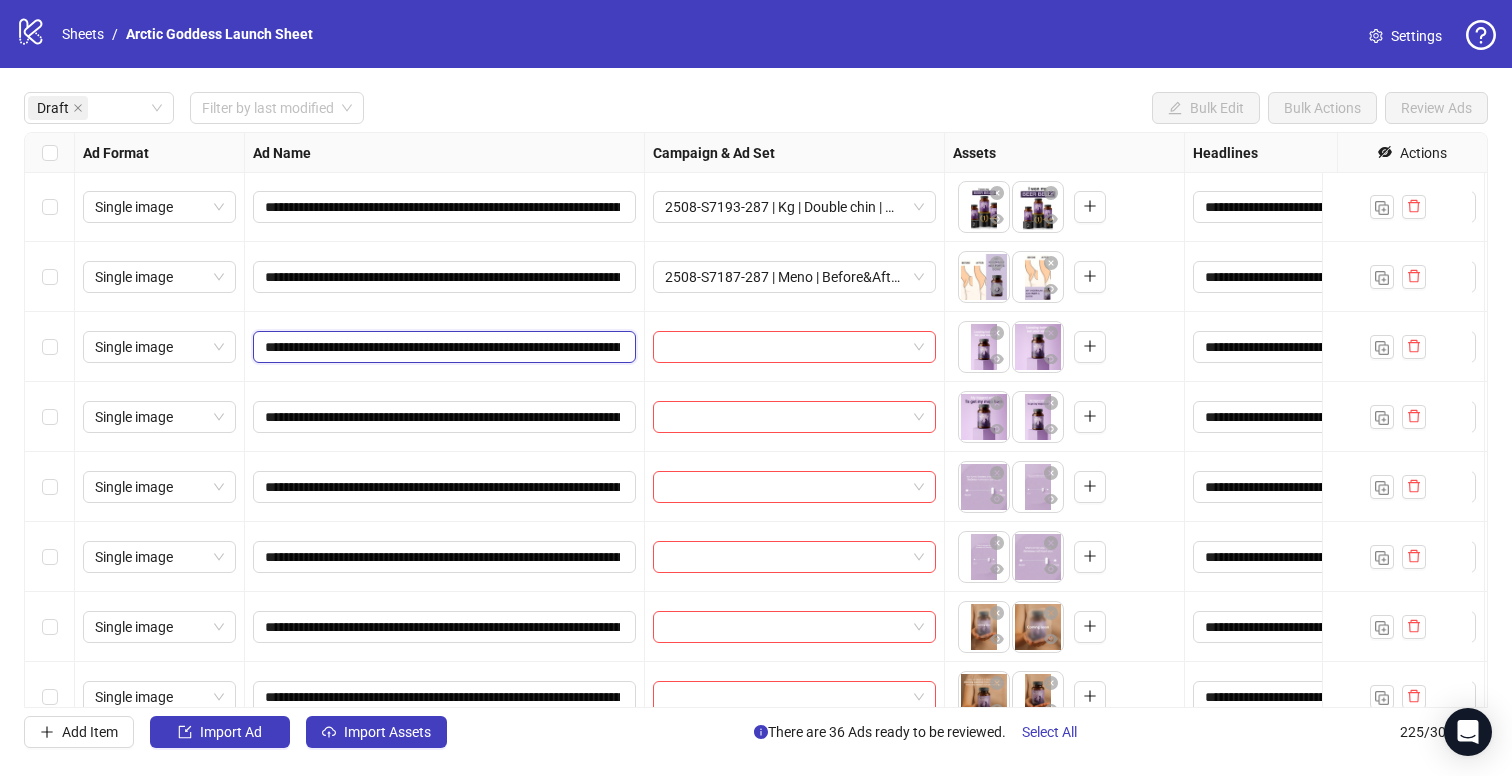 click on "**********" at bounding box center [442, 347] 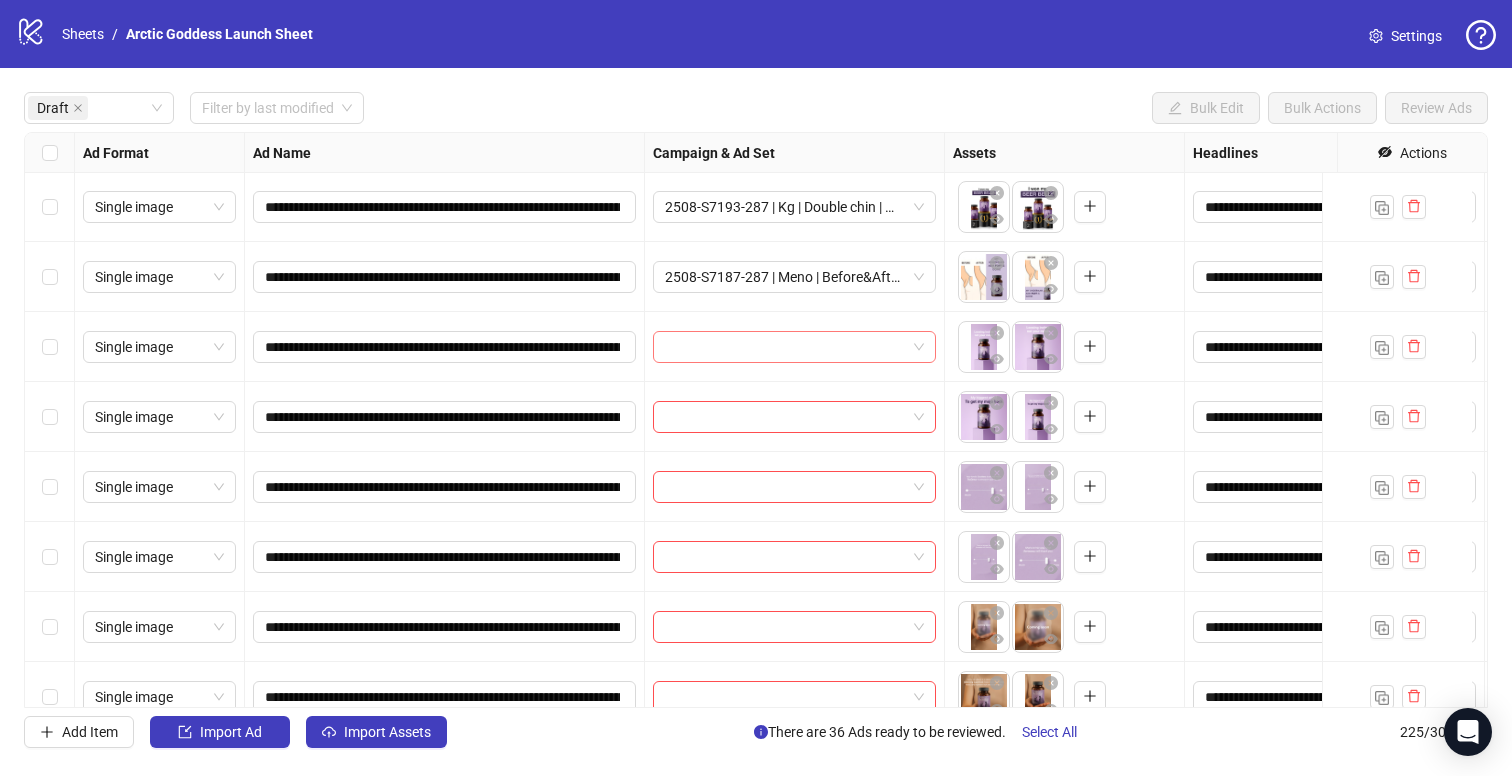 click at bounding box center (785, 347) 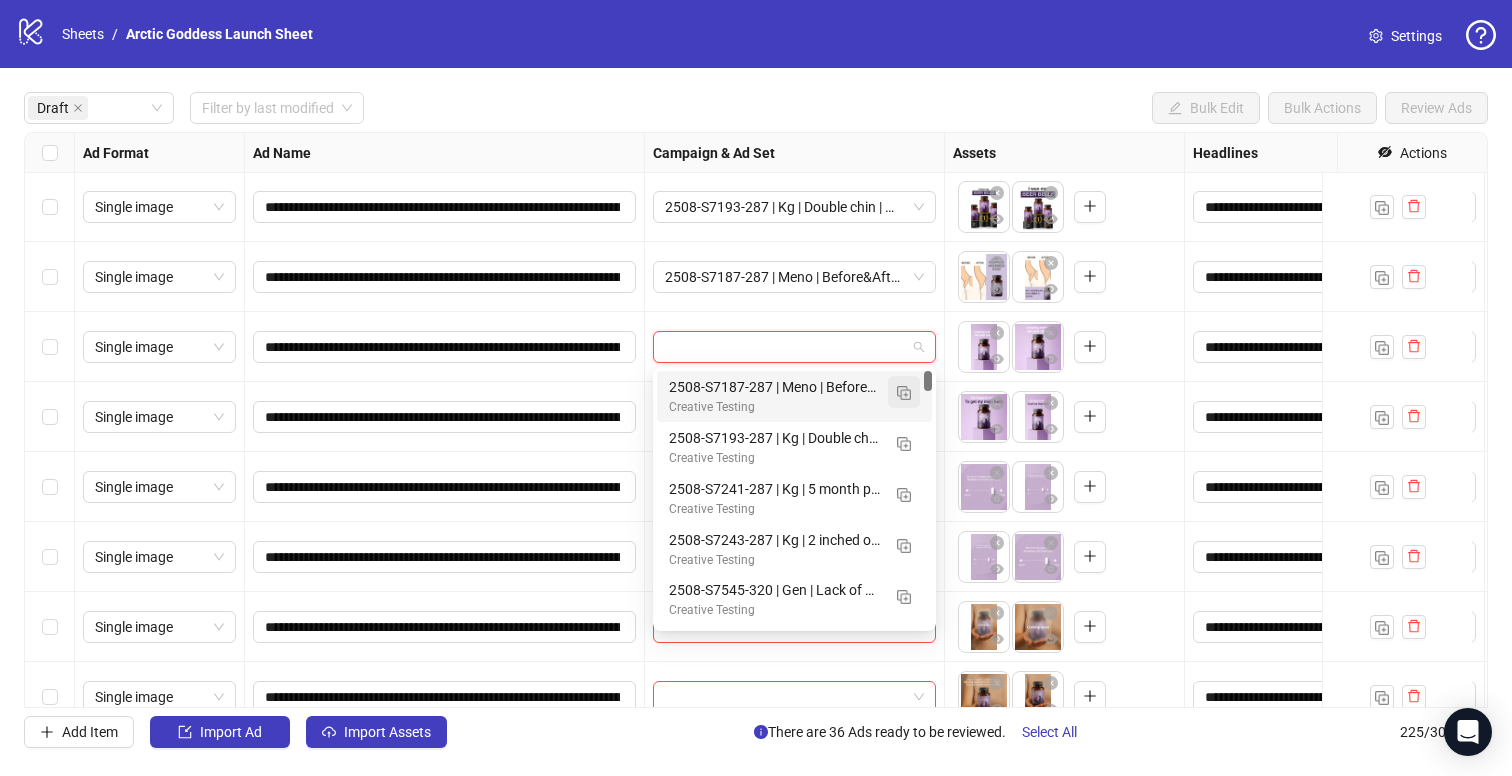 click at bounding box center [904, 393] 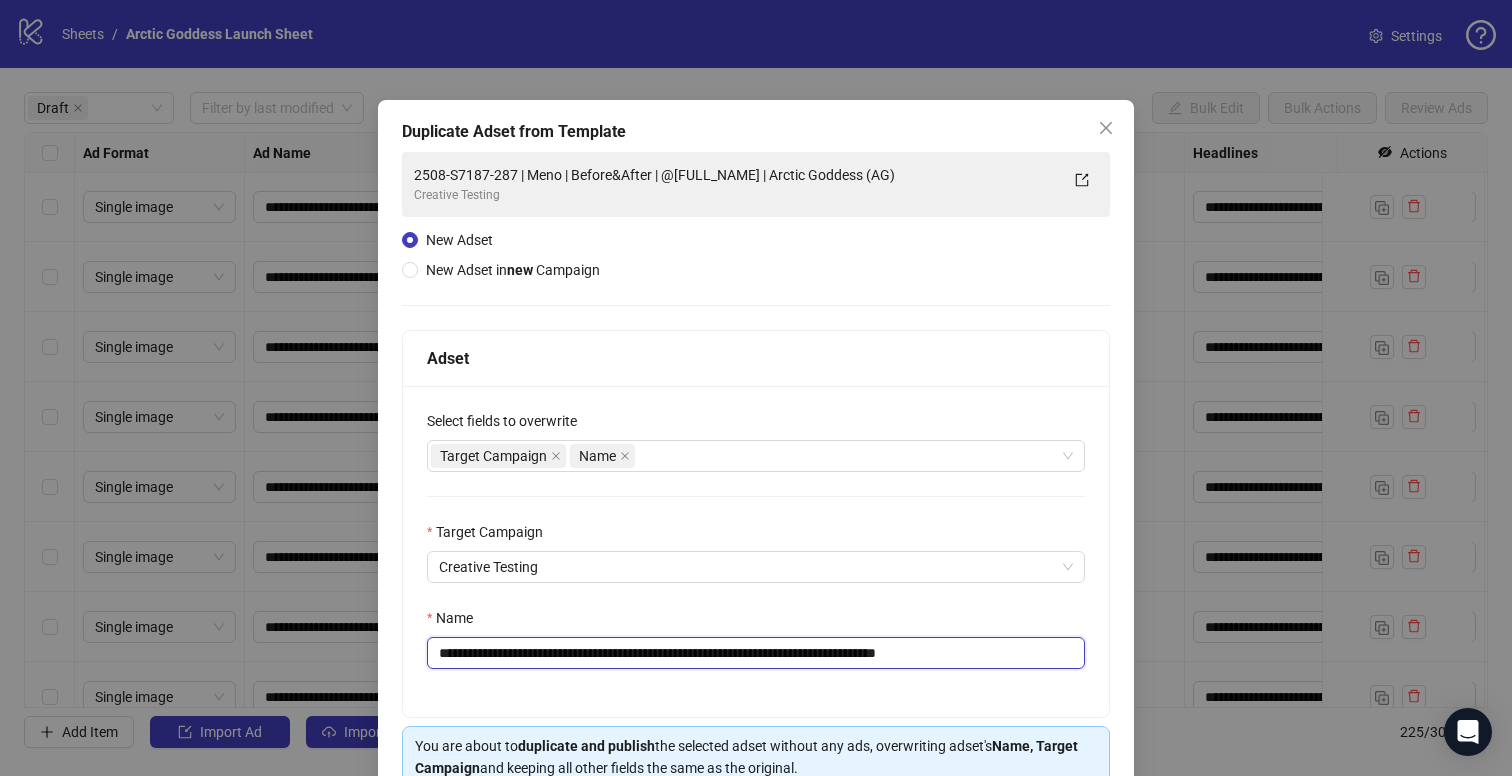 click on "**********" at bounding box center (756, 653) 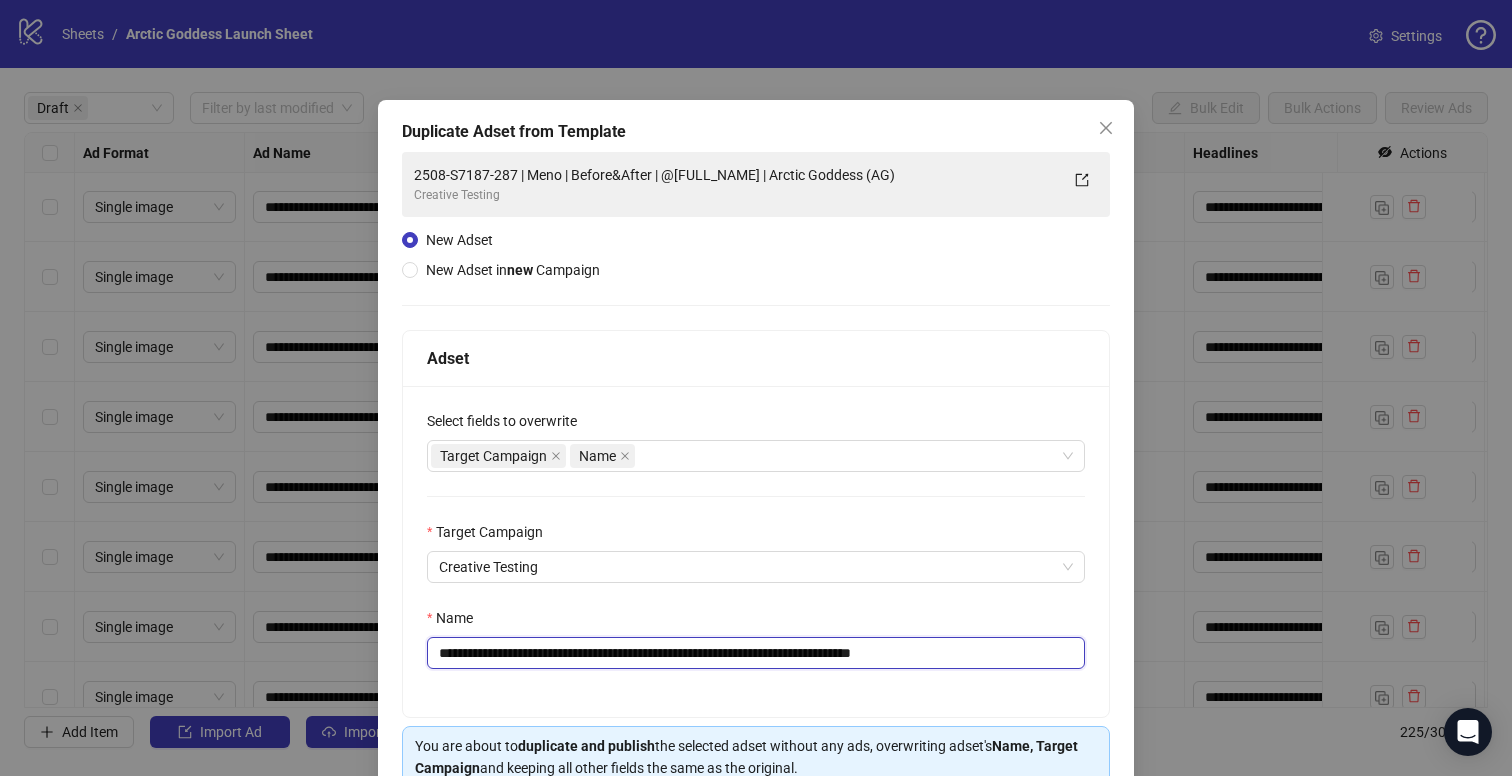 drag, startPoint x: 557, startPoint y: 654, endPoint x: 536, endPoint y: 657, distance: 21.213203 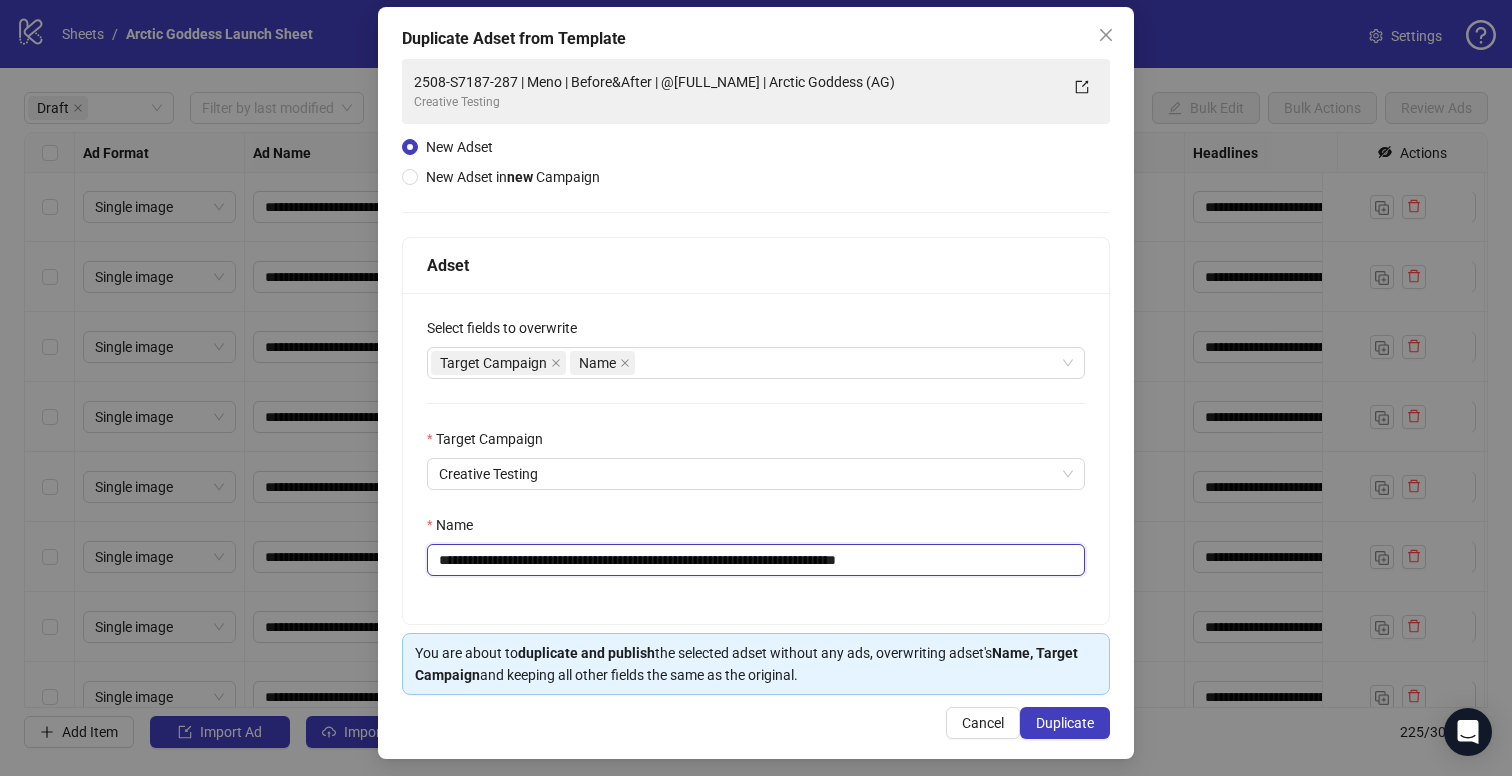 scroll, scrollTop: 101, scrollLeft: 0, axis: vertical 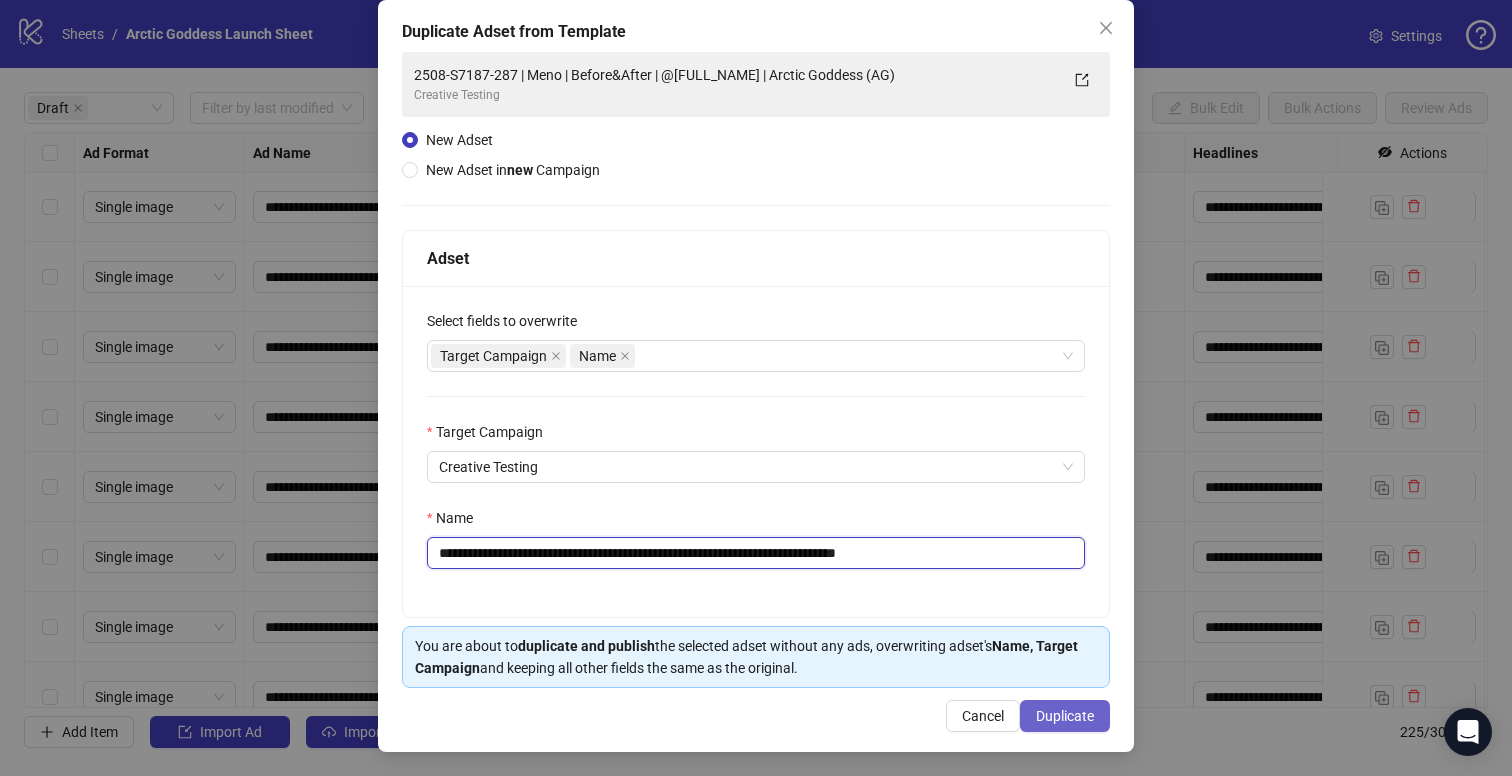 type on "**********" 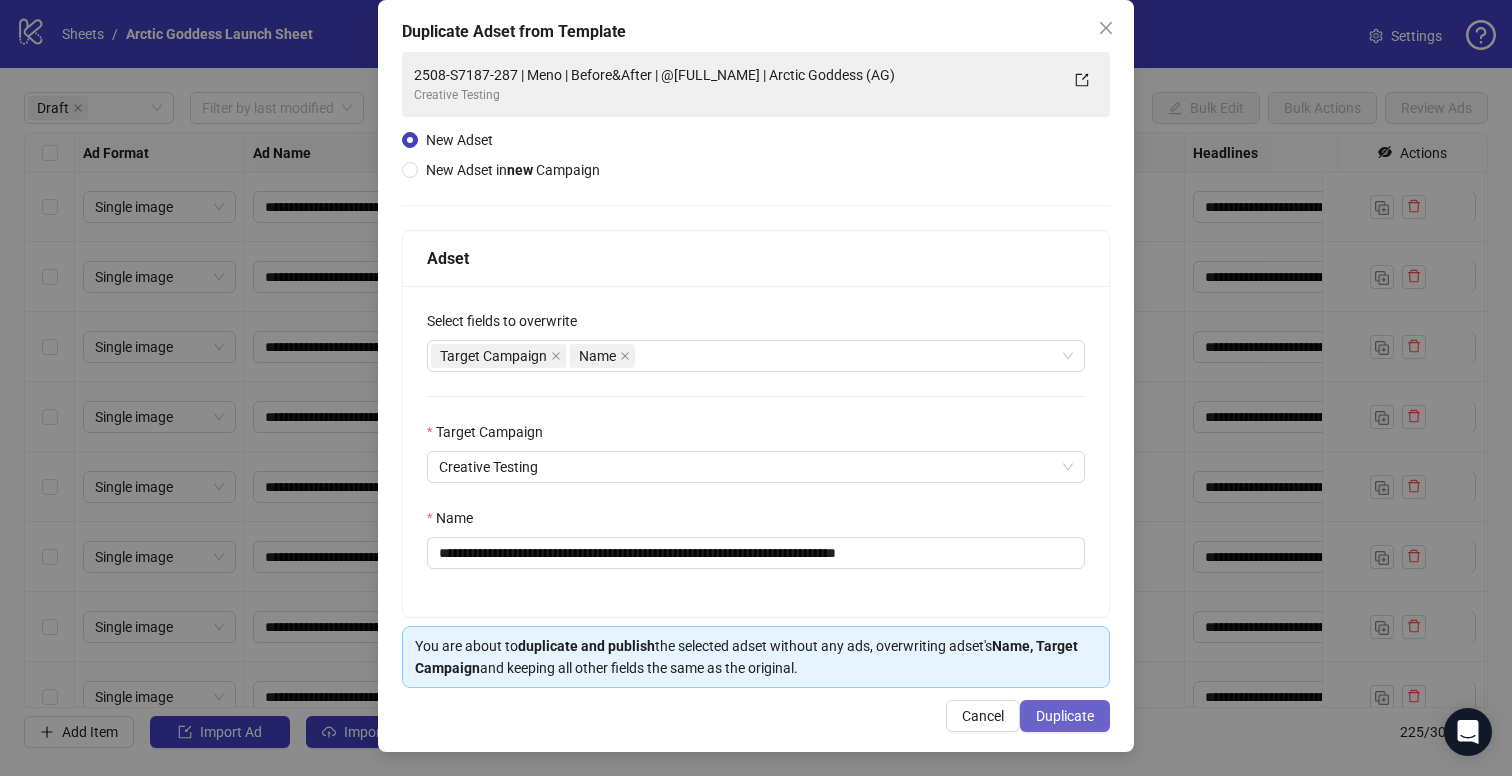 click on "Duplicate" at bounding box center [1065, 716] 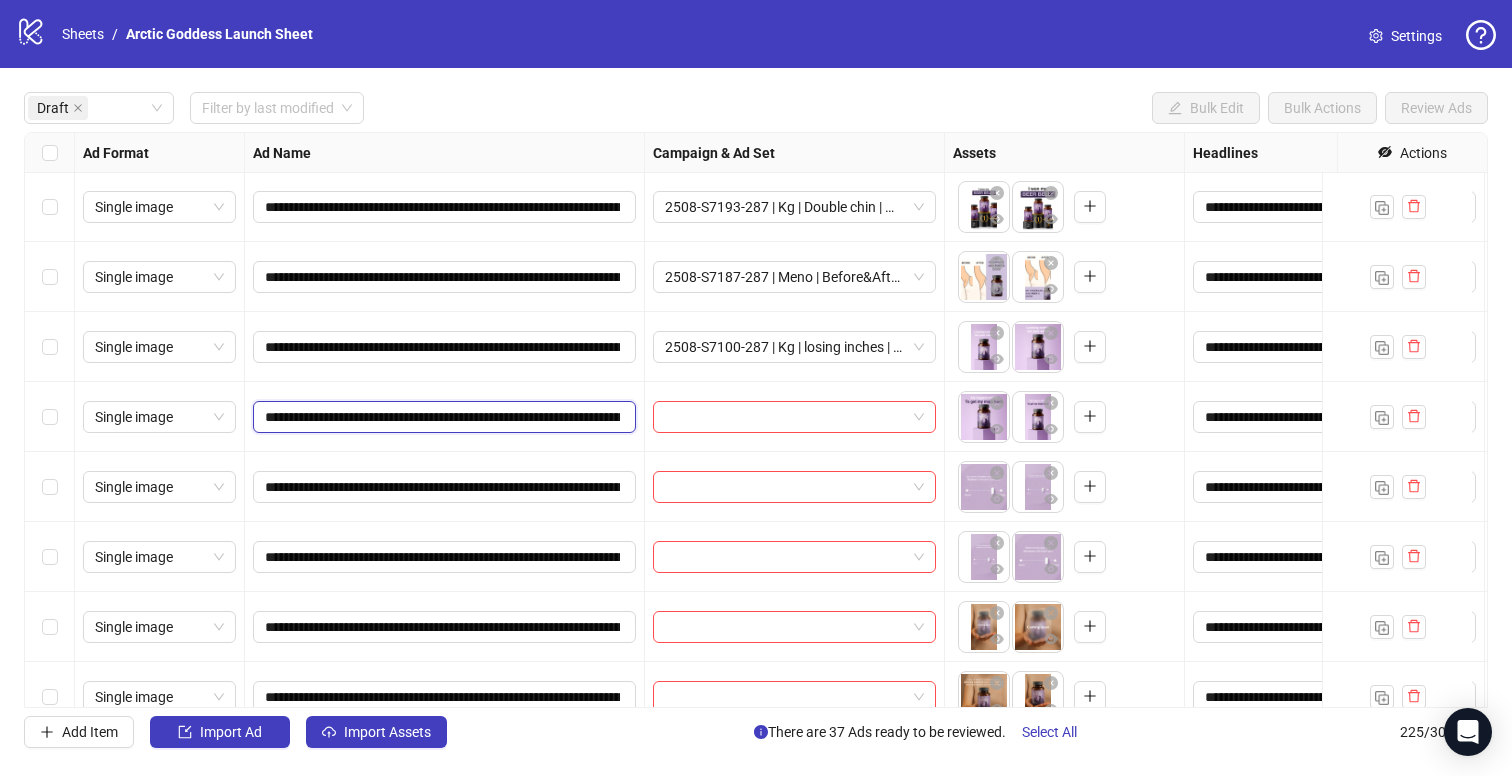 click on "**********" at bounding box center [442, 417] 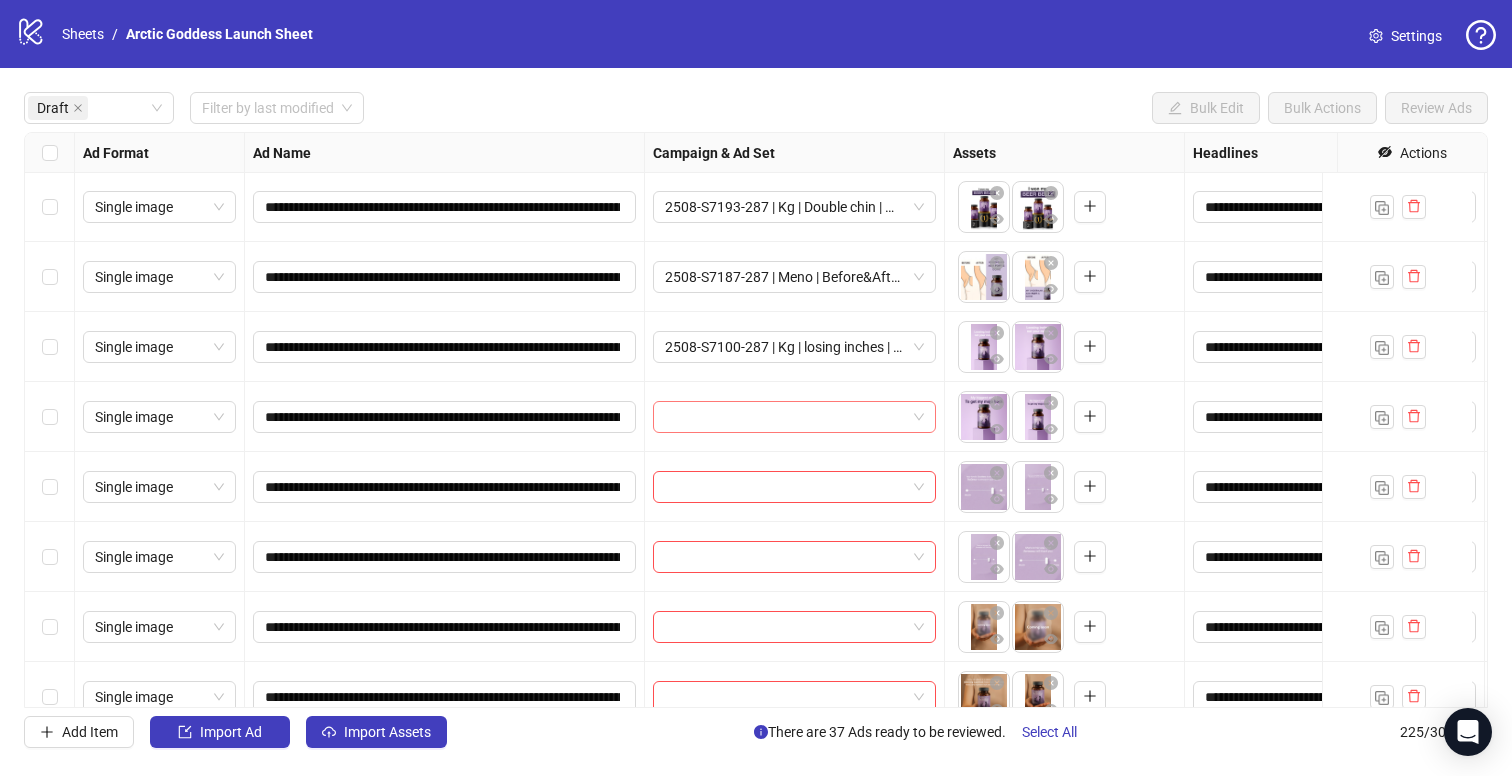 click at bounding box center [785, 417] 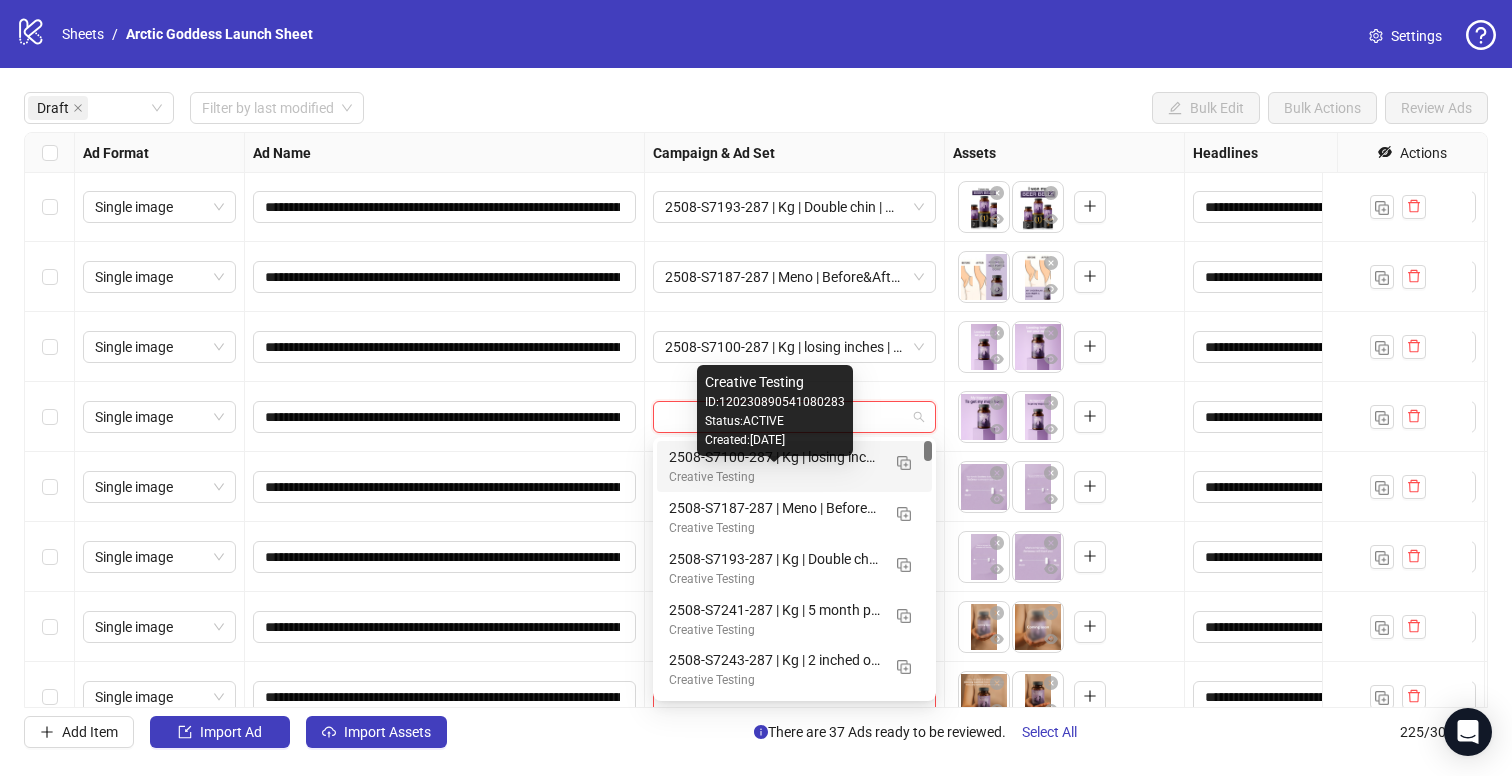 click on "Creative Testing" at bounding box center [774, 477] 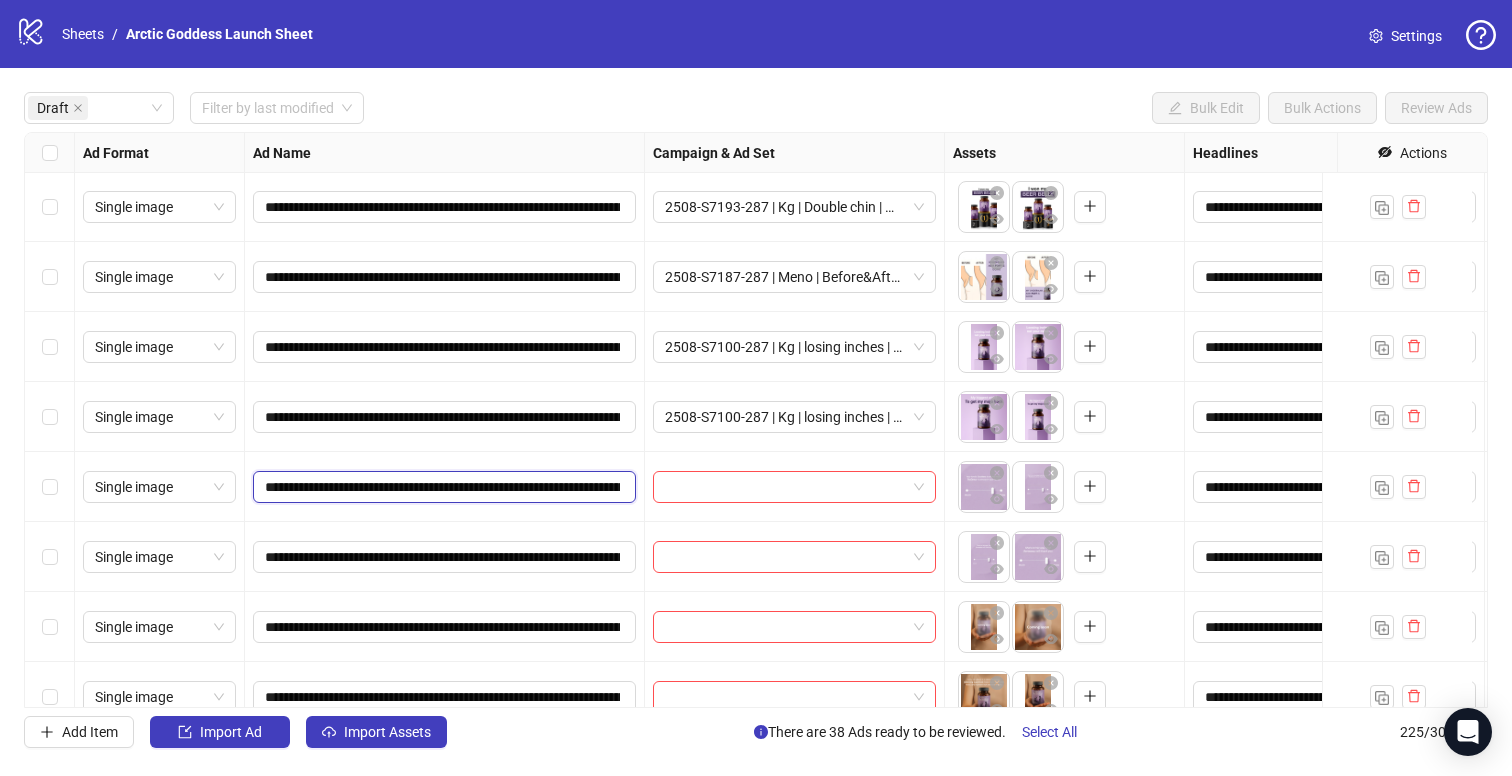 click on "**********" at bounding box center [442, 487] 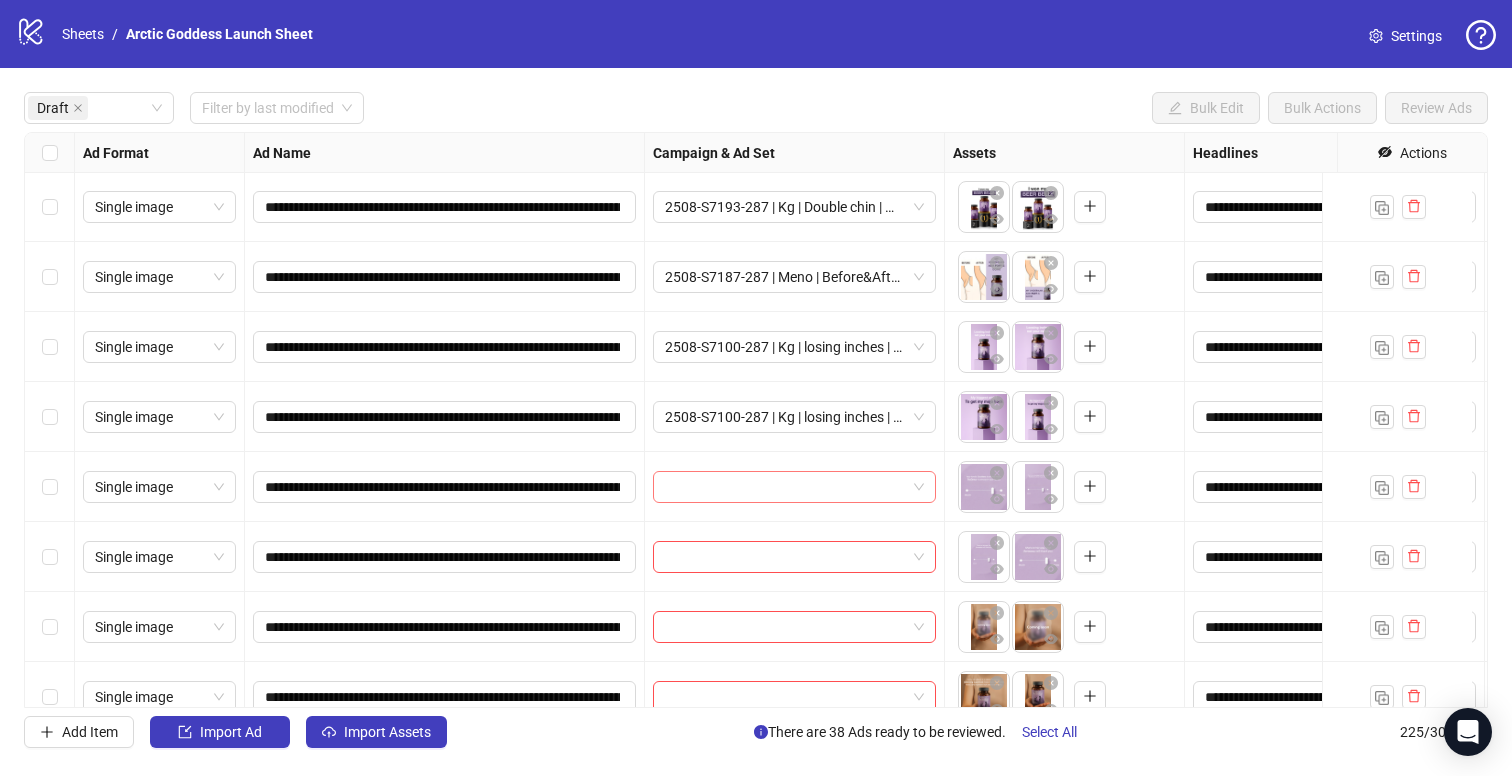 click at bounding box center (785, 487) 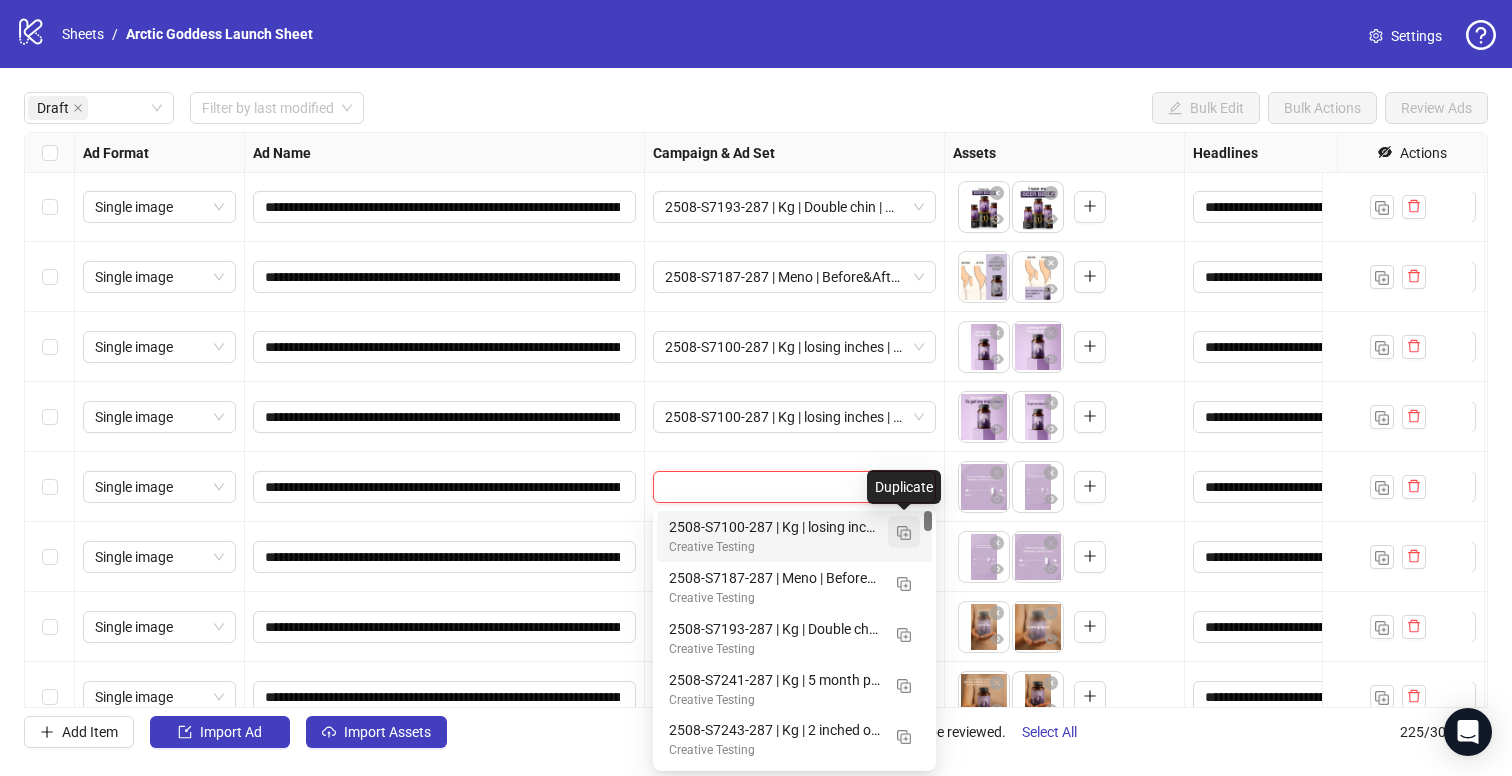 click at bounding box center [904, 533] 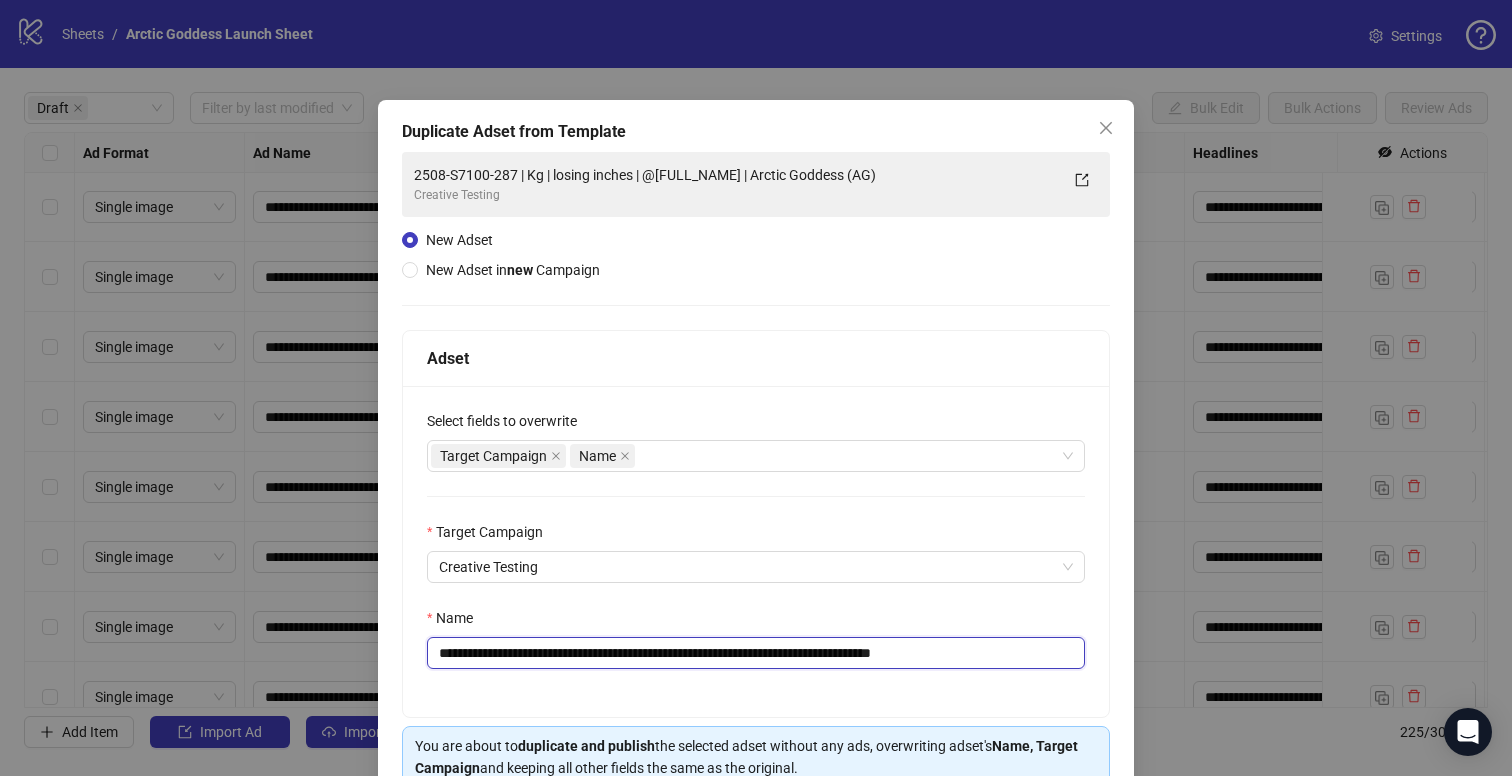 click on "**********" at bounding box center (756, 653) 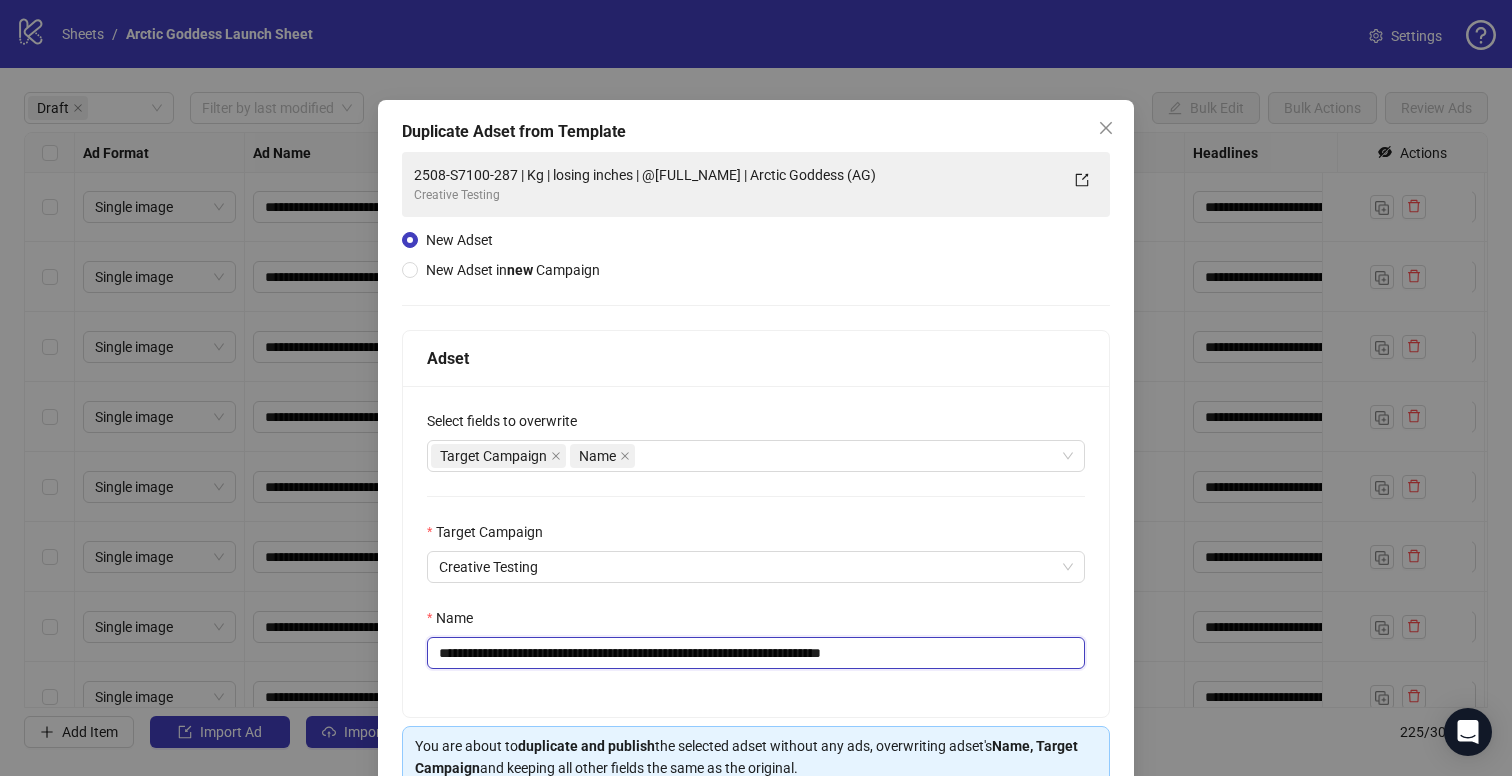 drag, startPoint x: 558, startPoint y: 652, endPoint x: 545, endPoint y: 652, distance: 13 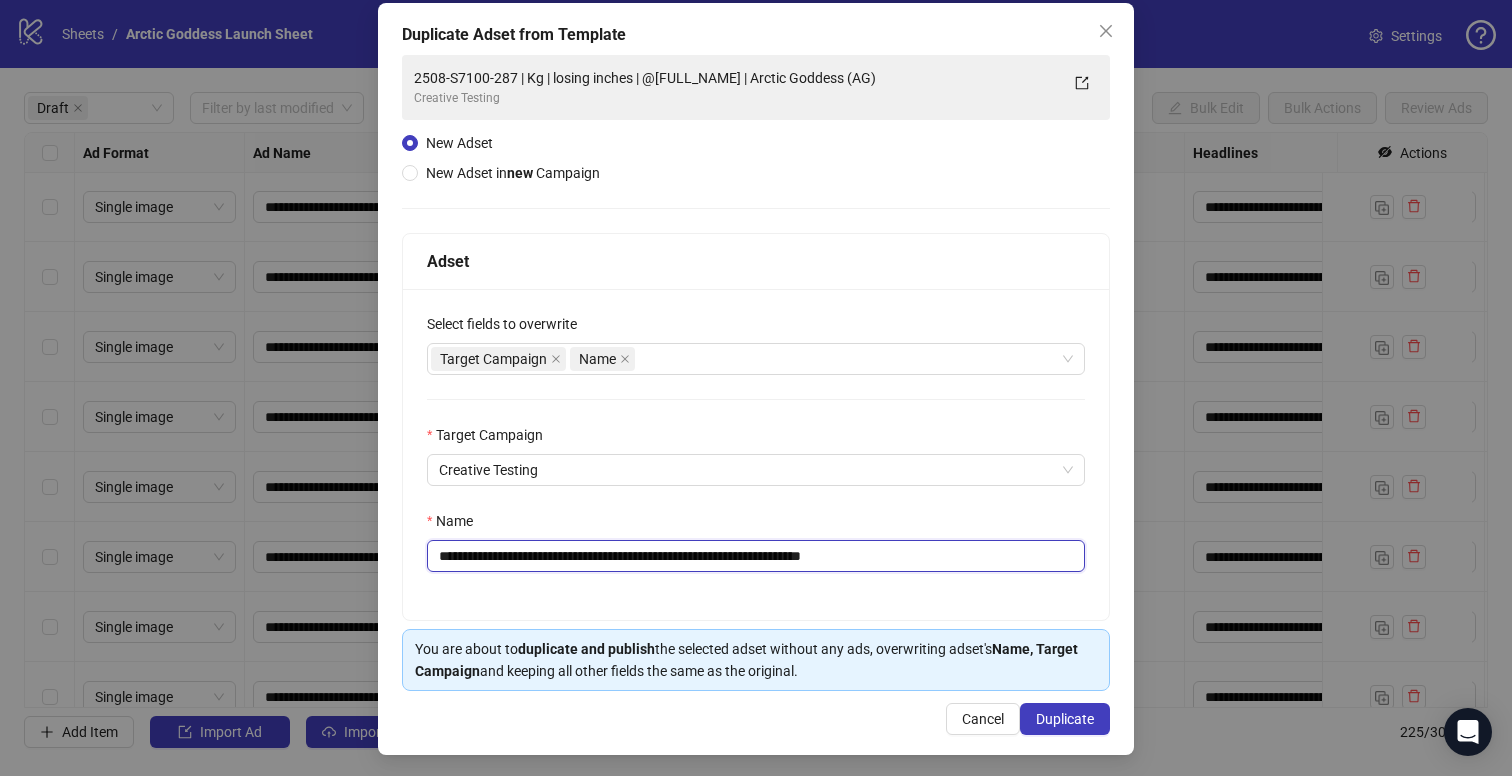 scroll, scrollTop: 101, scrollLeft: 0, axis: vertical 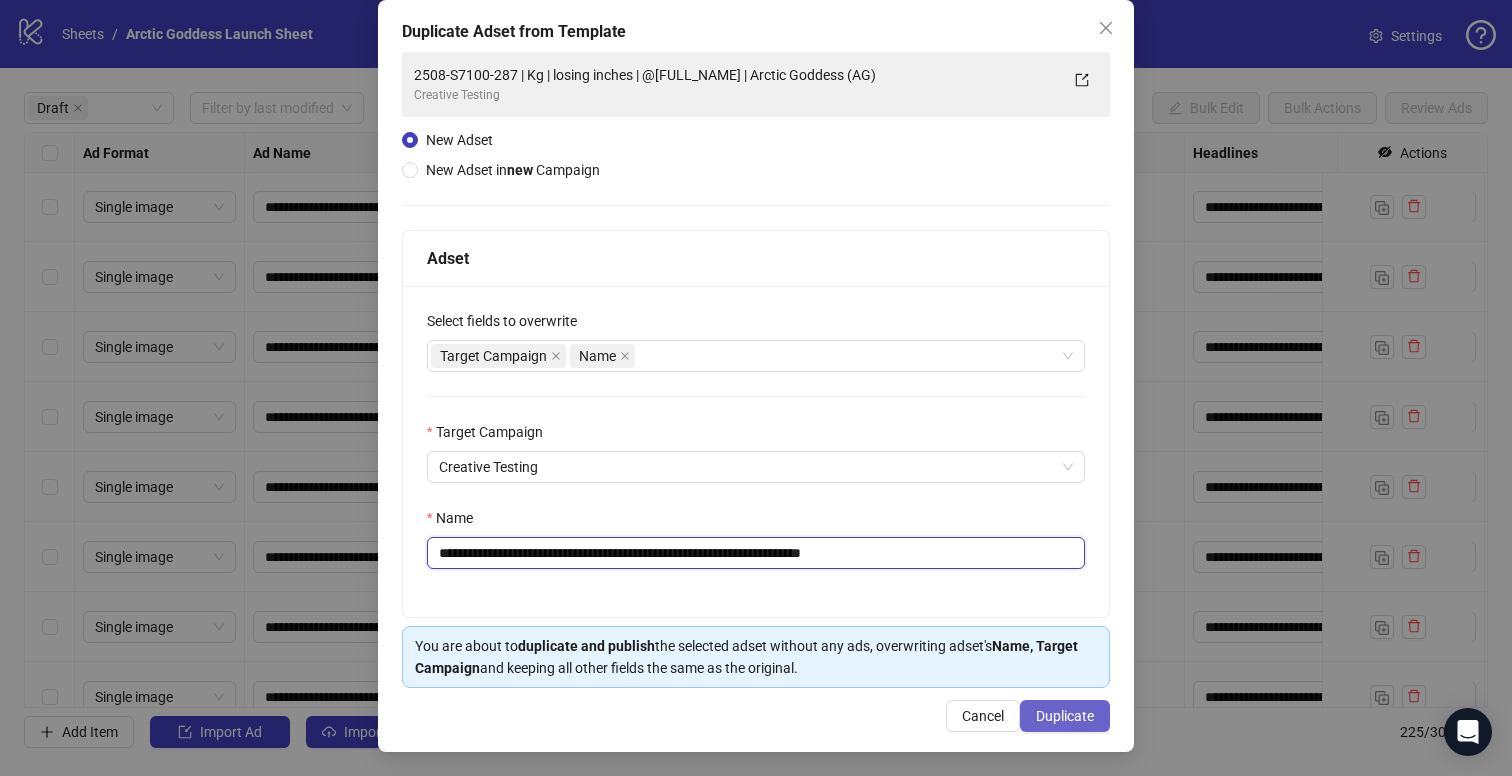 type on "**********" 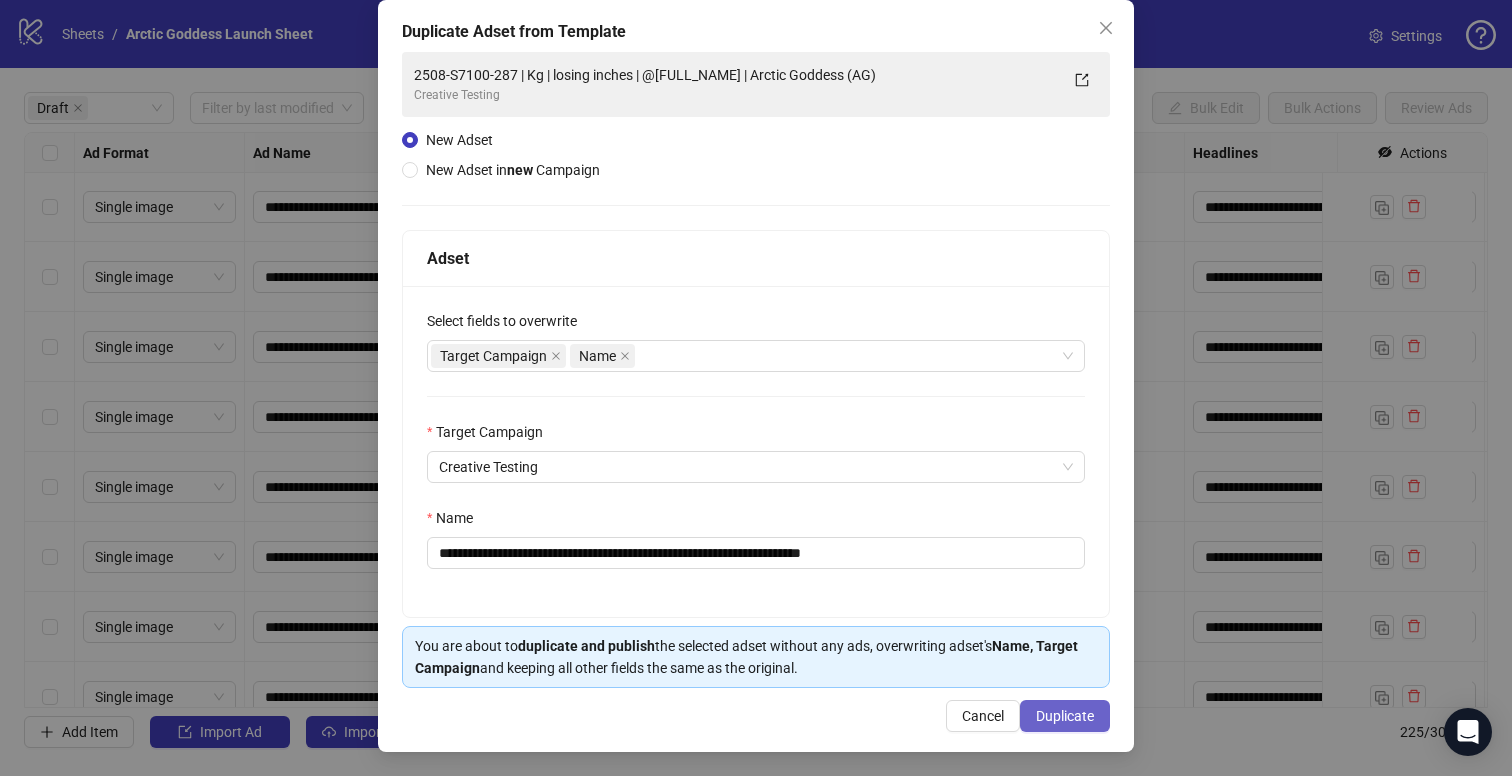 click on "Duplicate" at bounding box center [1065, 716] 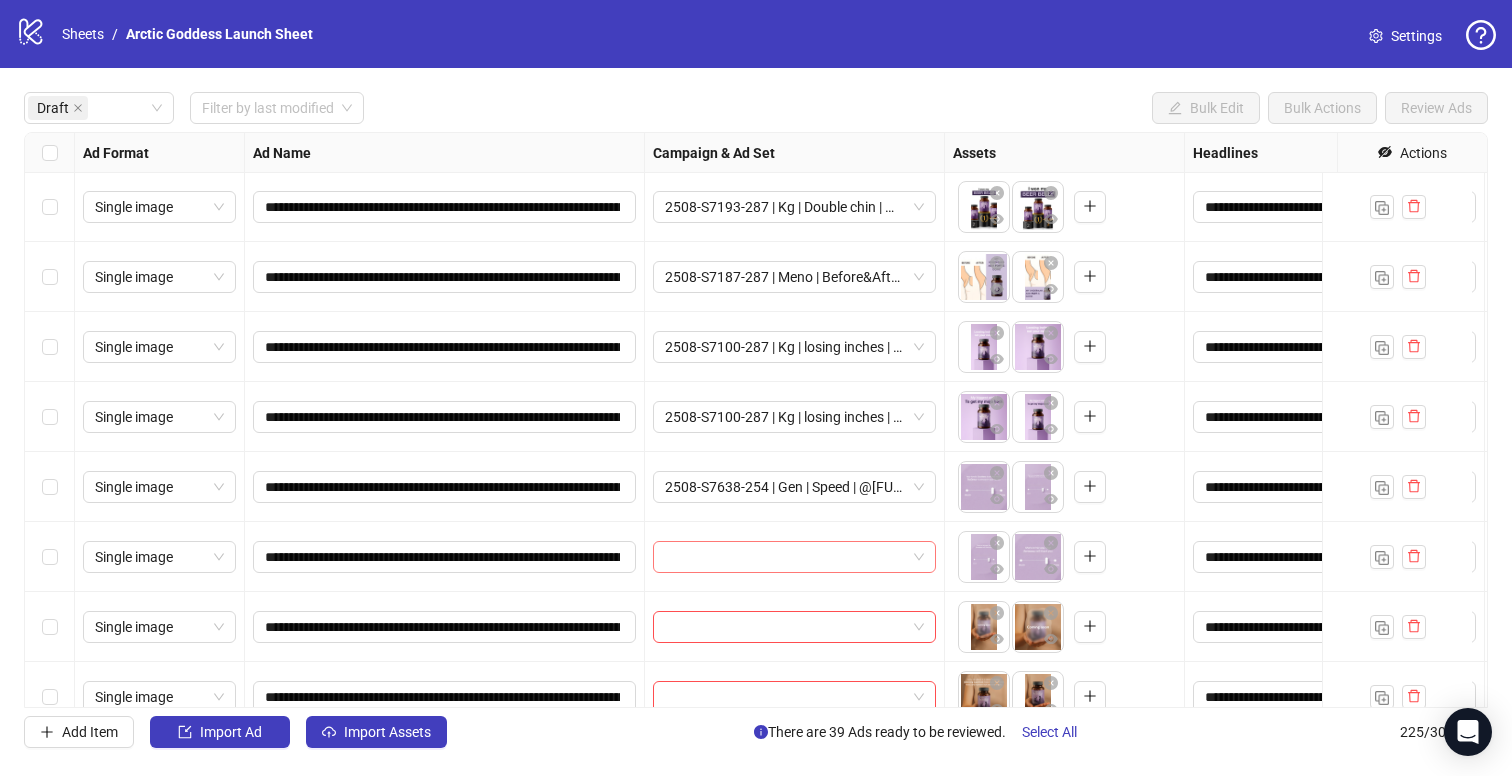 click at bounding box center [785, 557] 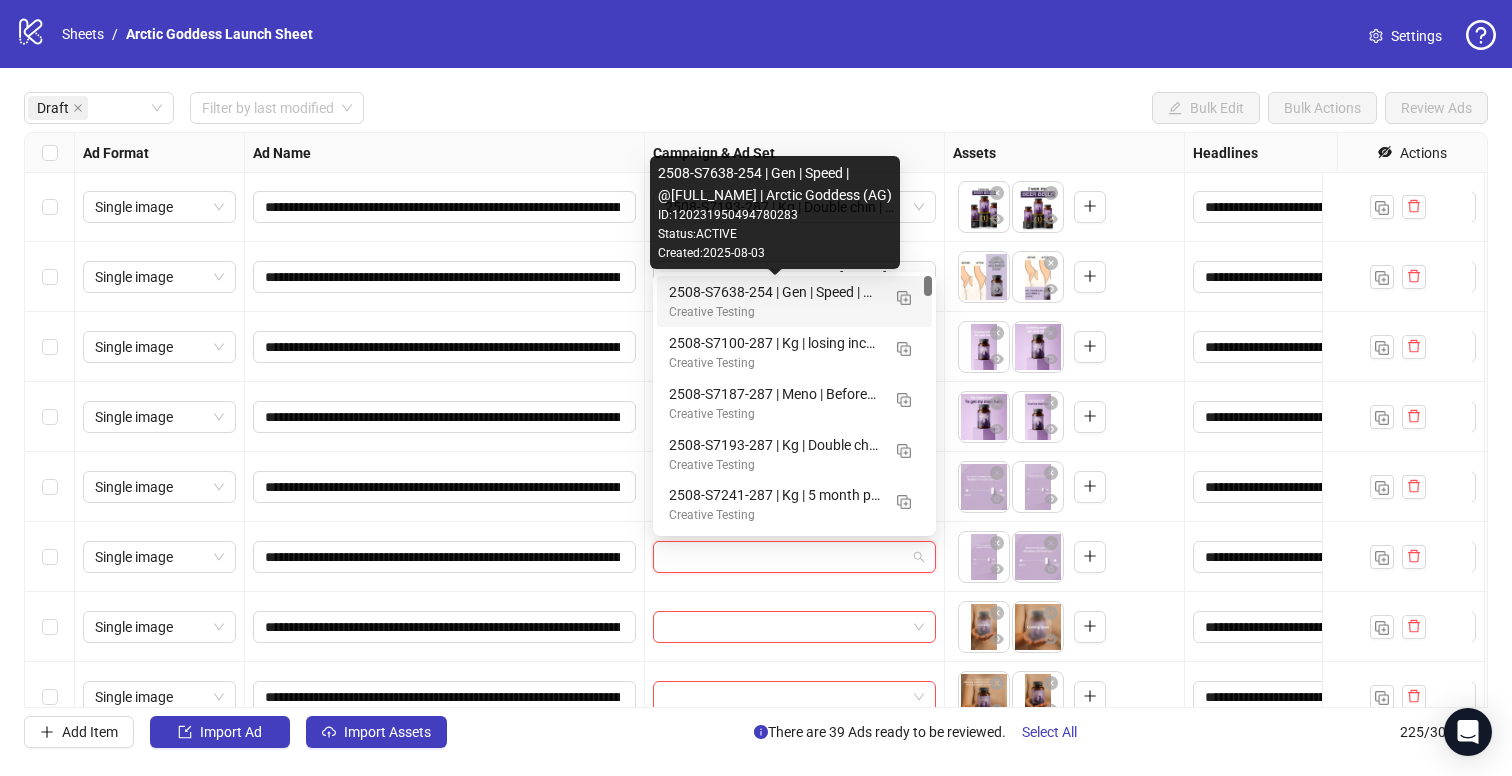 click on "2508-S7638-254 | Gen | Speed | @[FULL_NAME] | Arctic Goddess (AG)" at bounding box center (774, 292) 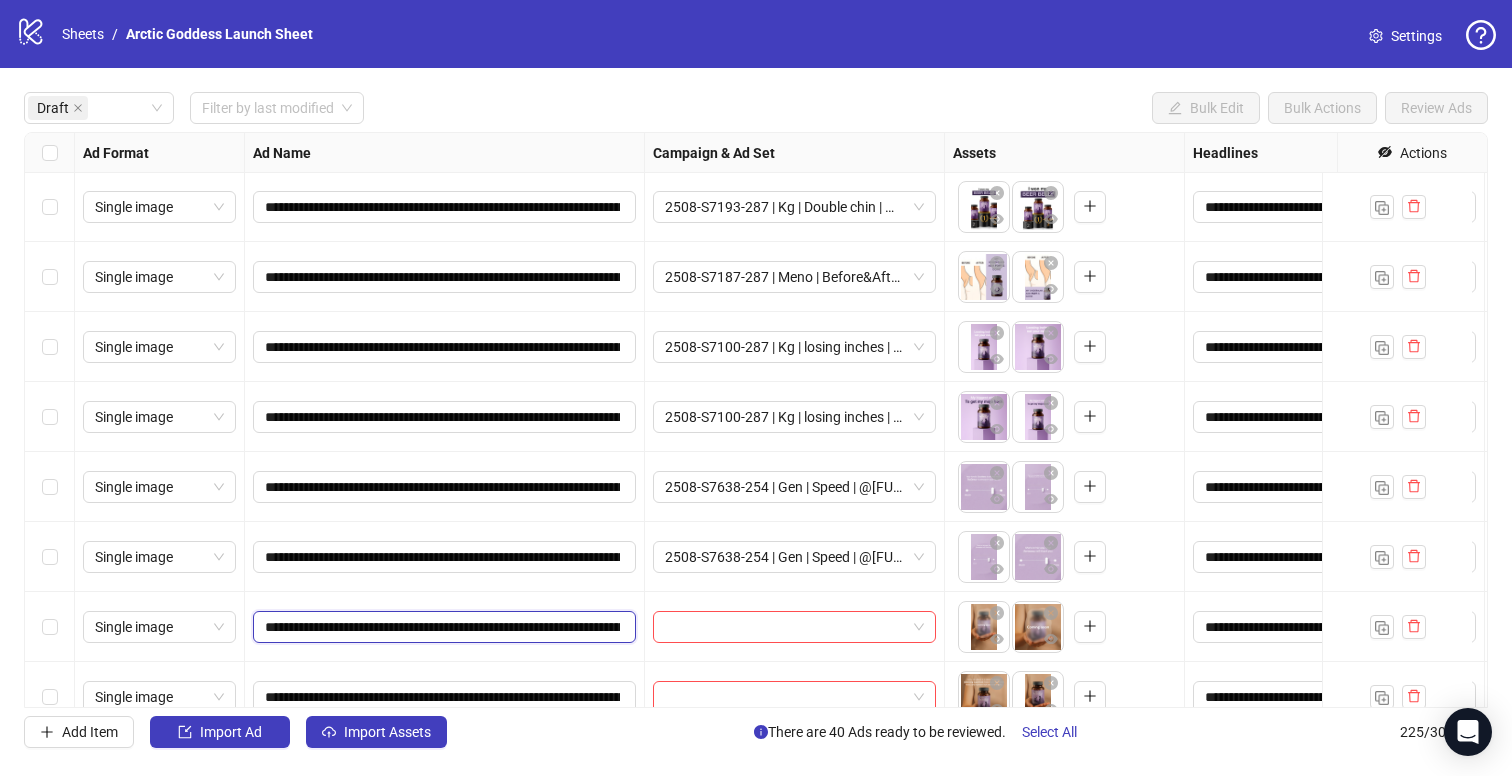 click on "**********" at bounding box center (442, 627) 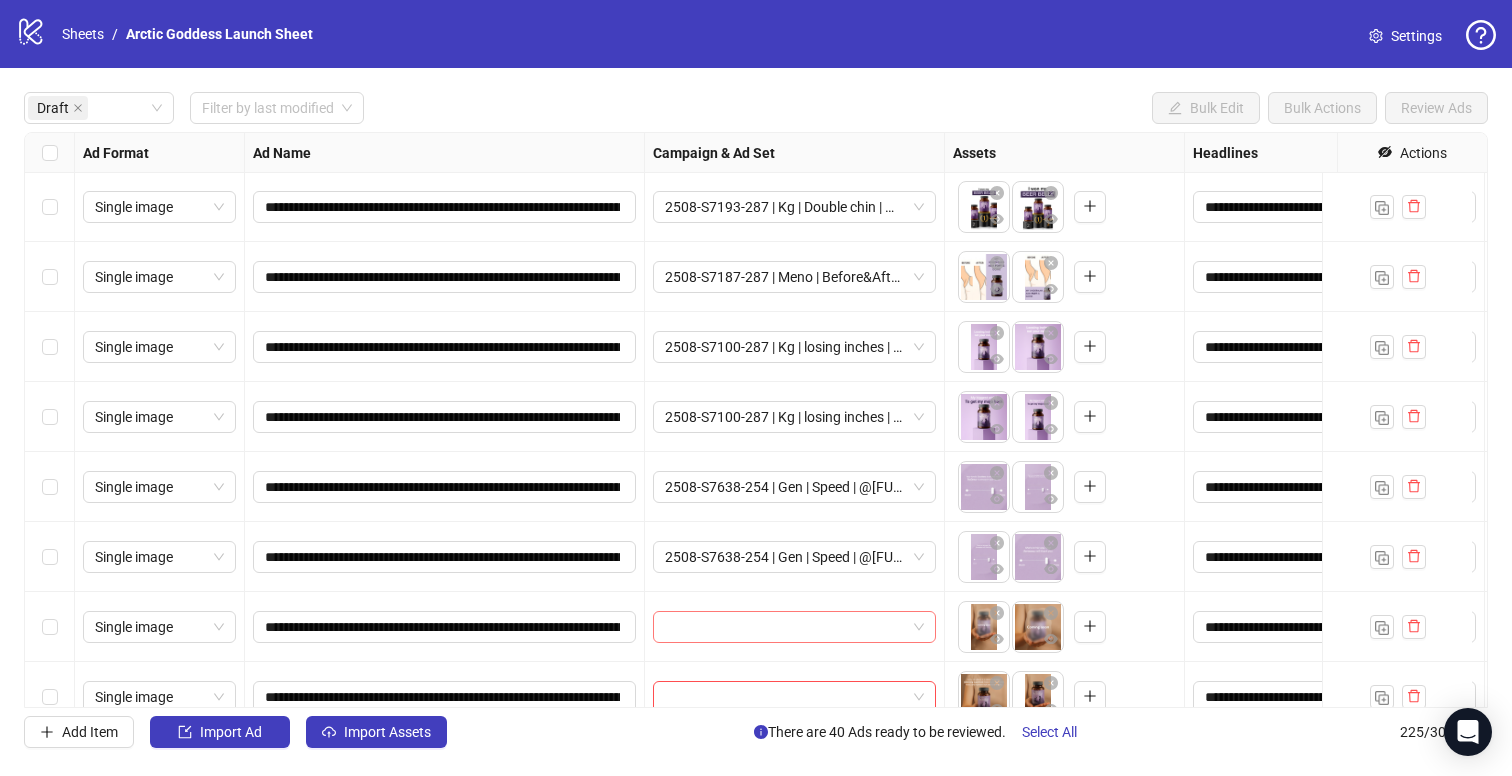 click at bounding box center (785, 627) 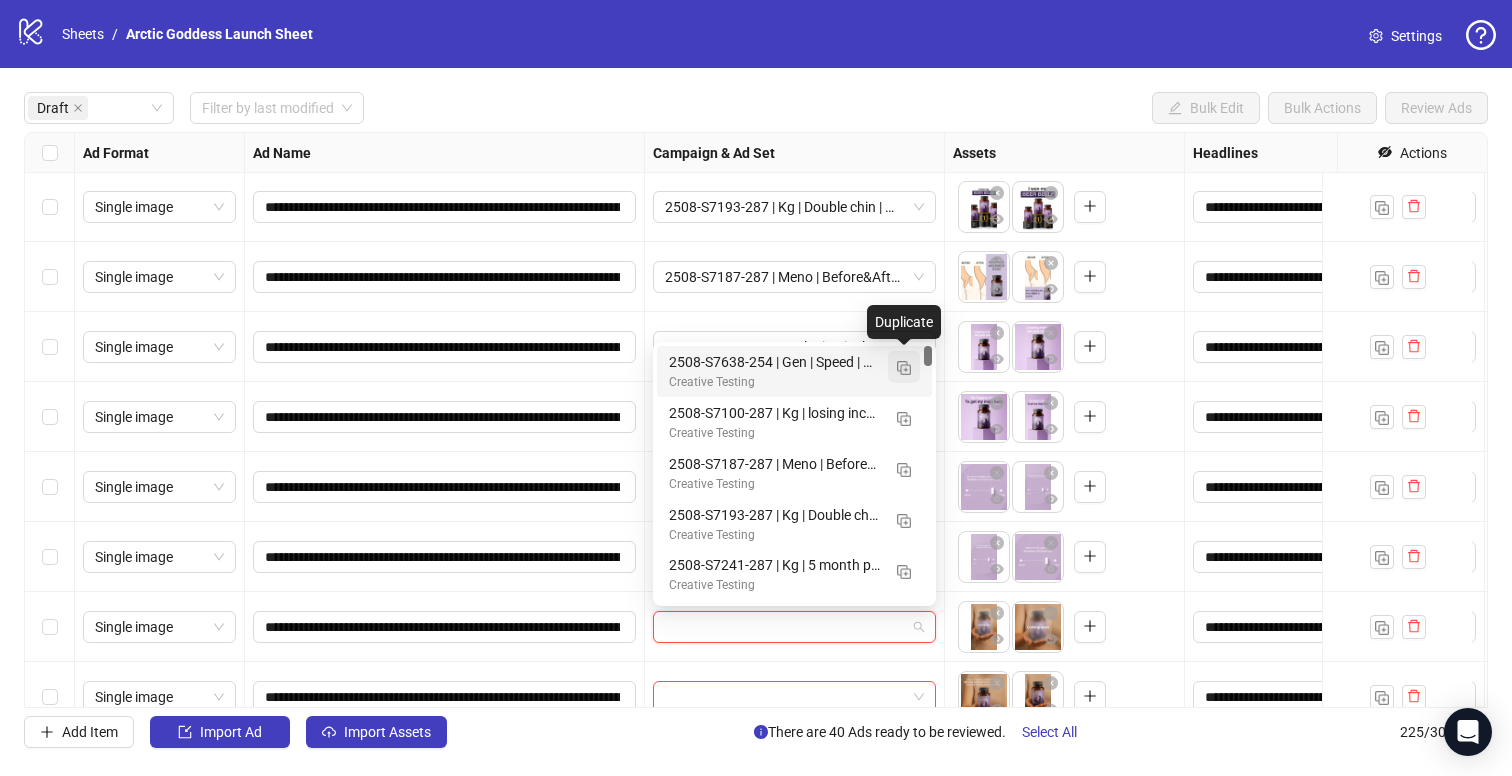 click at bounding box center (904, 368) 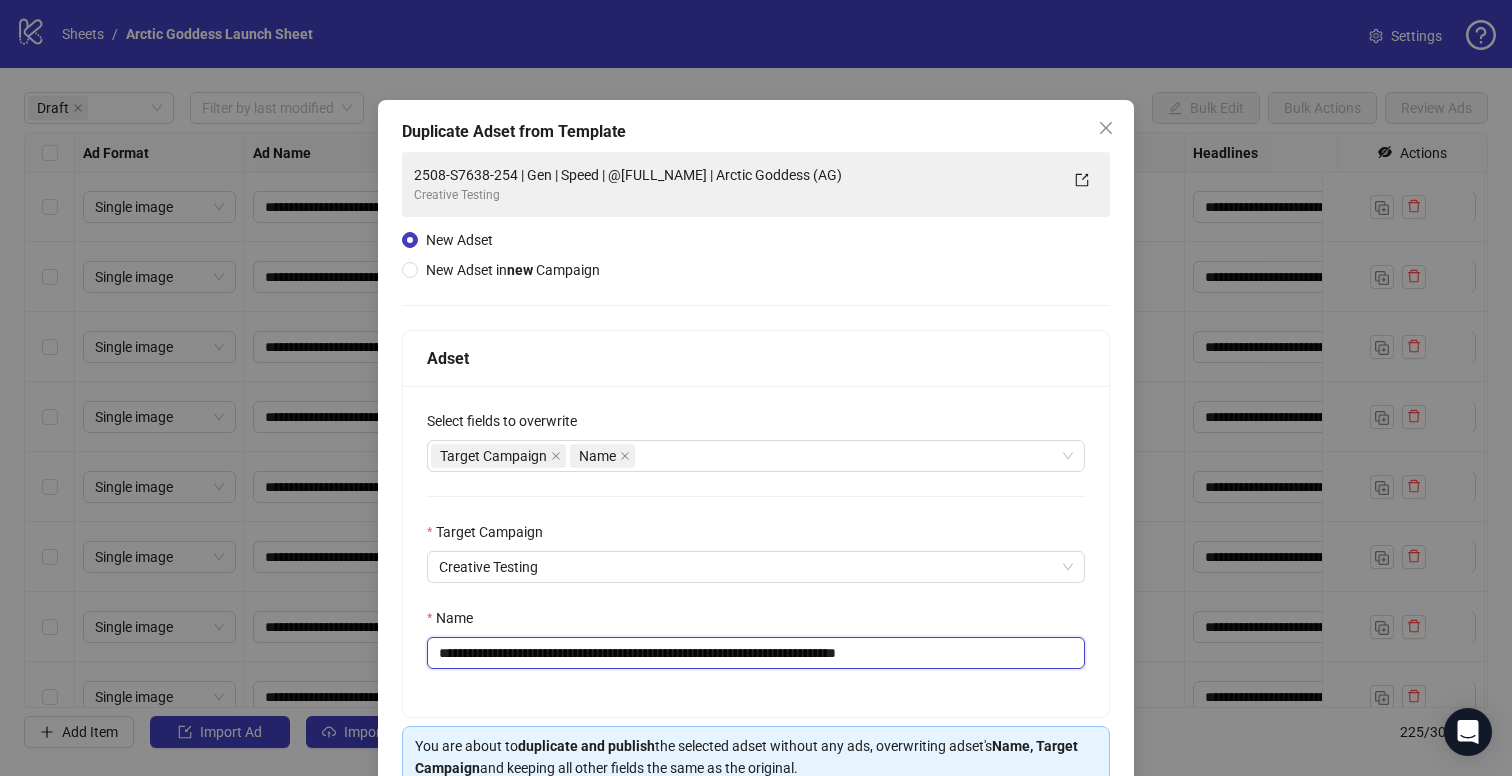 click on "**********" at bounding box center [756, 653] 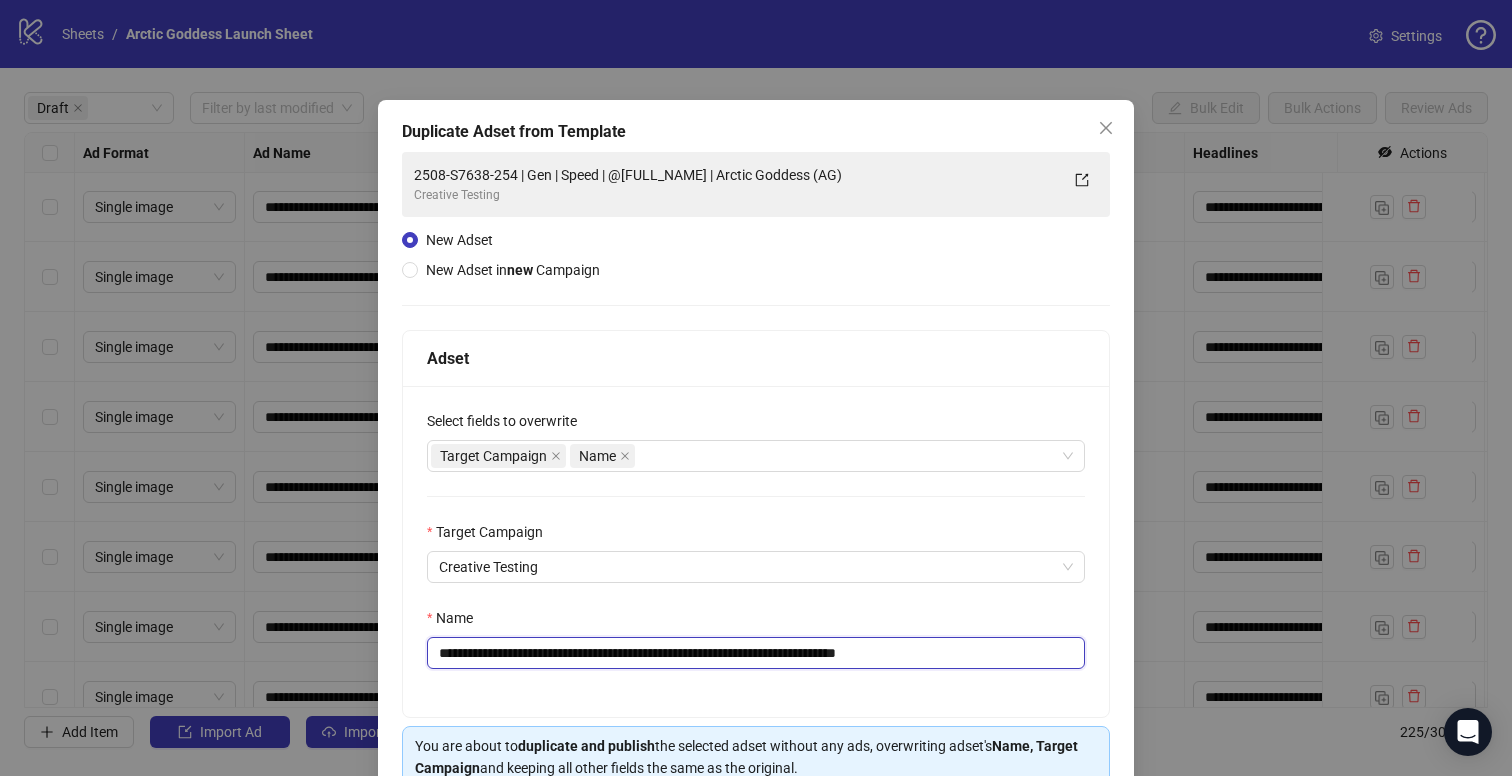 paste on "***" 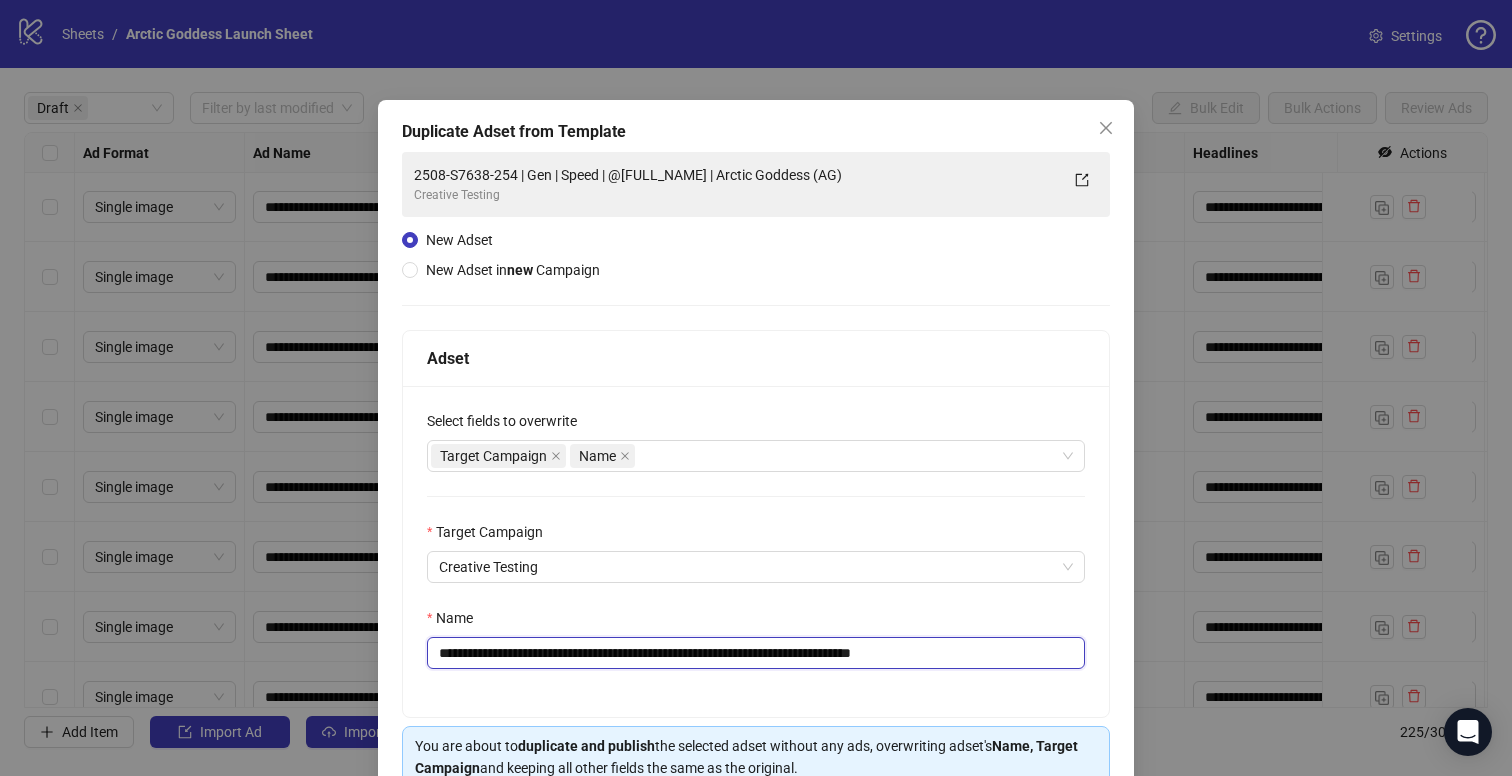 click on "**********" at bounding box center (756, 653) 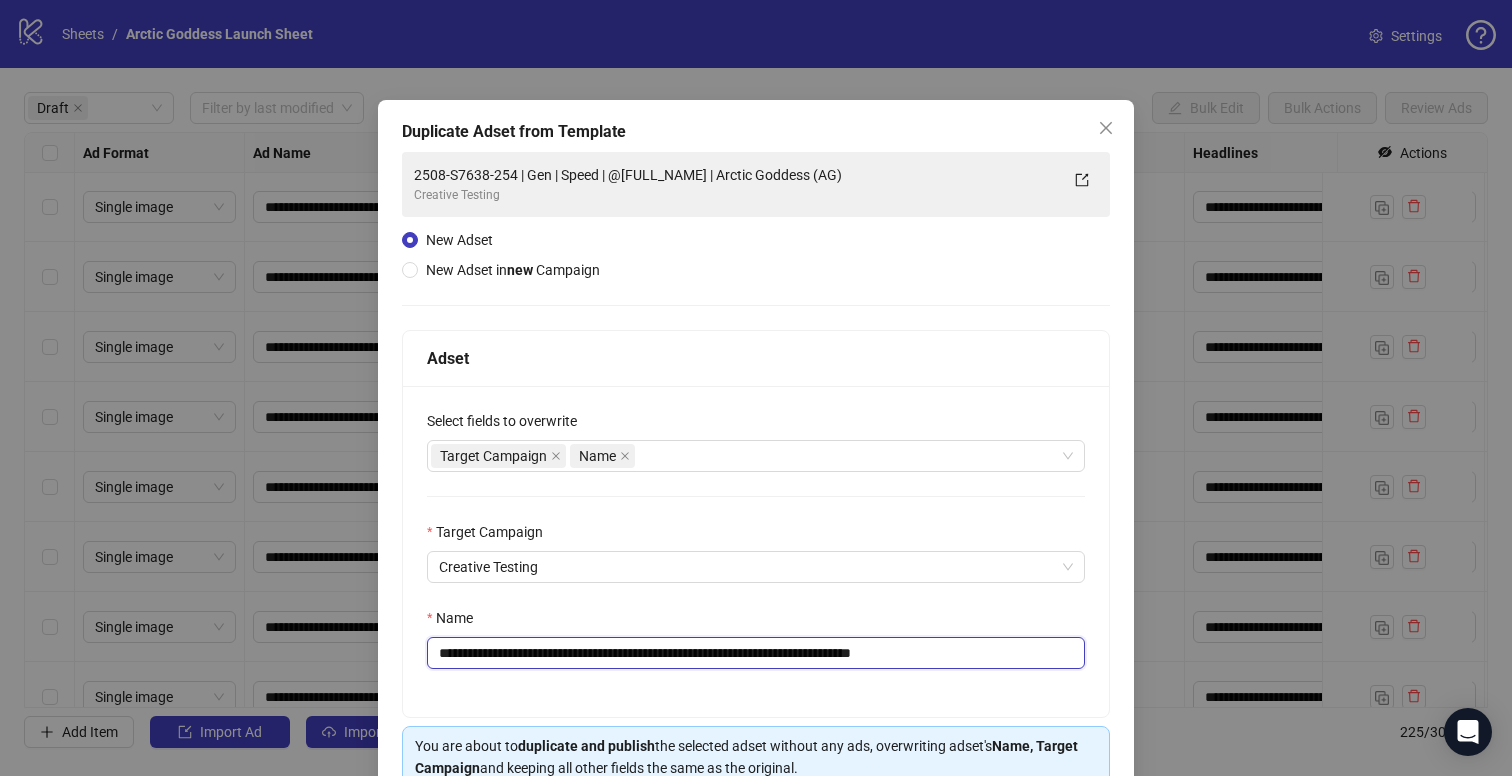 drag, startPoint x: 561, startPoint y: 656, endPoint x: 545, endPoint y: 659, distance: 16.27882 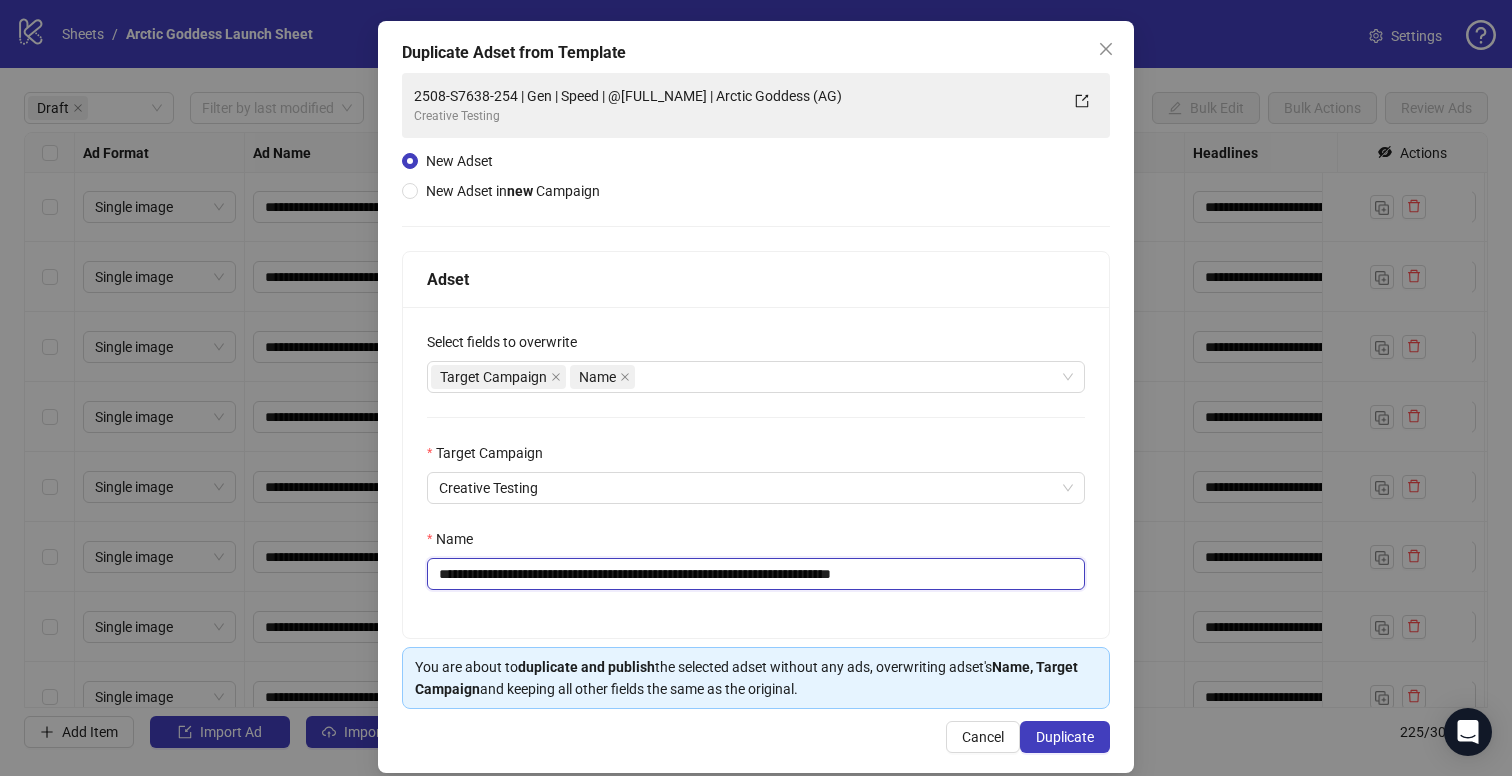 scroll, scrollTop: 101, scrollLeft: 0, axis: vertical 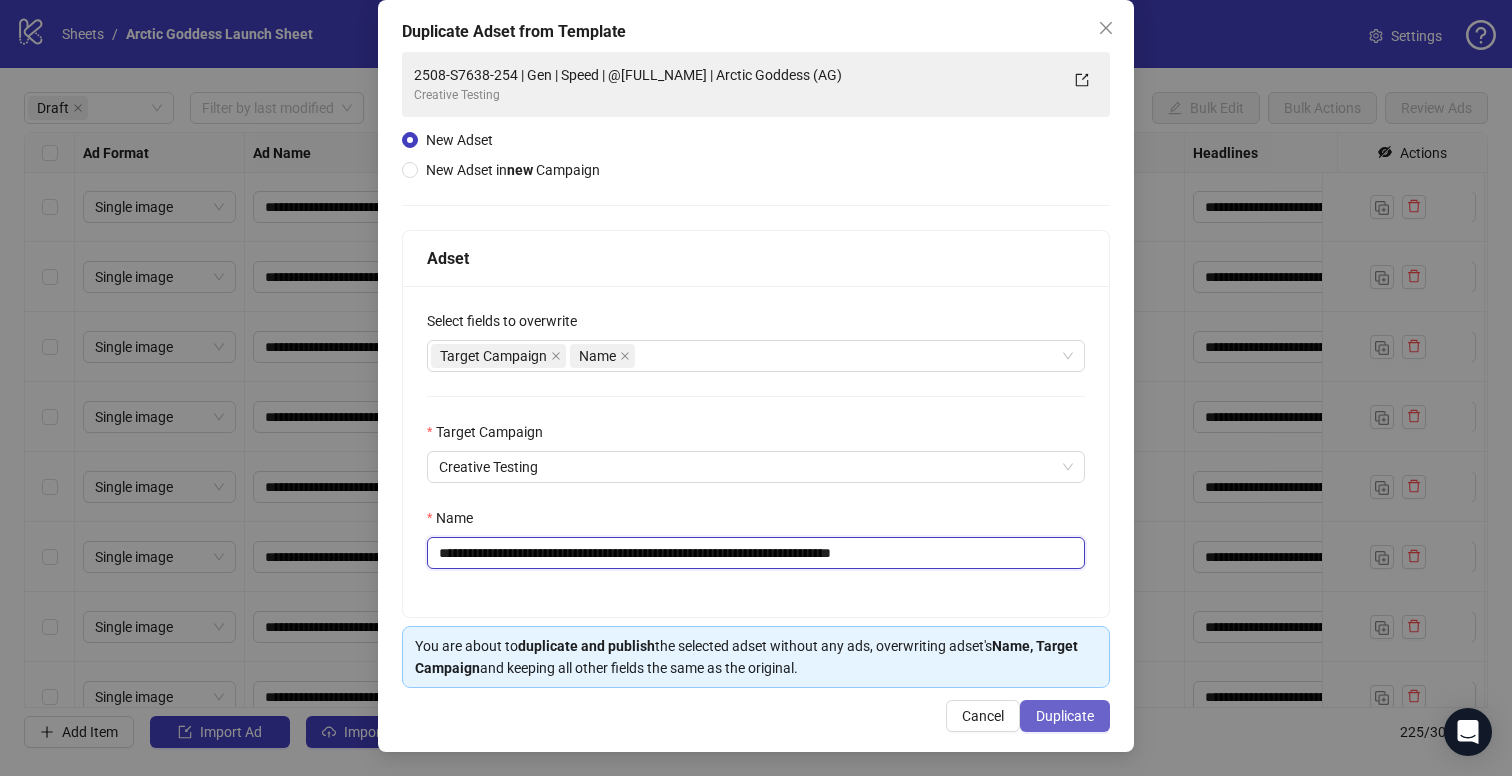 type on "**********" 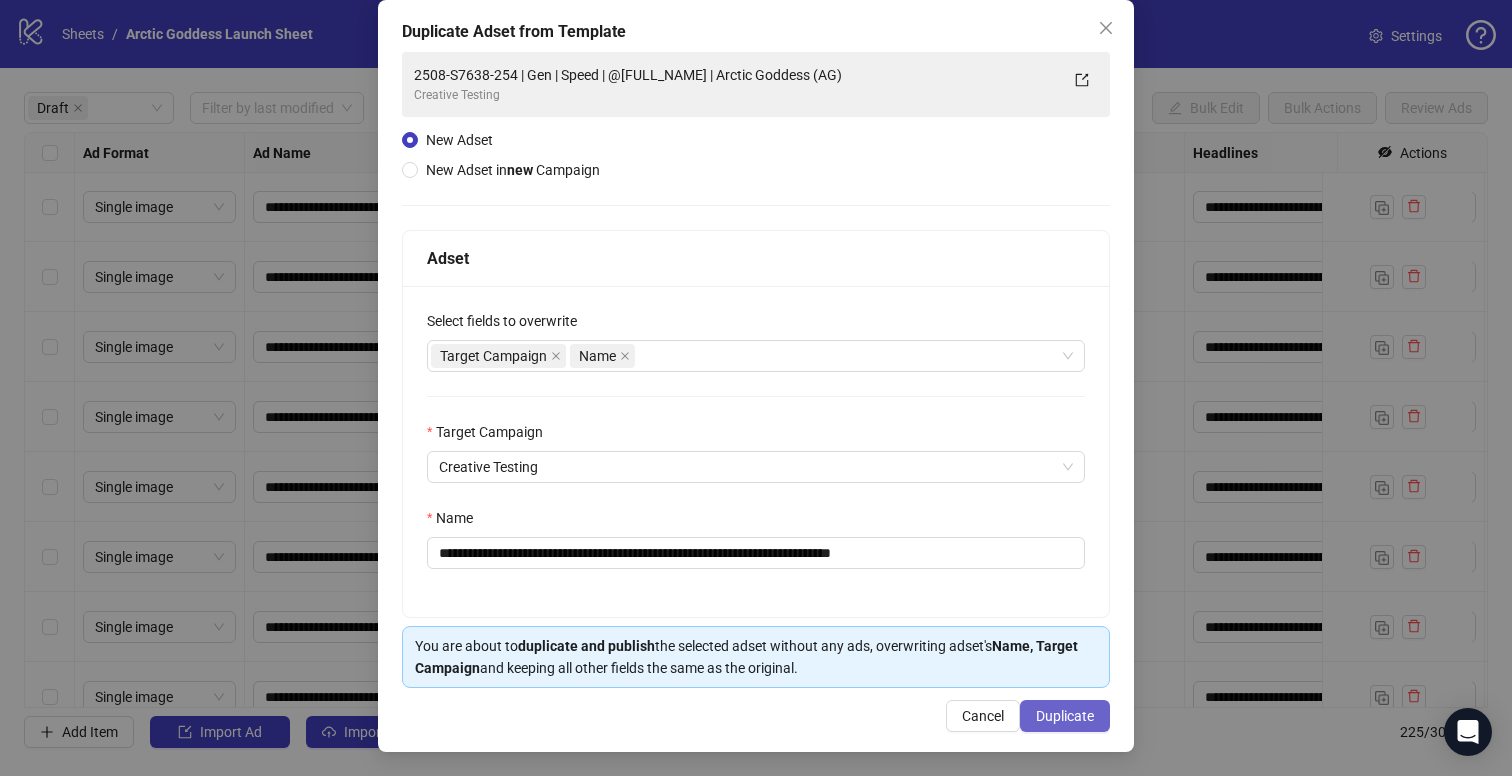 click on "Duplicate" at bounding box center (1065, 716) 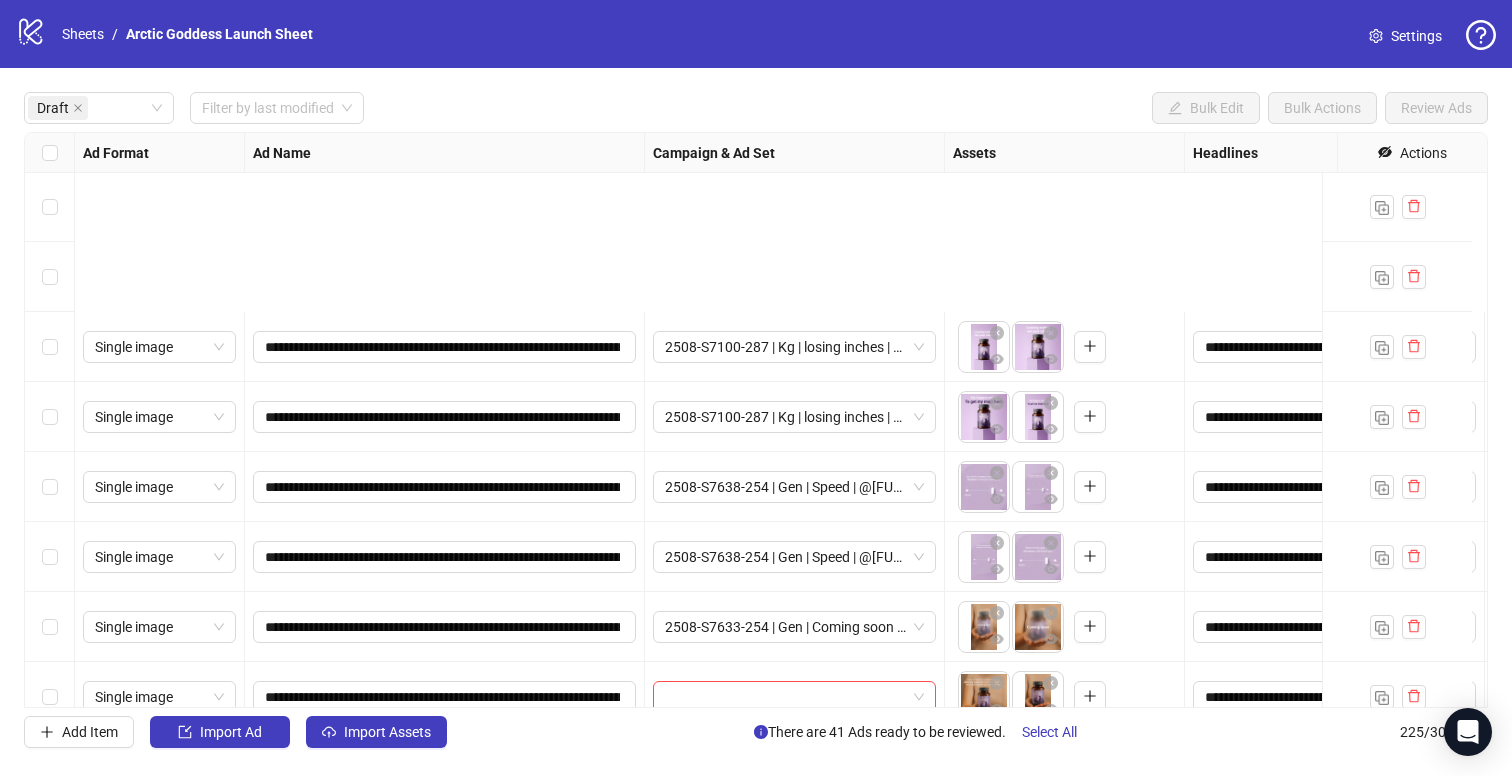 scroll, scrollTop: 2558, scrollLeft: 0, axis: vertical 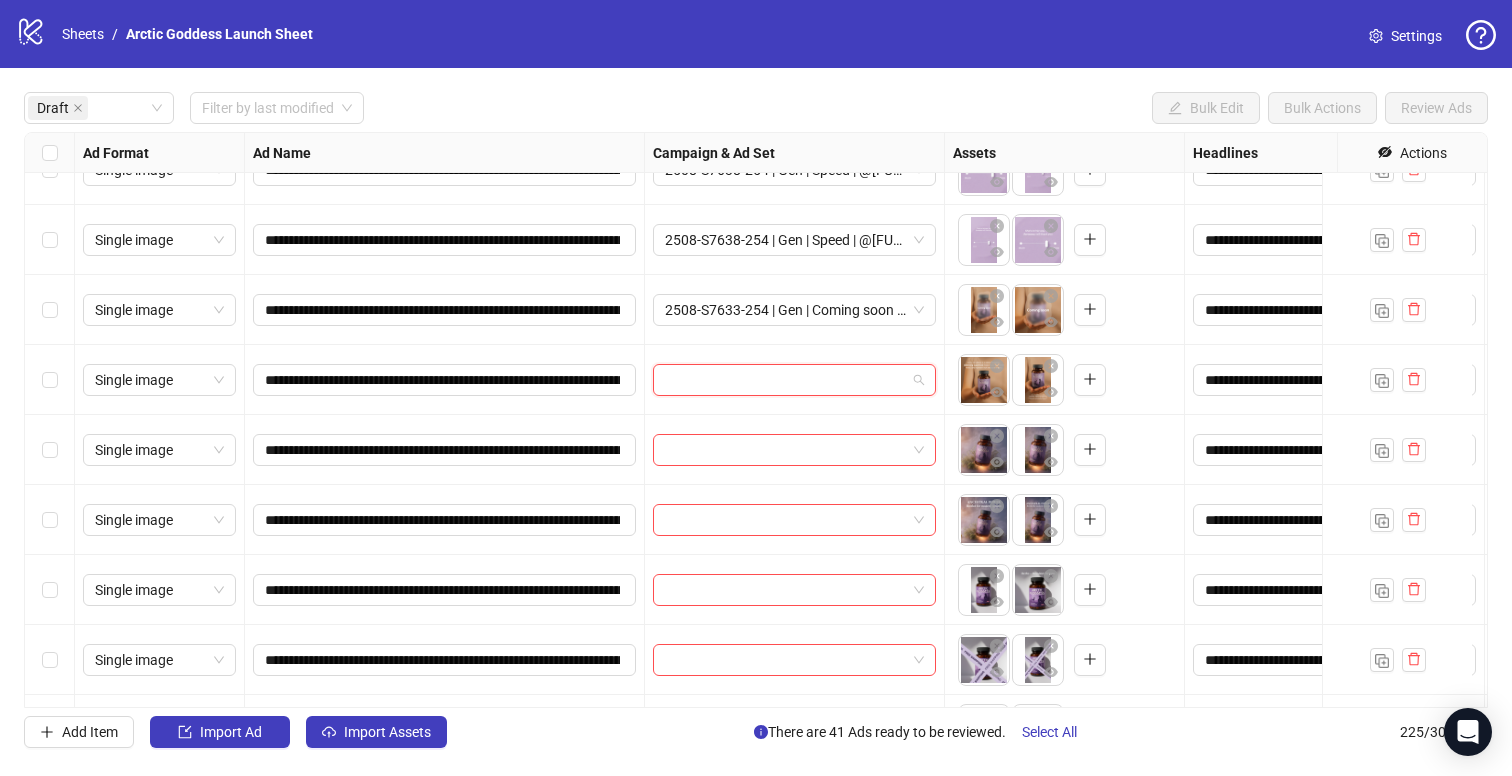 click at bounding box center (785, 380) 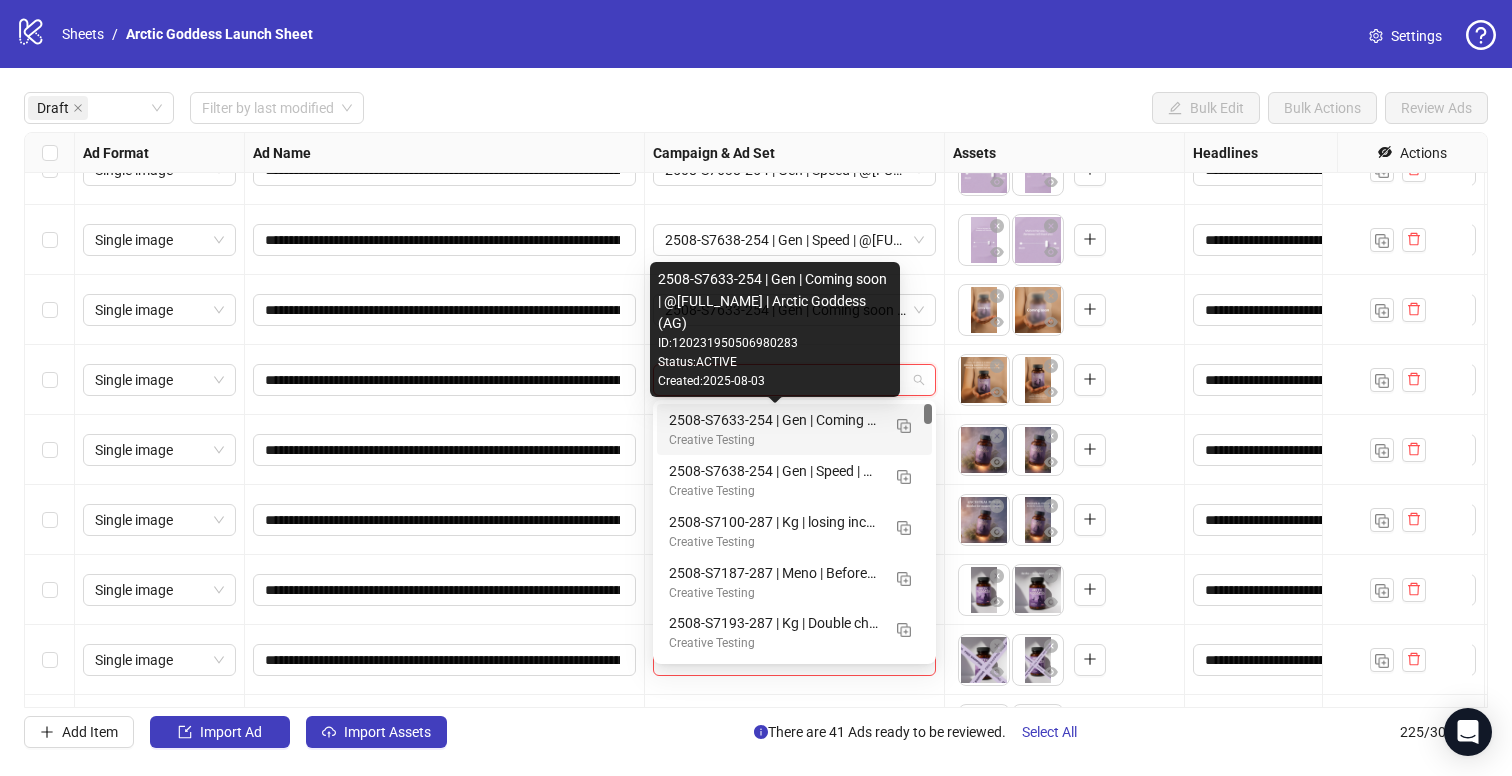 click on "2508-S7633-254 | Gen | Coming soon | @[FULL_NAME] | Arctic Goddess (AG)" at bounding box center (774, 420) 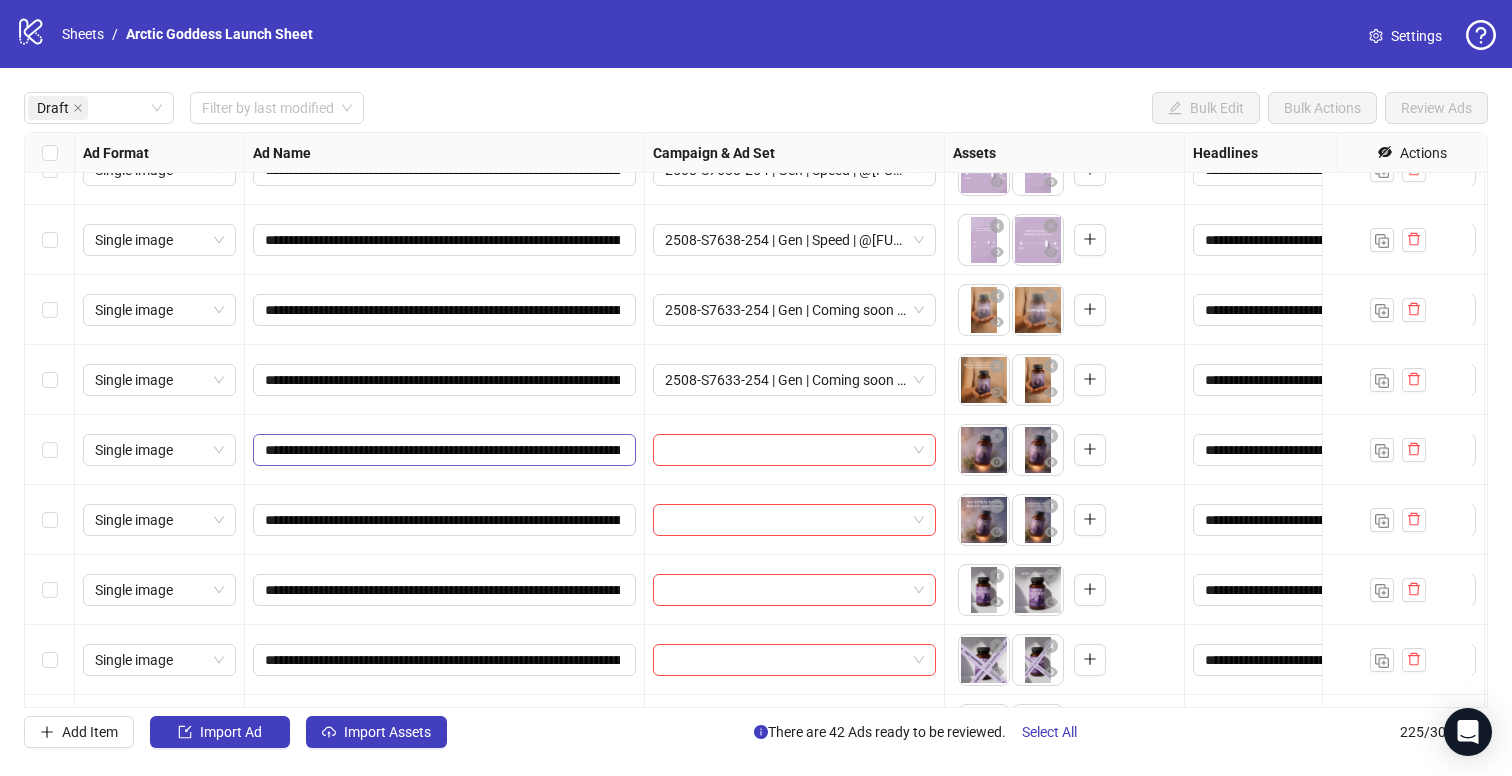 click on "**********" at bounding box center [444, 450] 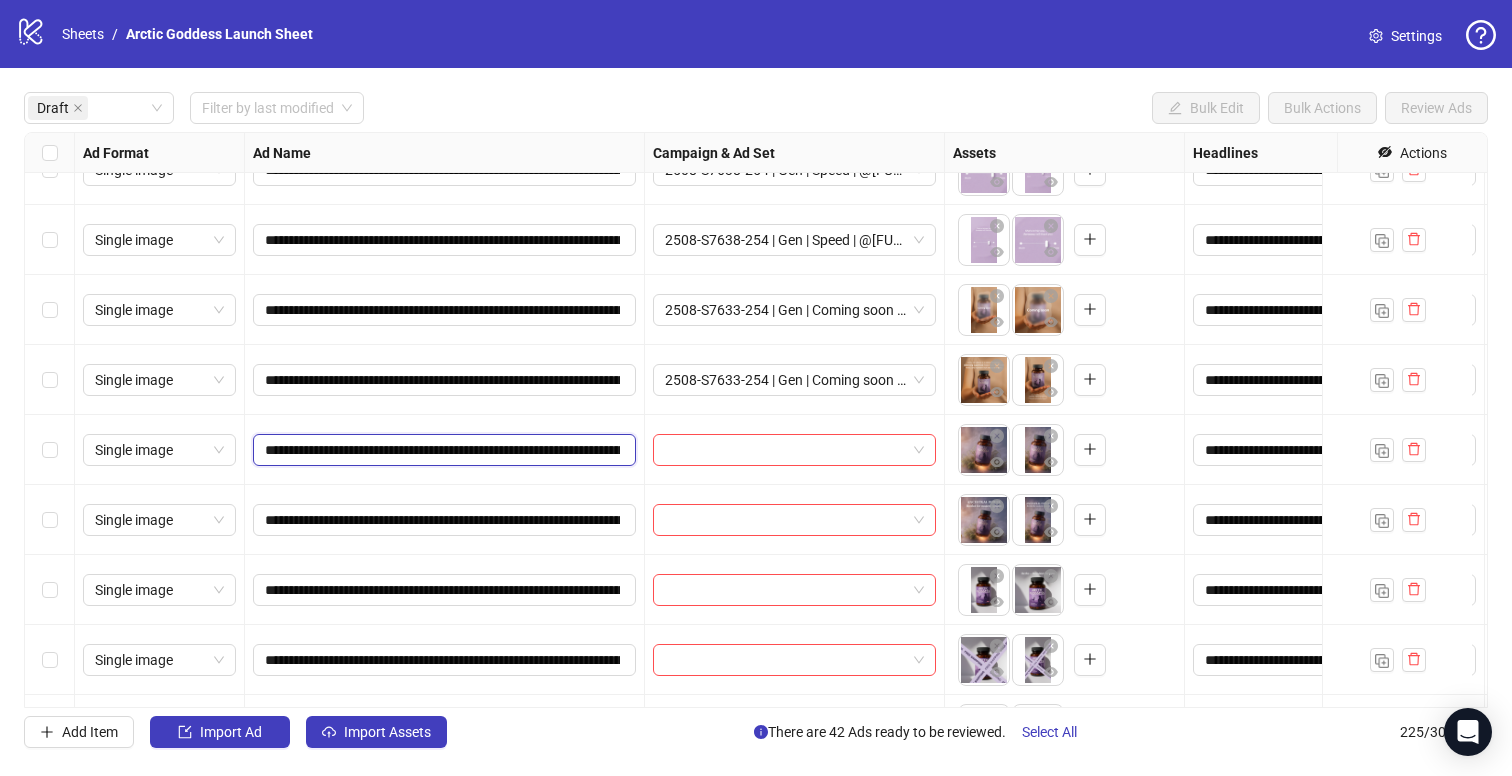 scroll, scrollTop: 0, scrollLeft: 190, axis: horizontal 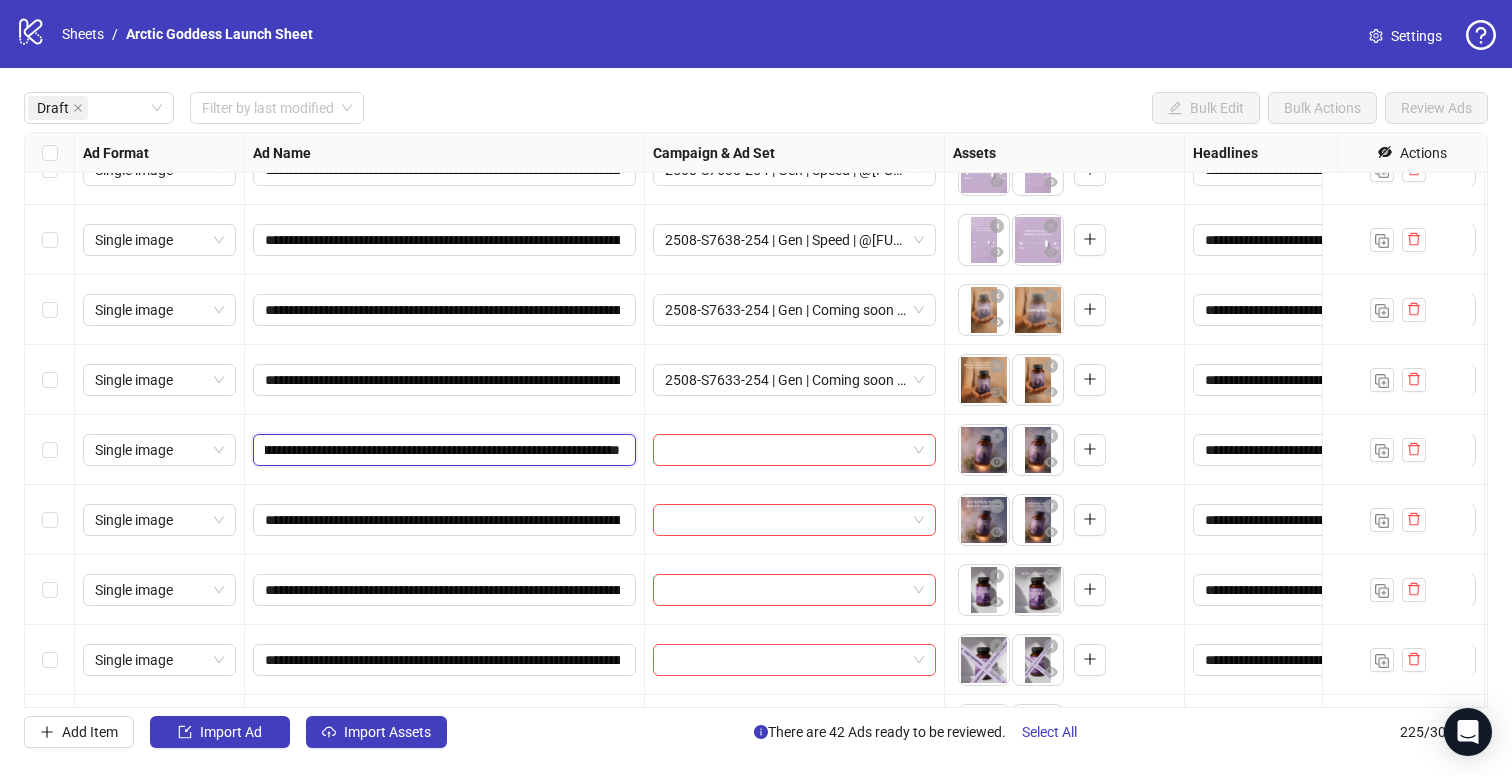 click on "**********" at bounding box center (442, 450) 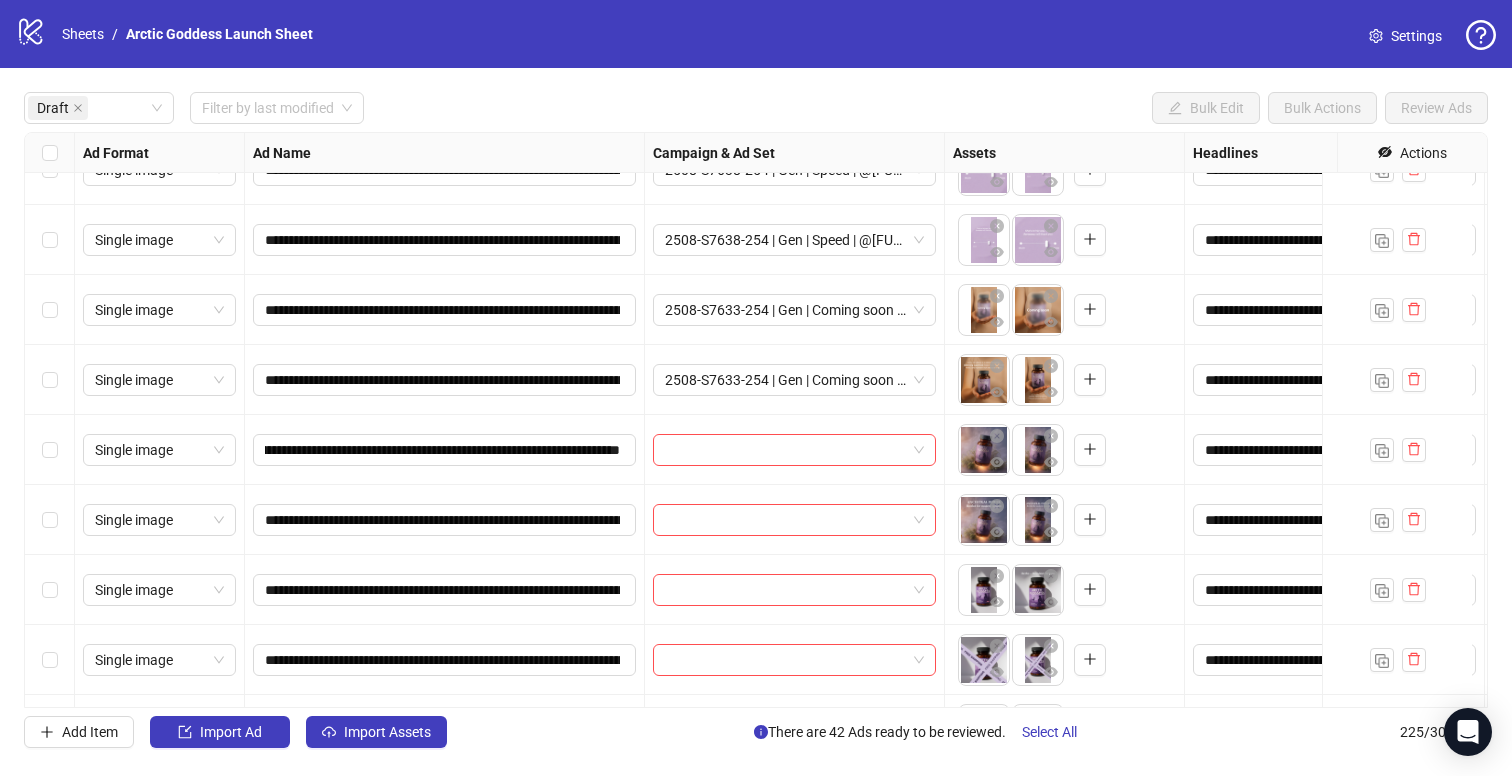 click at bounding box center [785, 450] 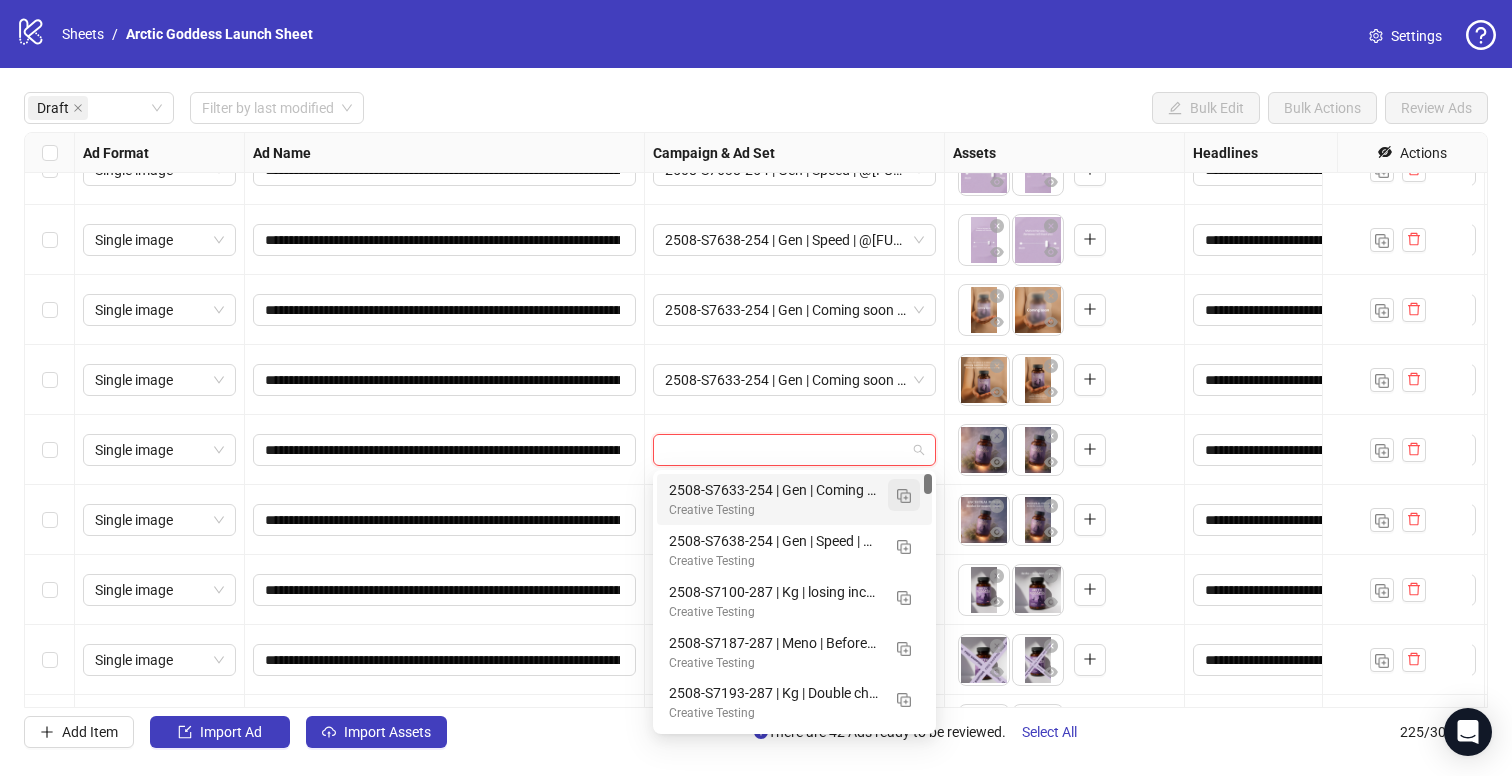 click at bounding box center [904, 495] 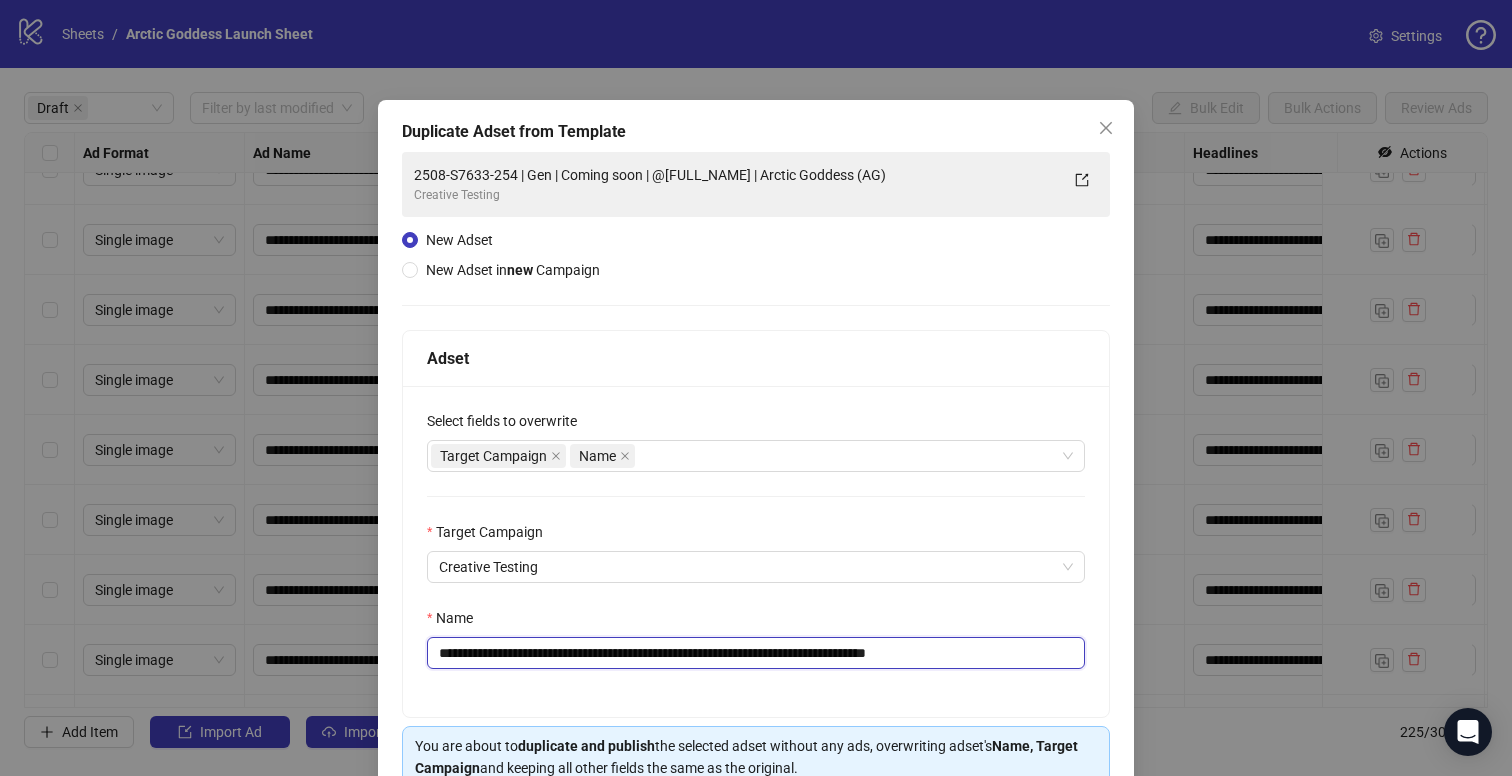click on "**********" at bounding box center [756, 653] 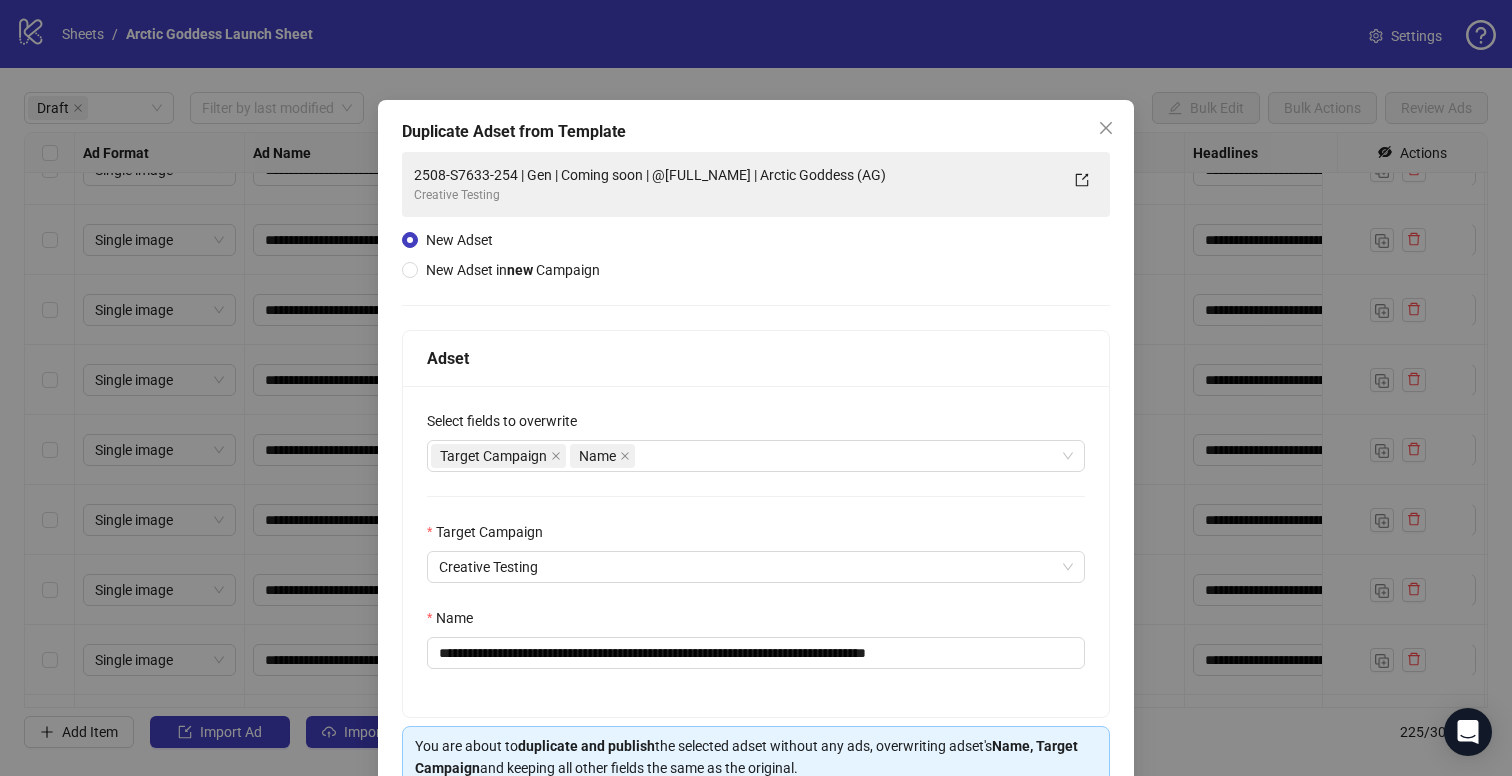click at bounding box center (1106, 128) 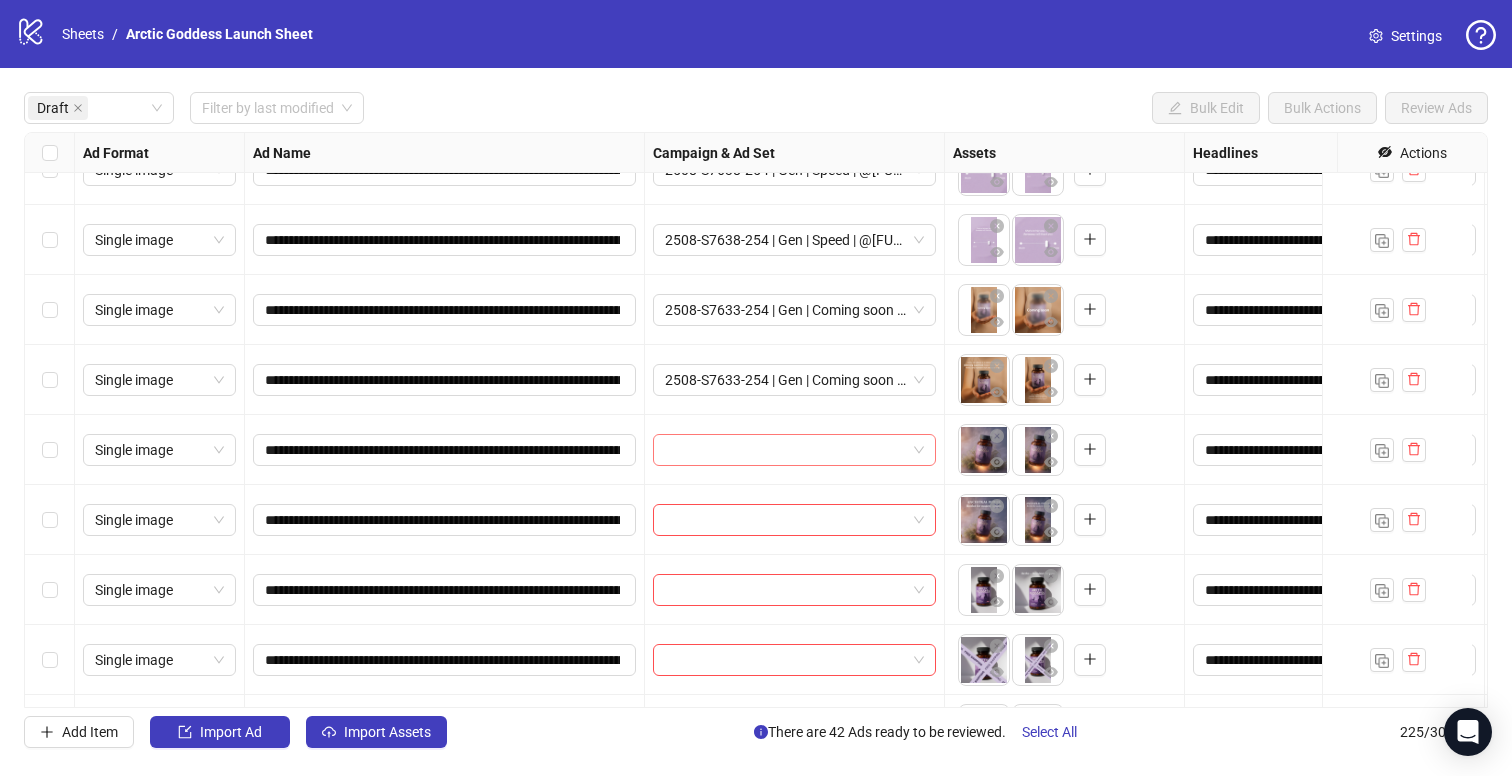 click at bounding box center (785, 450) 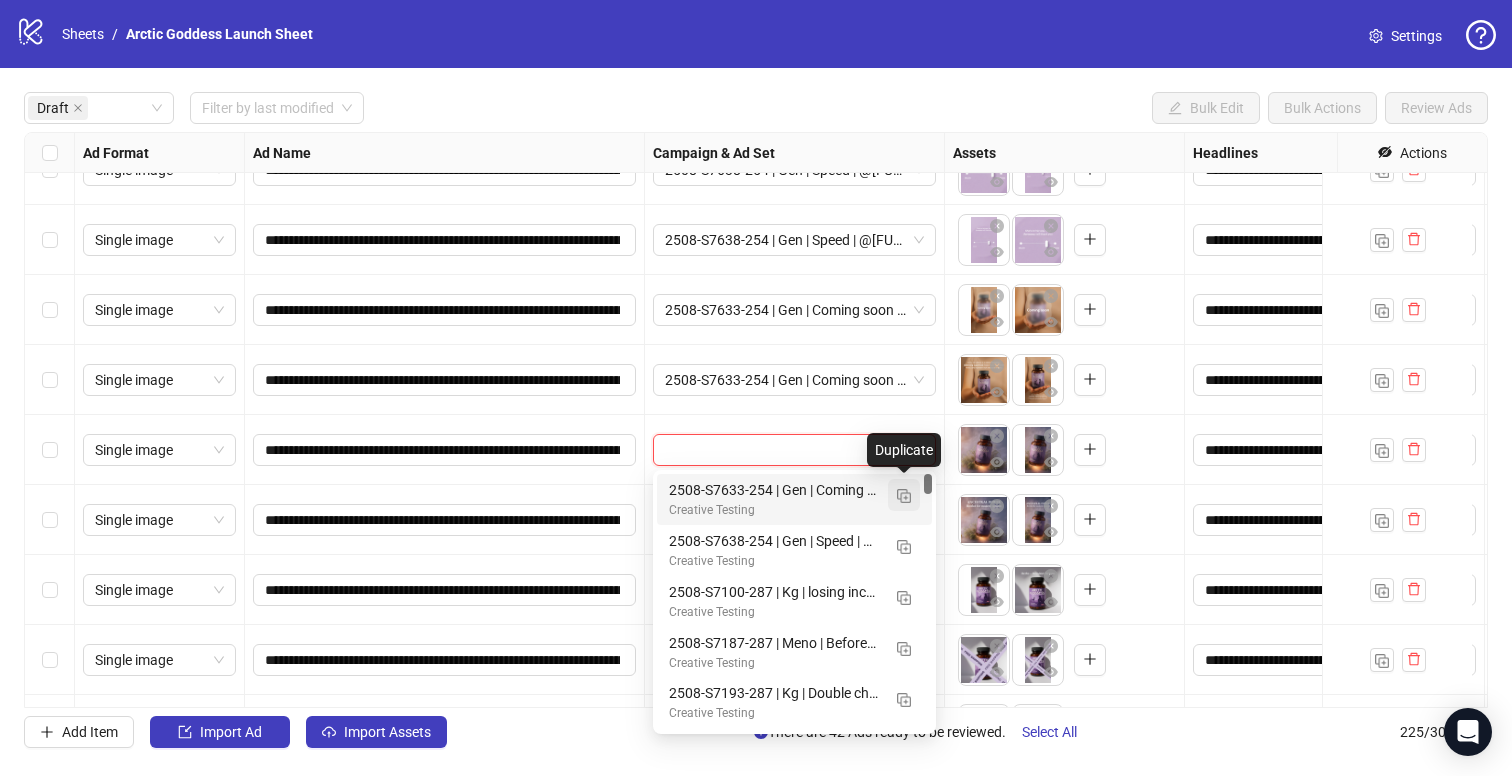 click at bounding box center (904, 496) 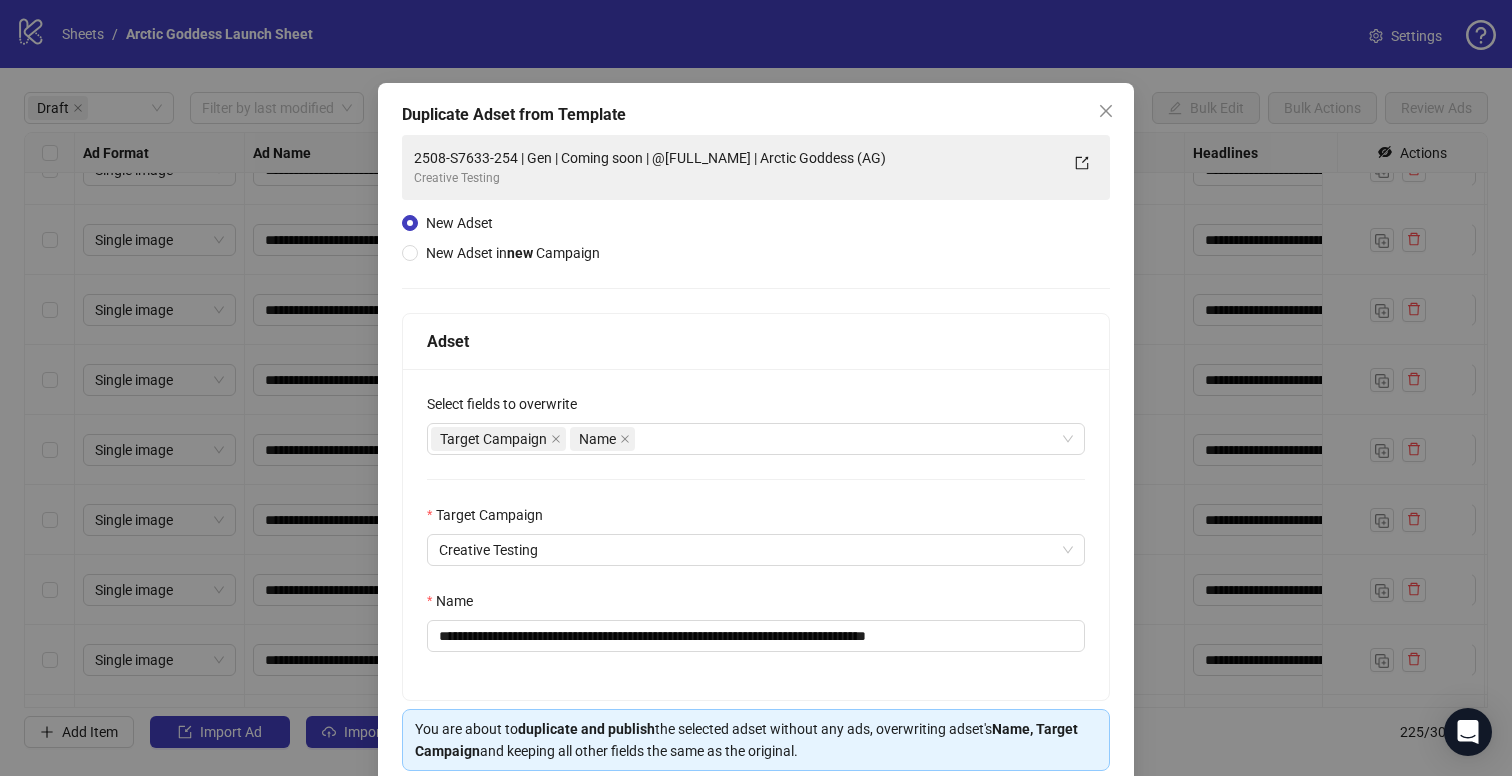 scroll, scrollTop: 101, scrollLeft: 0, axis: vertical 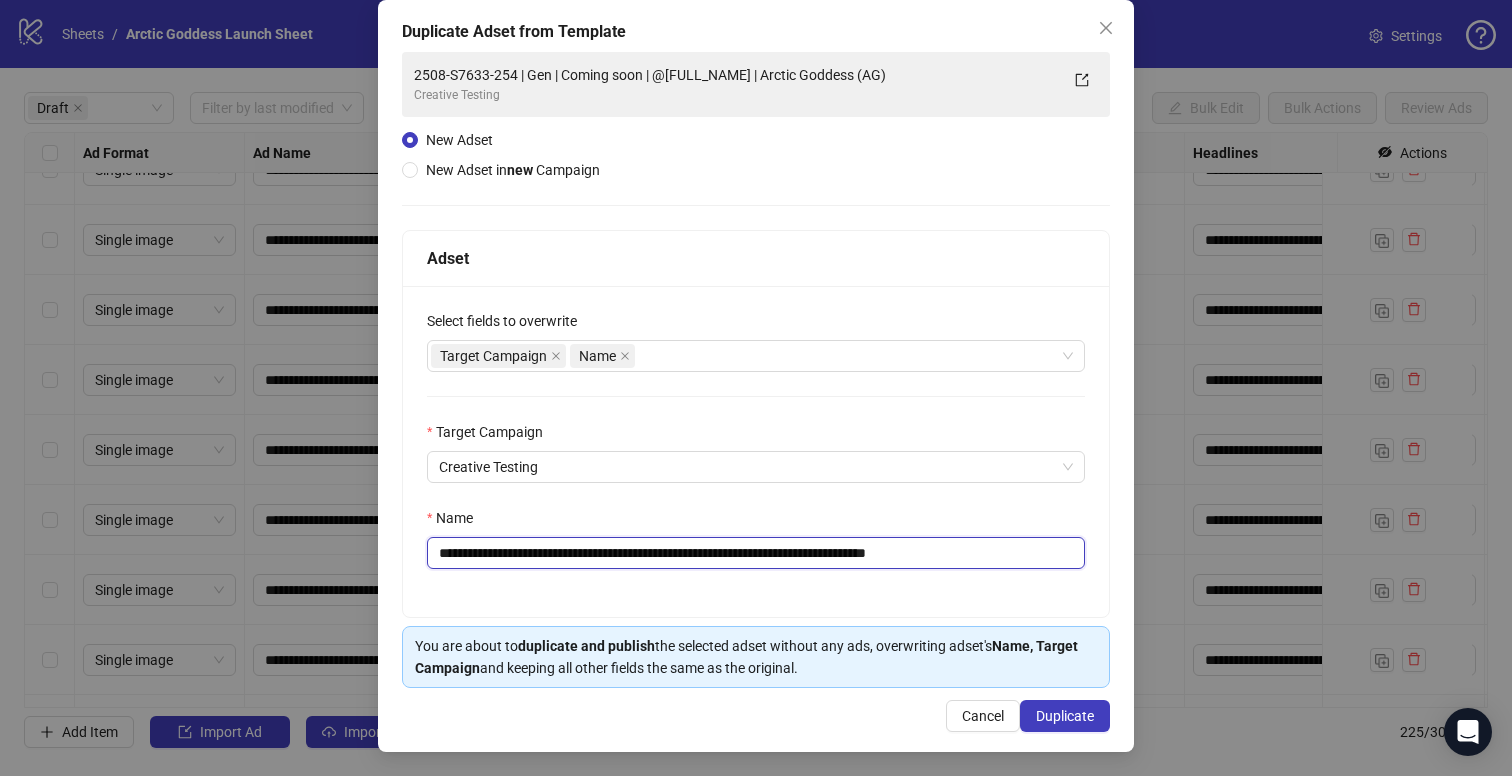 click on "**********" at bounding box center (756, 553) 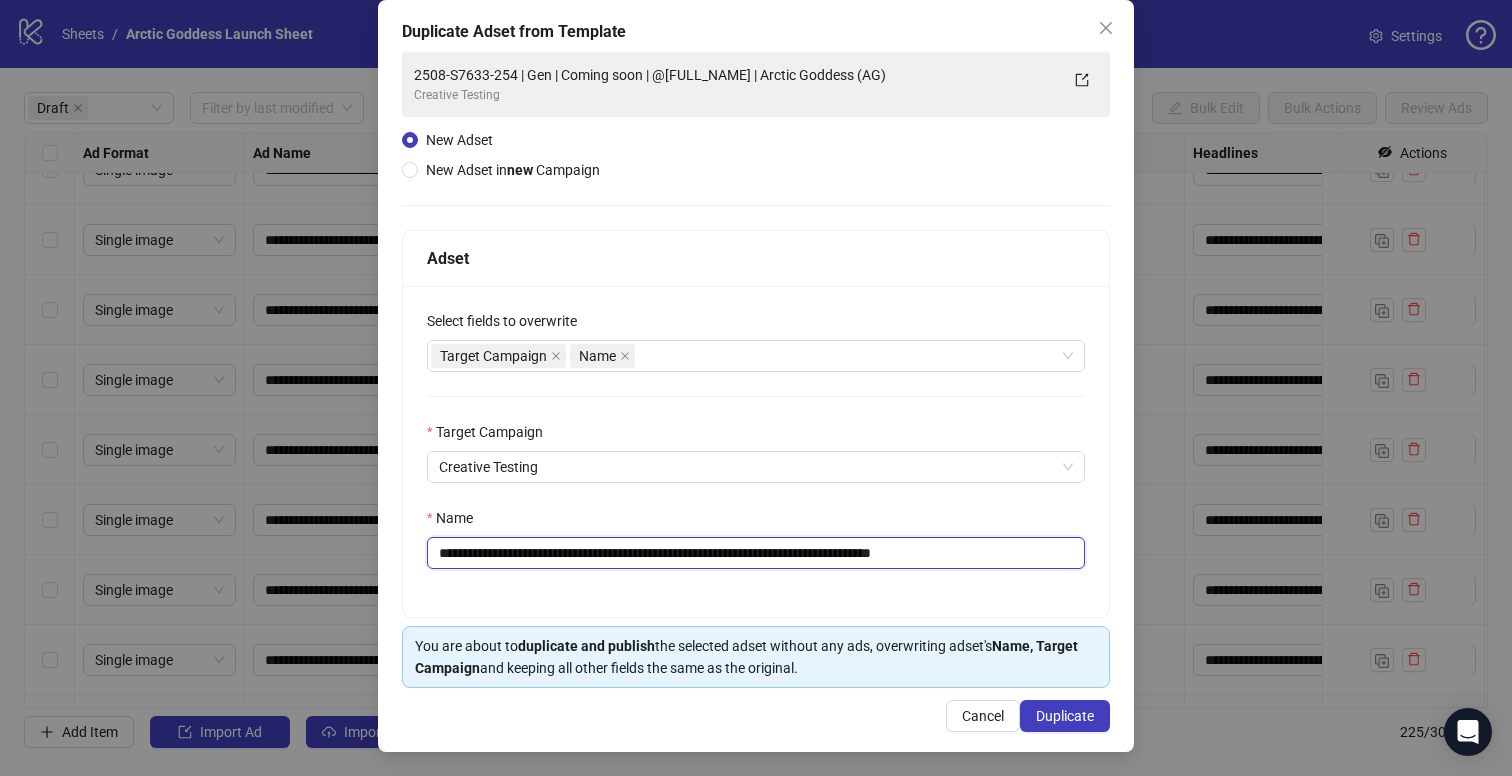 click on "**********" at bounding box center (756, 553) 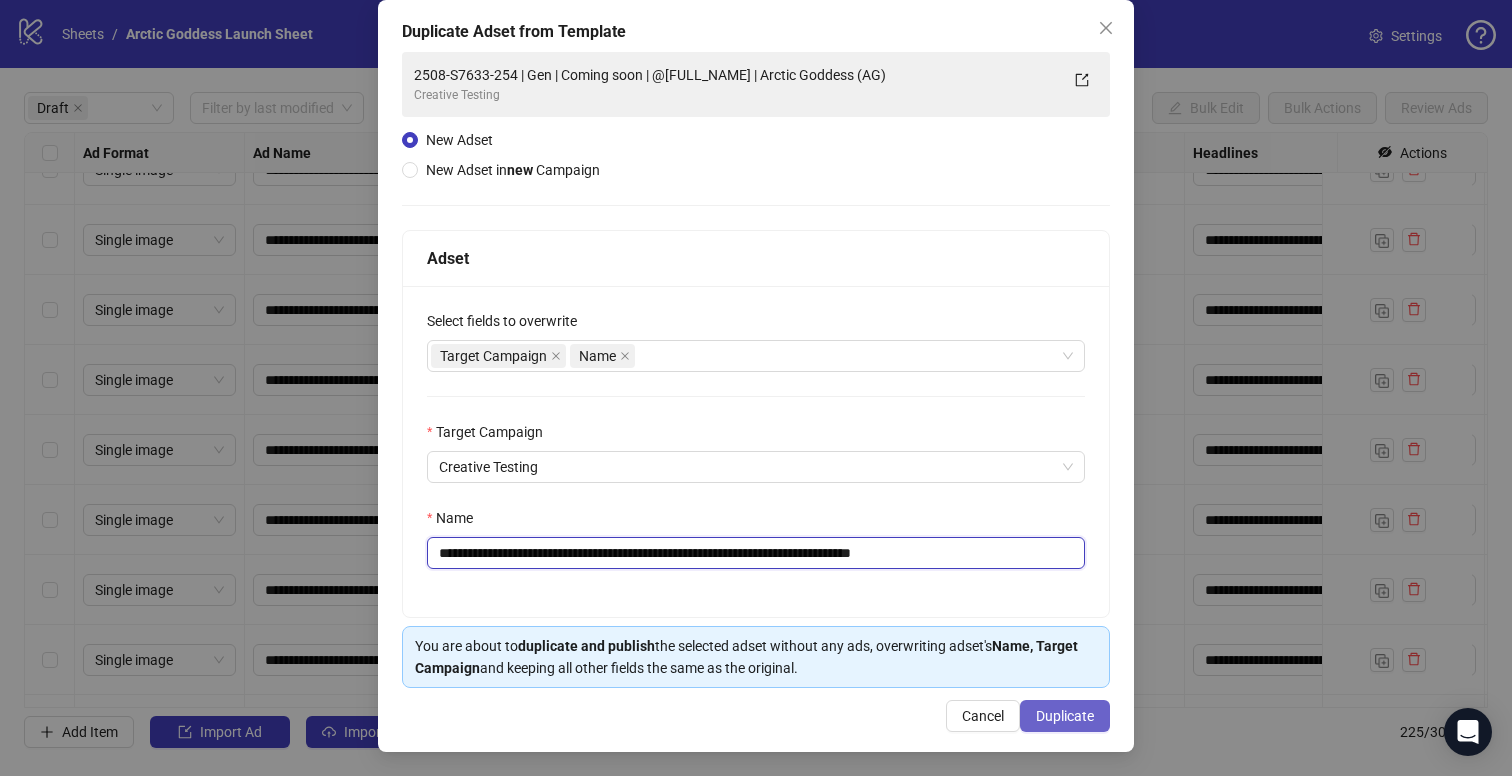 type on "**********" 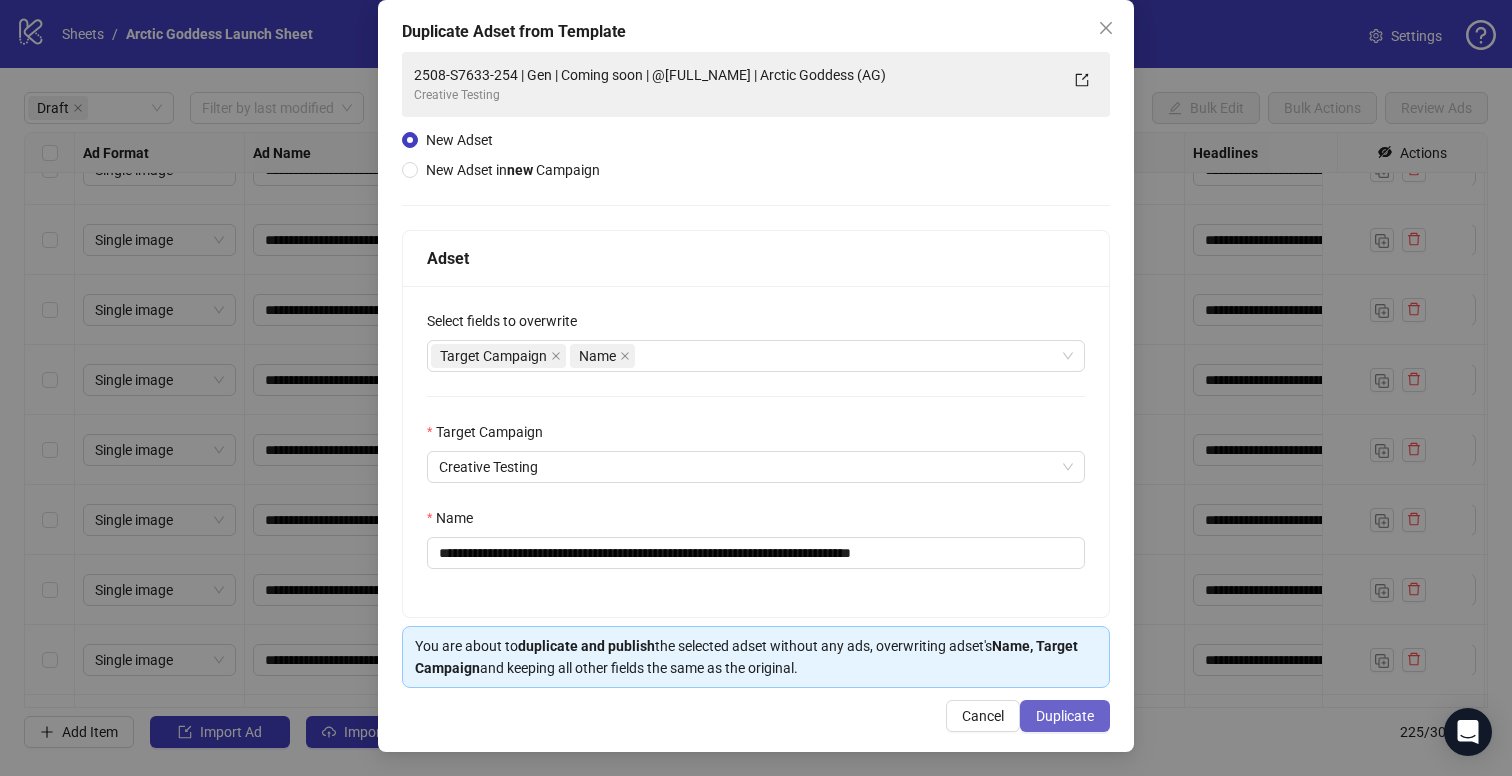 click on "Duplicate" at bounding box center [1065, 716] 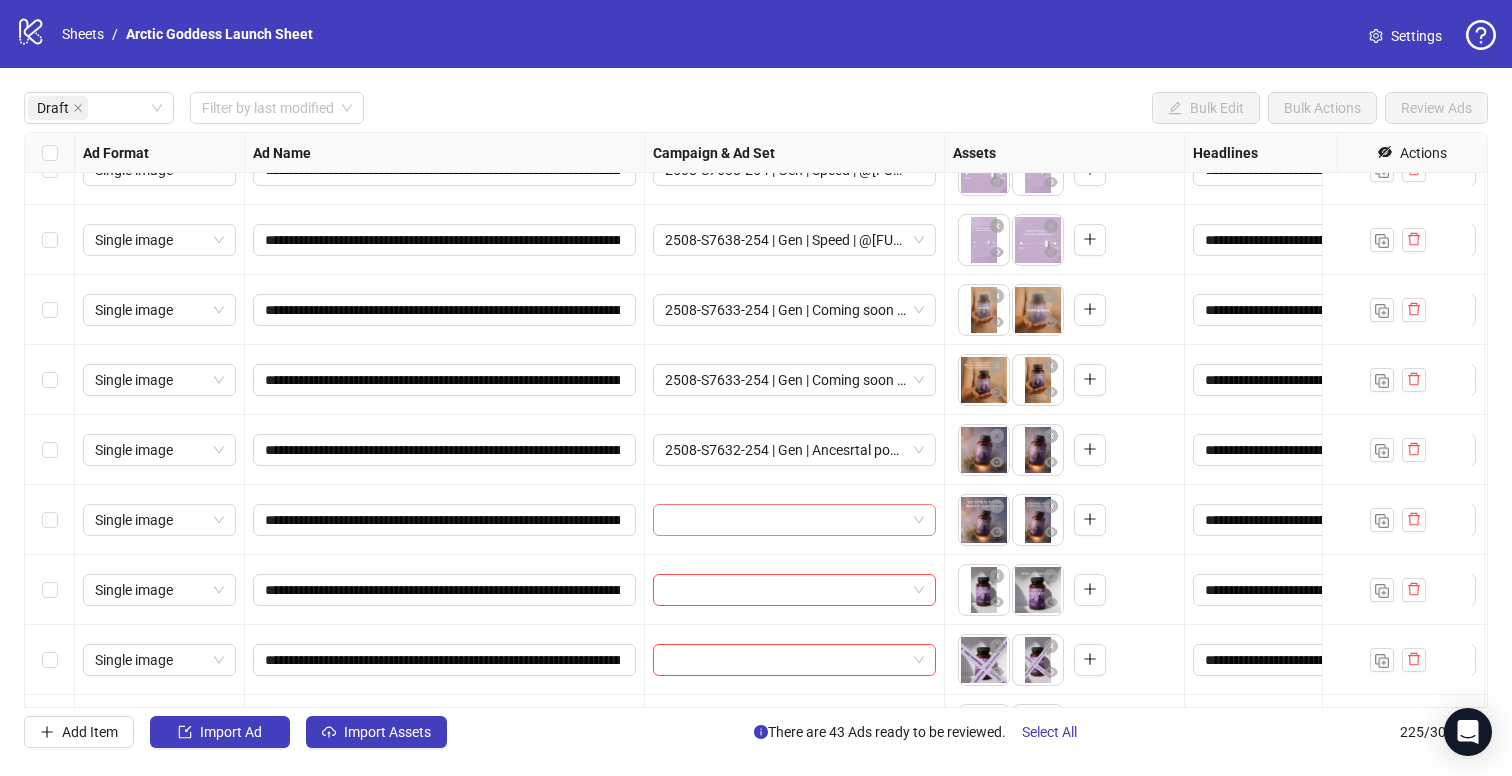 click at bounding box center [785, 520] 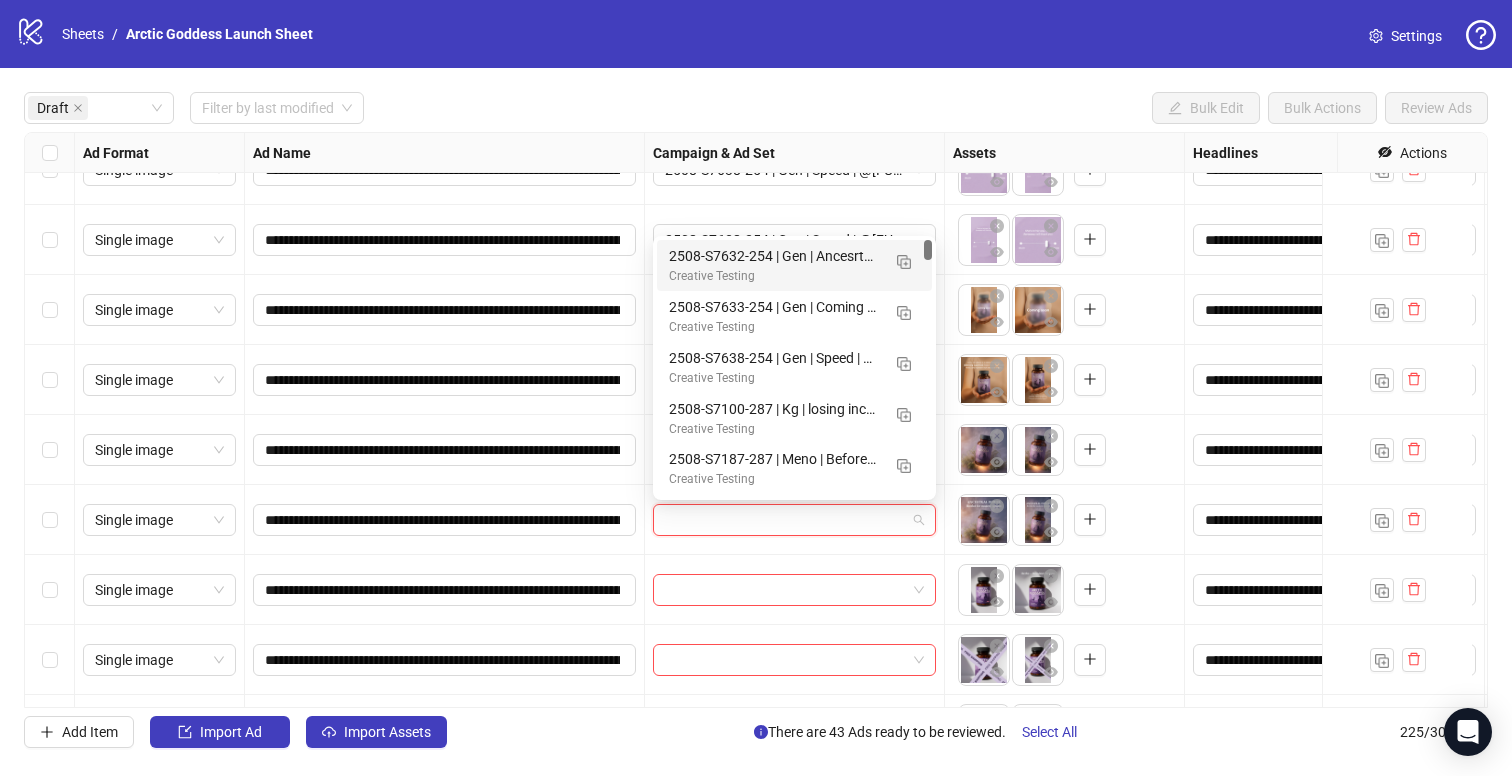click on "2508-S7632-254 | Gen | Ancesrtal power | @[FULL_NAME] | Arctic Goddess (AG)" at bounding box center (774, 256) 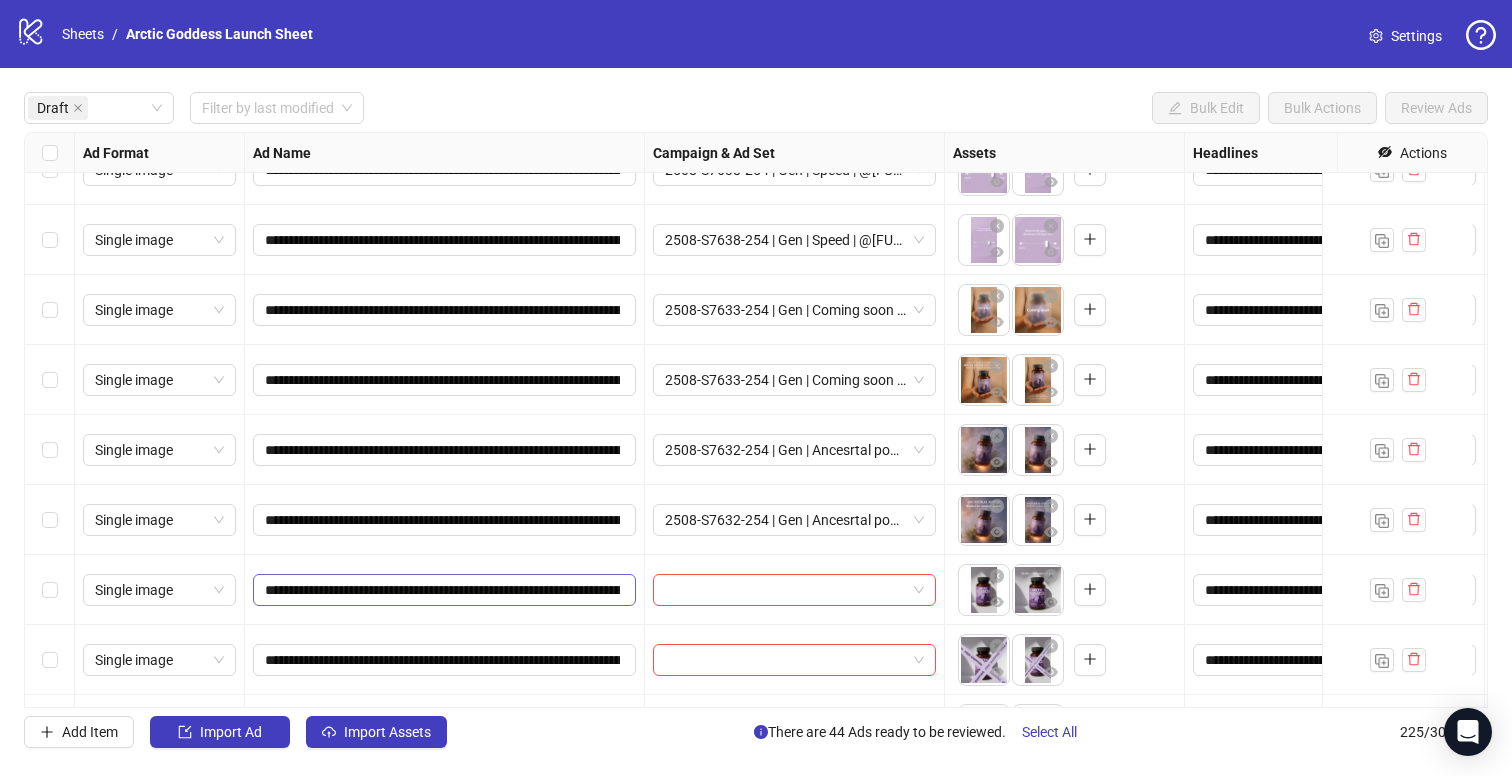 click on "**********" at bounding box center (444, 590) 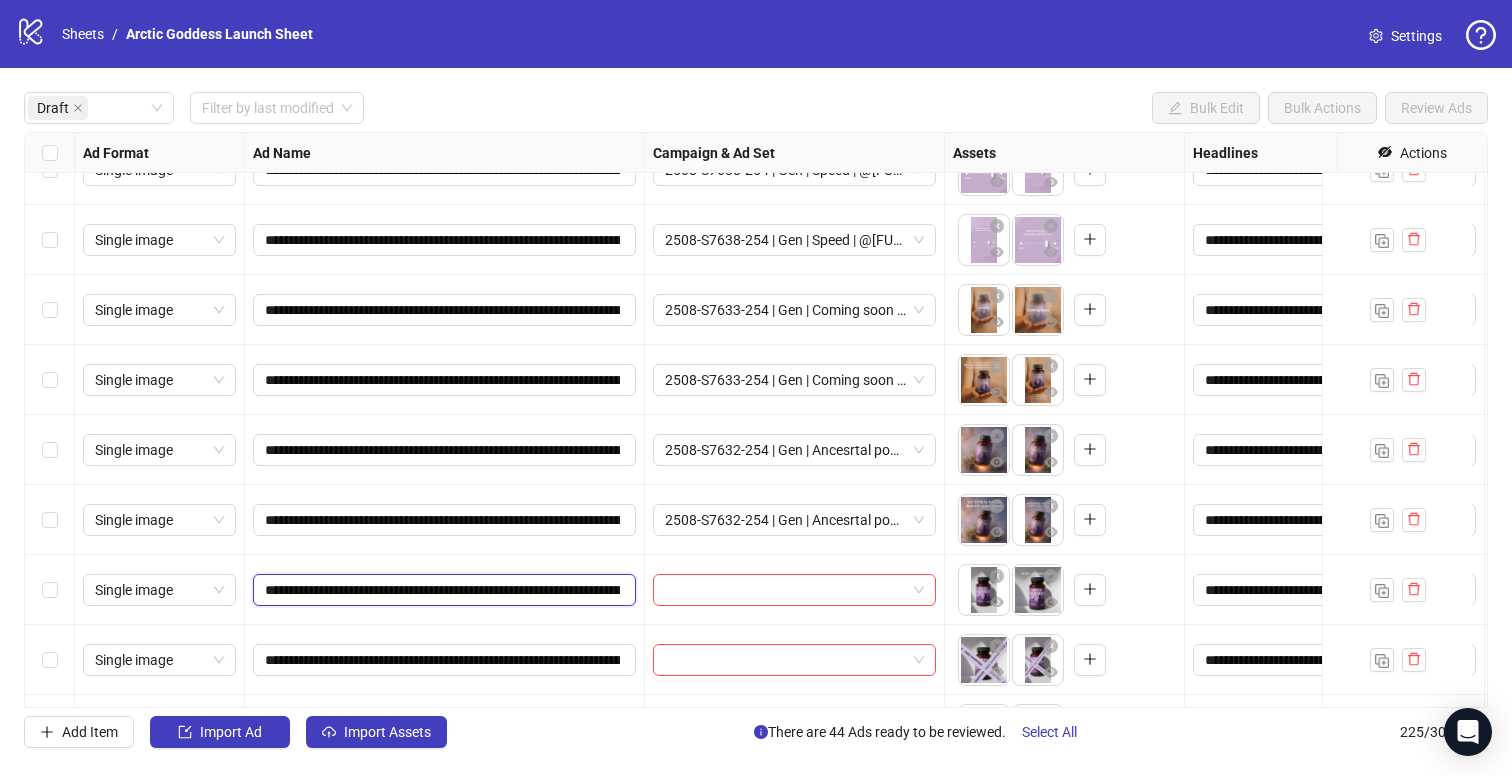 scroll, scrollTop: 0, scrollLeft: 184, axis: horizontal 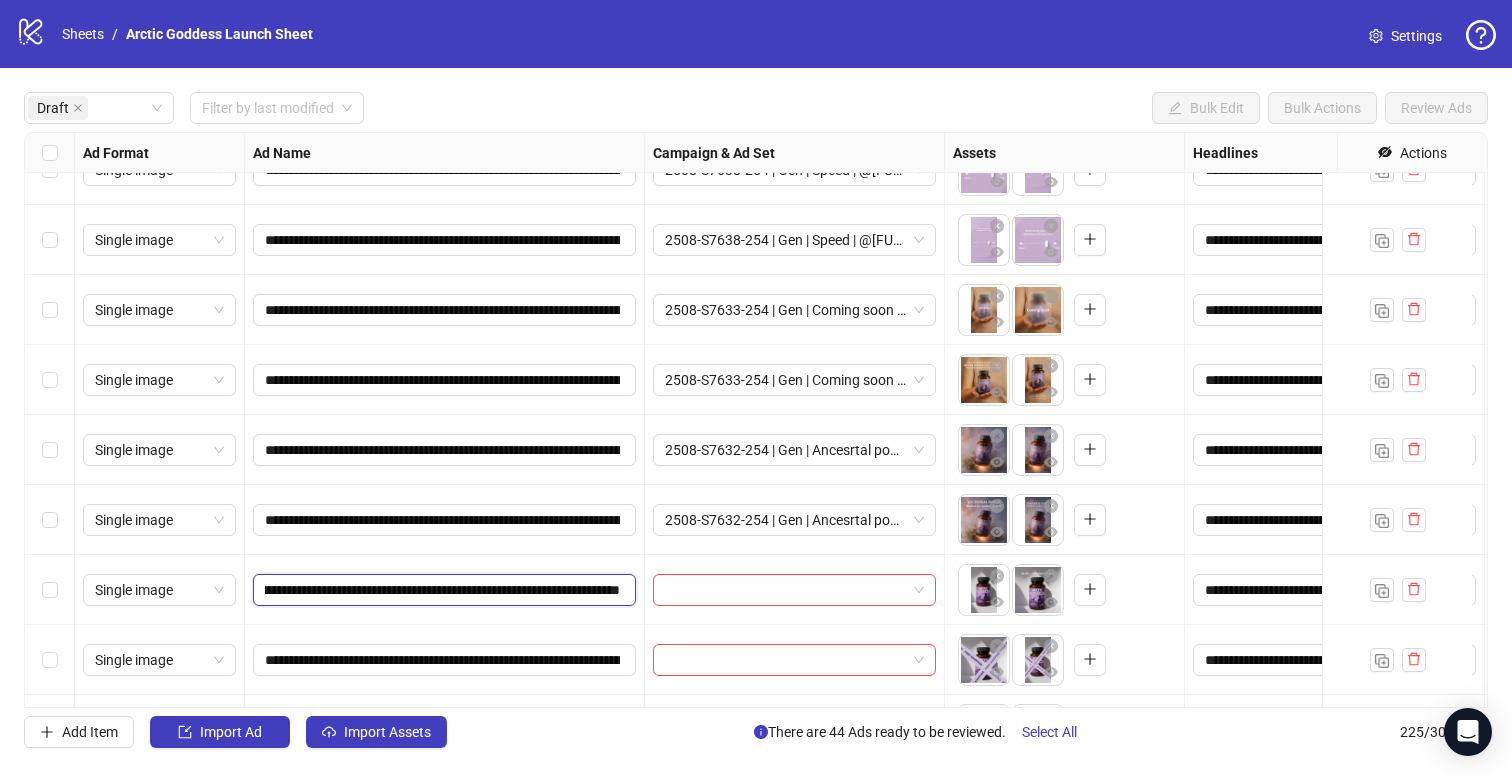 click on "**********" at bounding box center [442, 590] 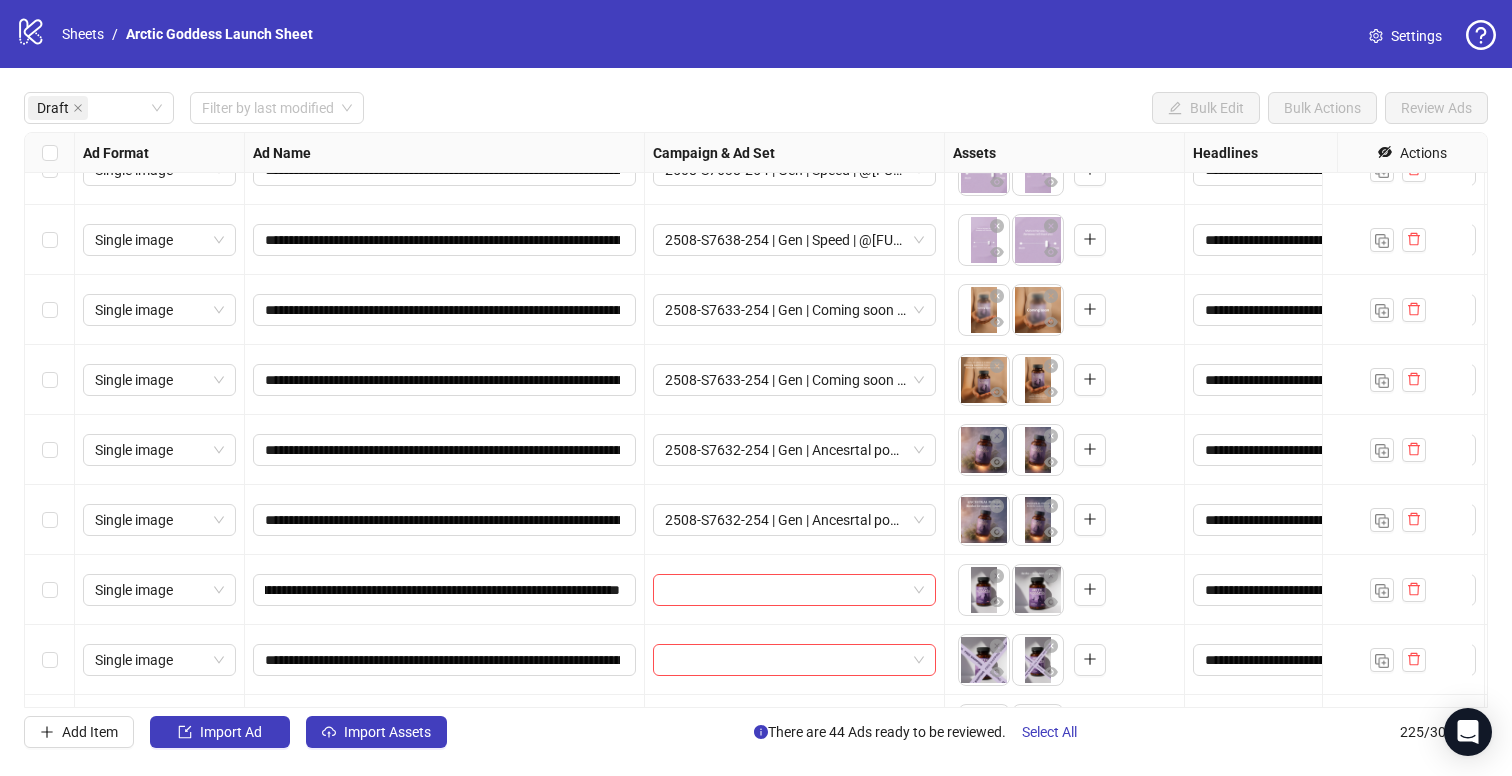click at bounding box center [795, 590] 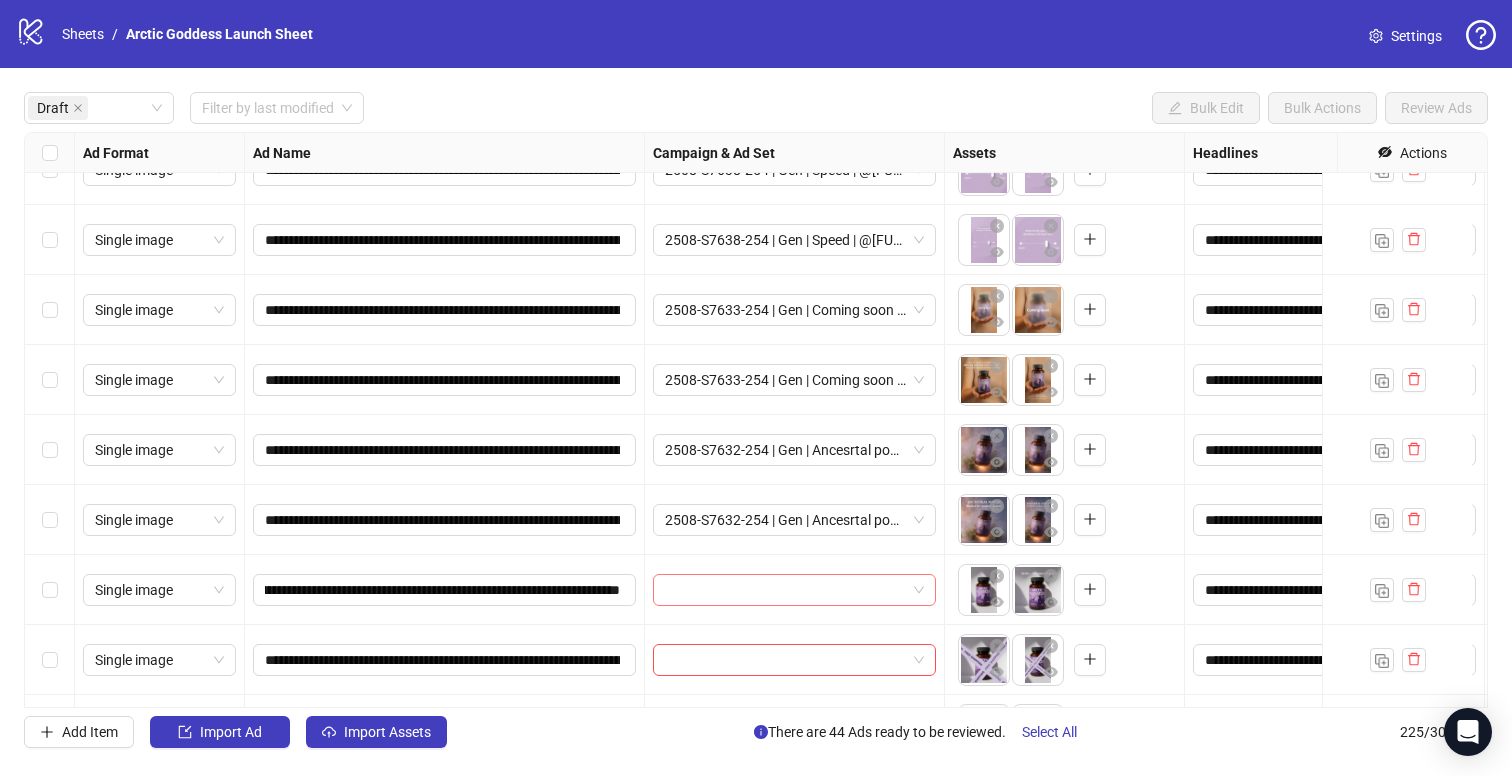 scroll, scrollTop: 0, scrollLeft: 0, axis: both 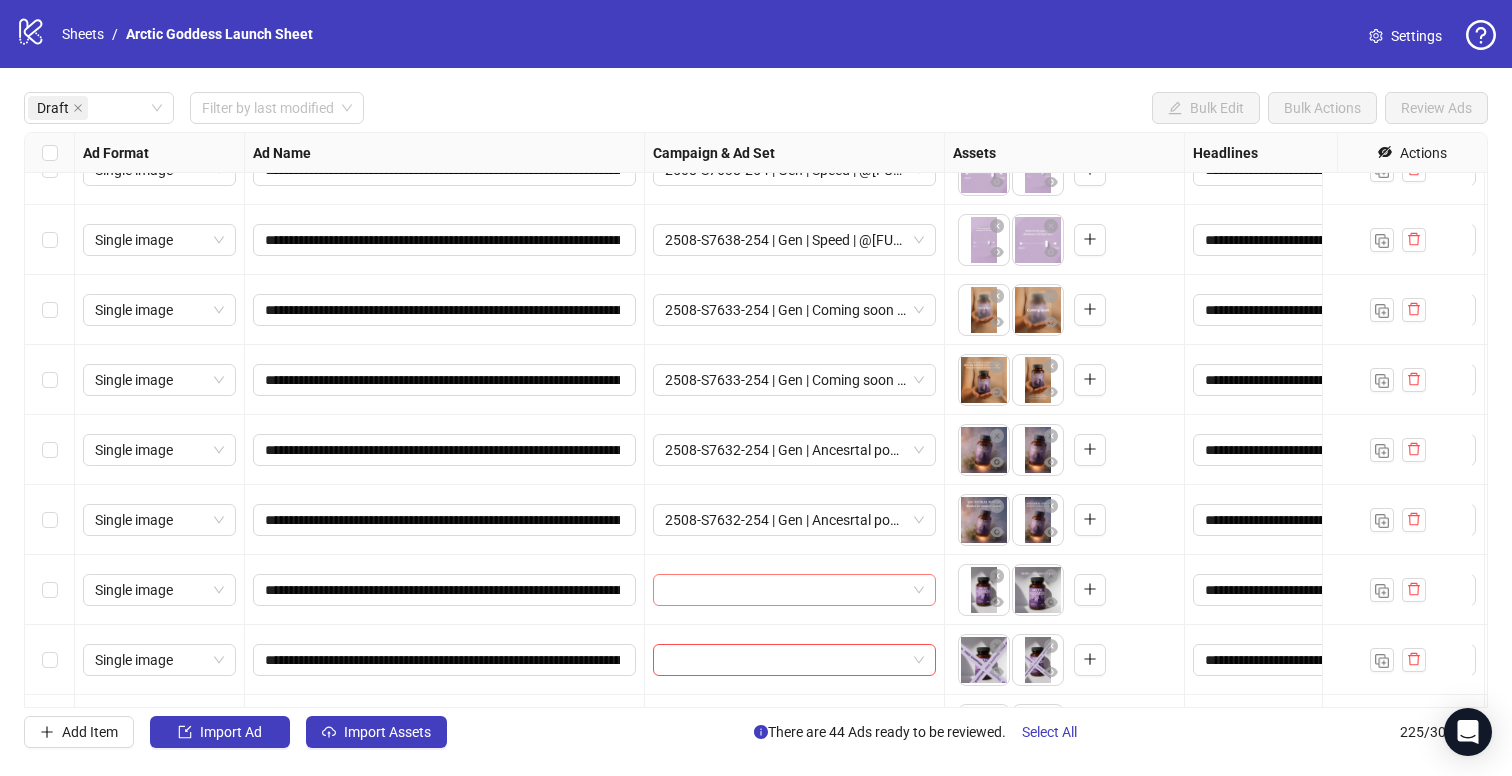 drag, startPoint x: 735, startPoint y: 592, endPoint x: 743, endPoint y: 601, distance: 12.0415945 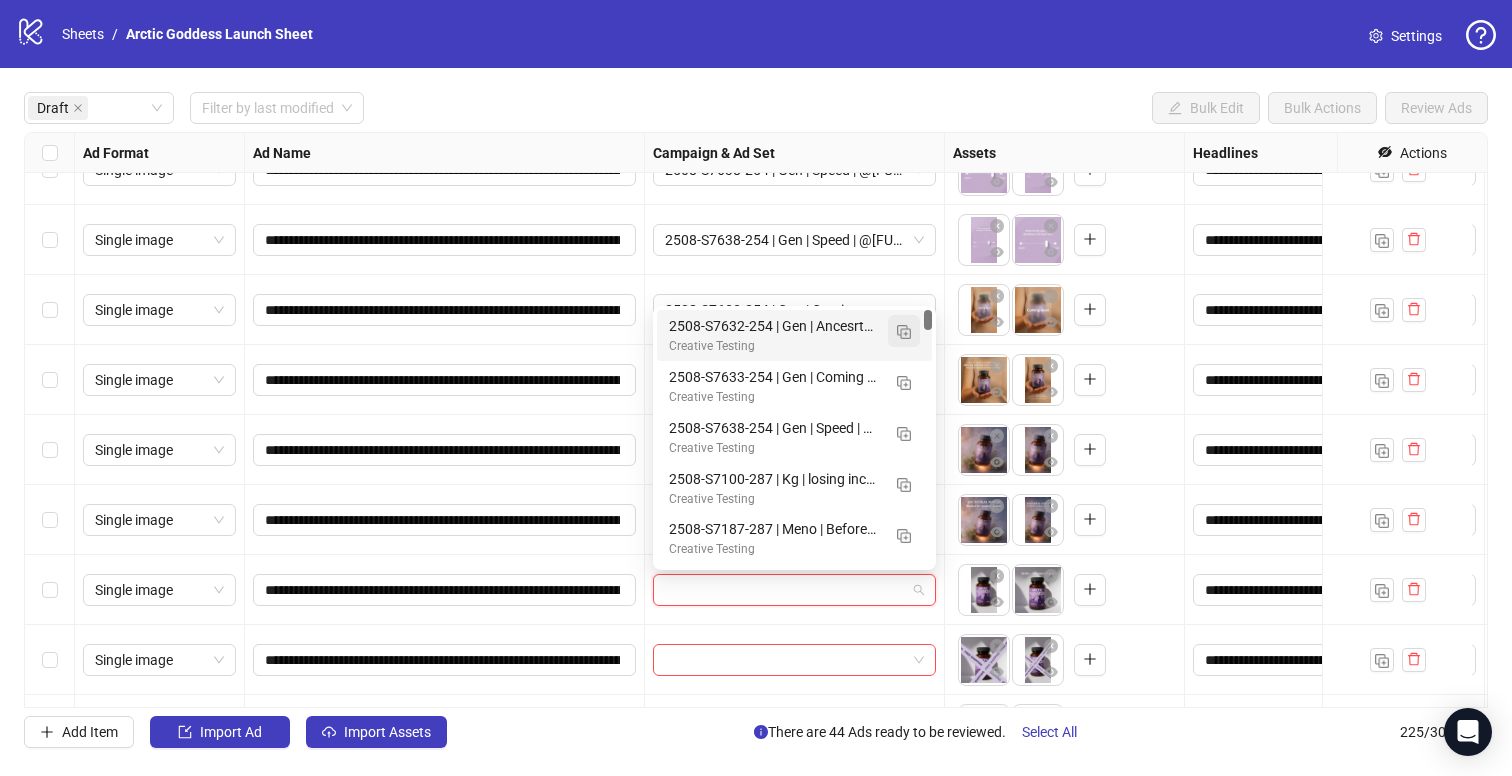 click at bounding box center (904, 331) 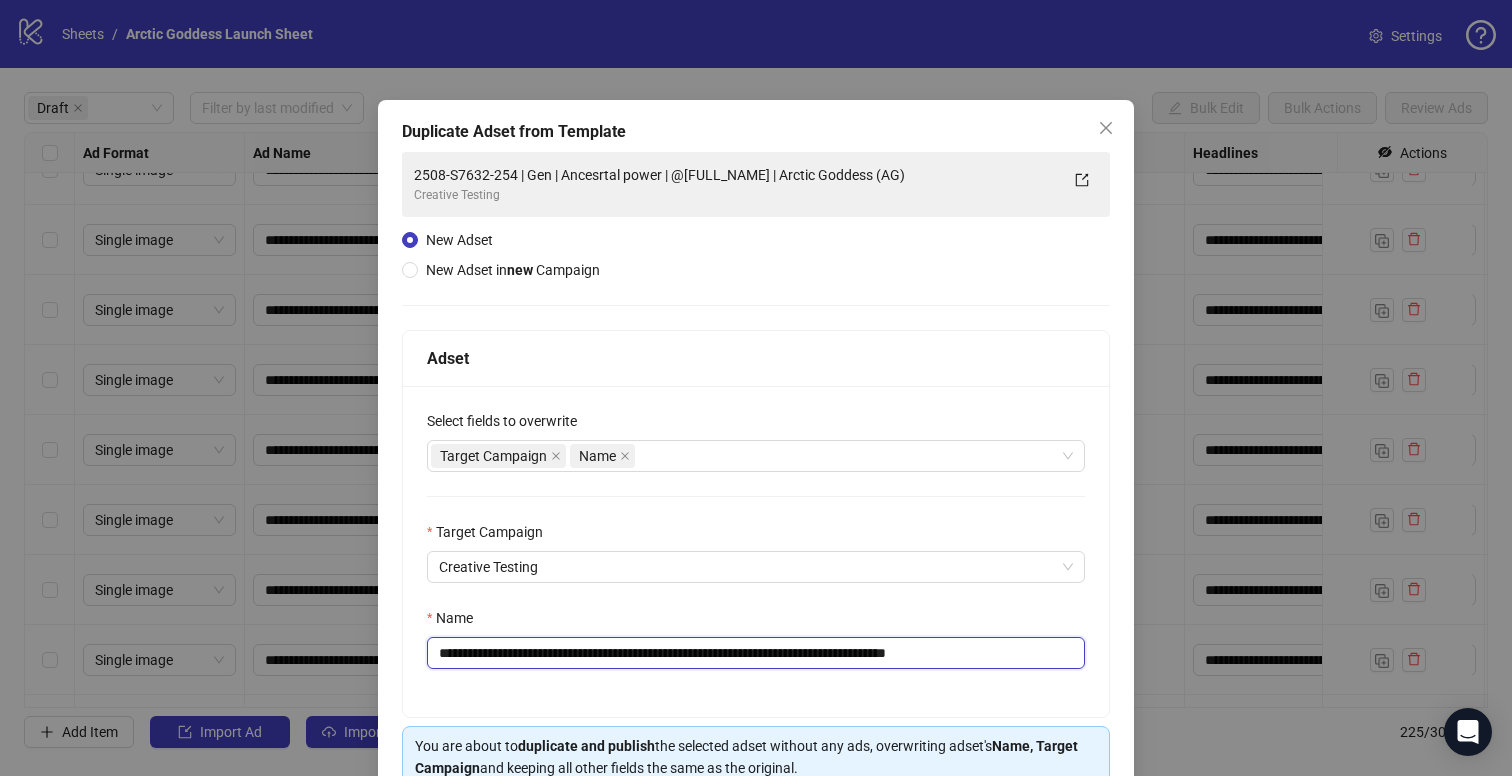 click on "**********" at bounding box center (756, 653) 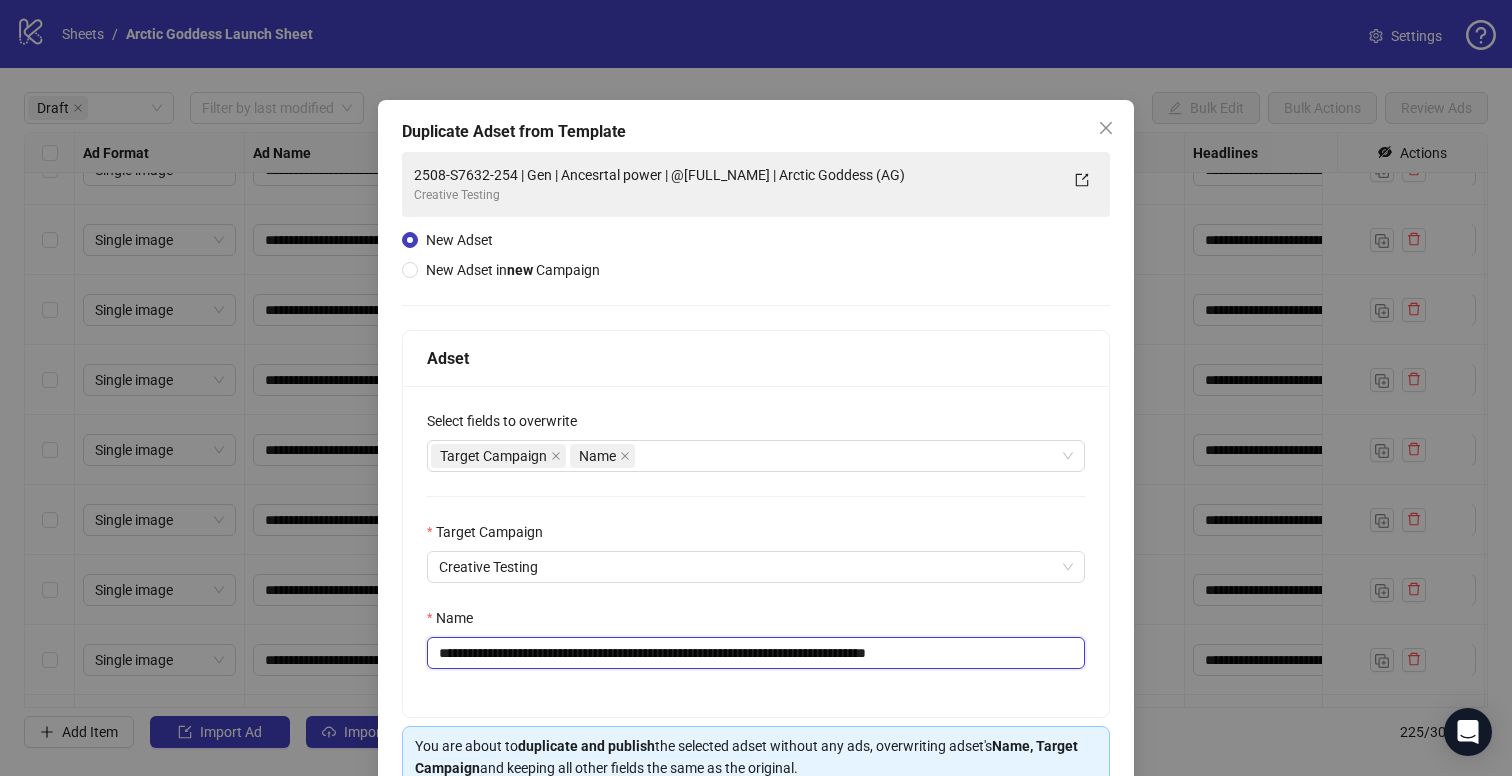 drag, startPoint x: 557, startPoint y: 659, endPoint x: 542, endPoint y: 656, distance: 15.297058 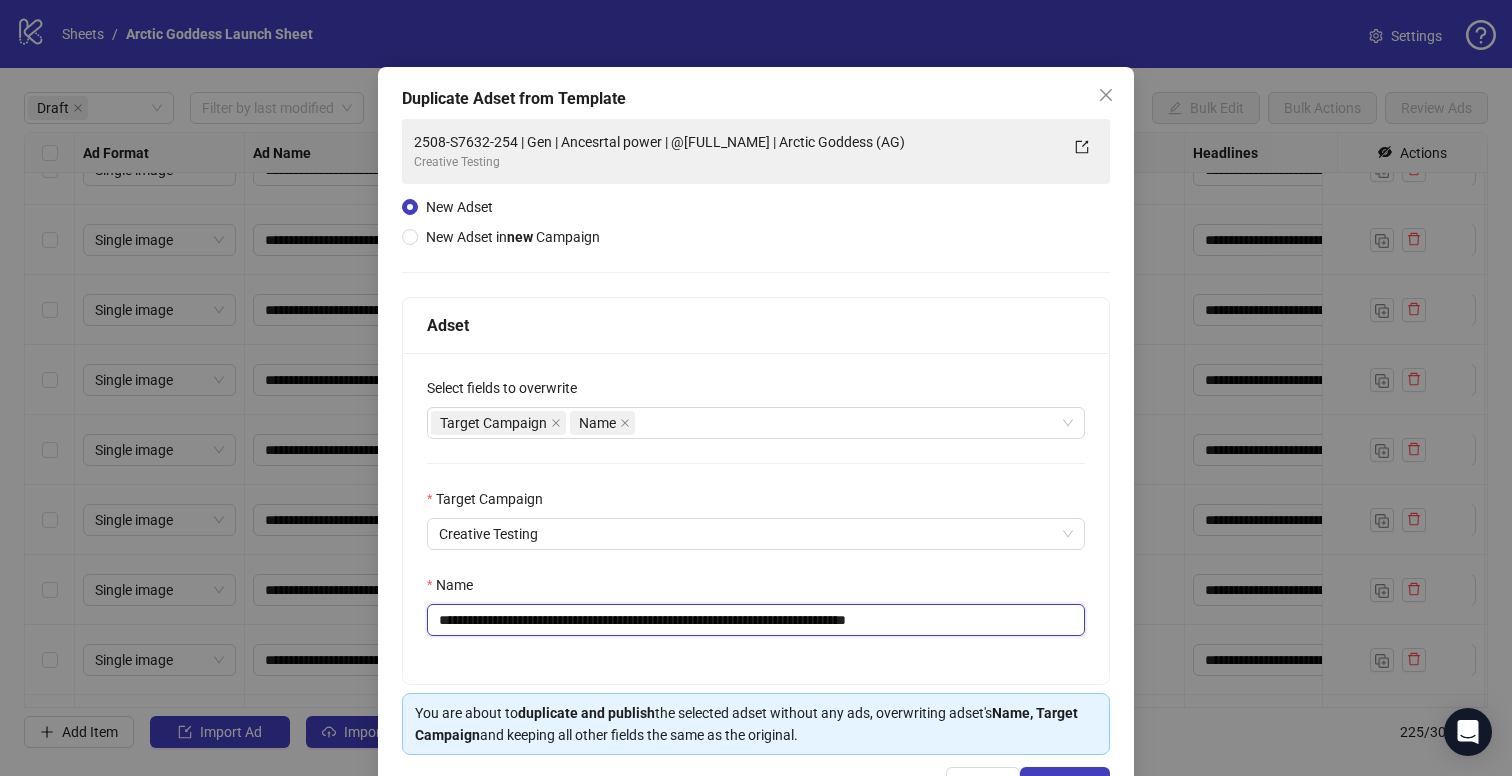 scroll, scrollTop: 101, scrollLeft: 0, axis: vertical 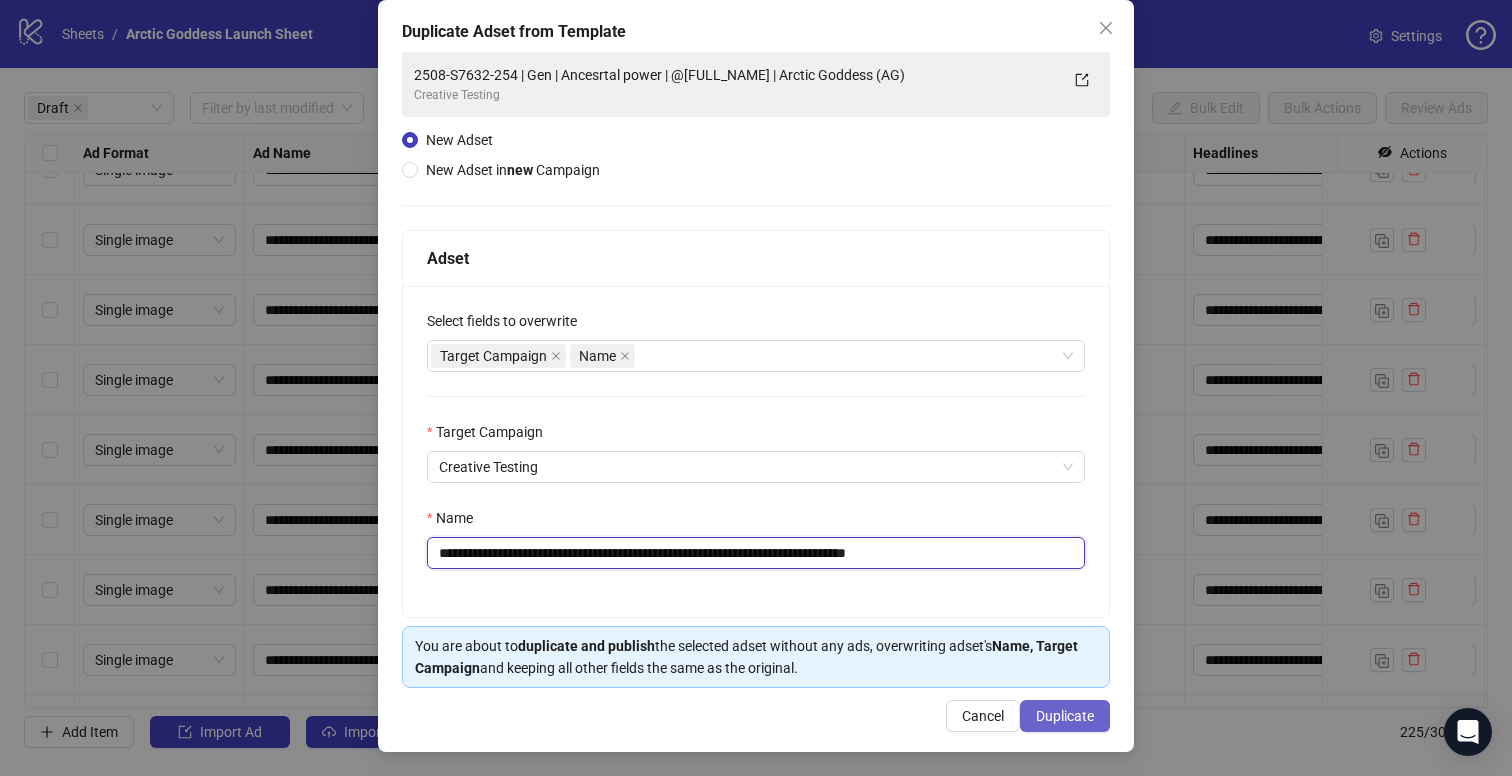 type on "**********" 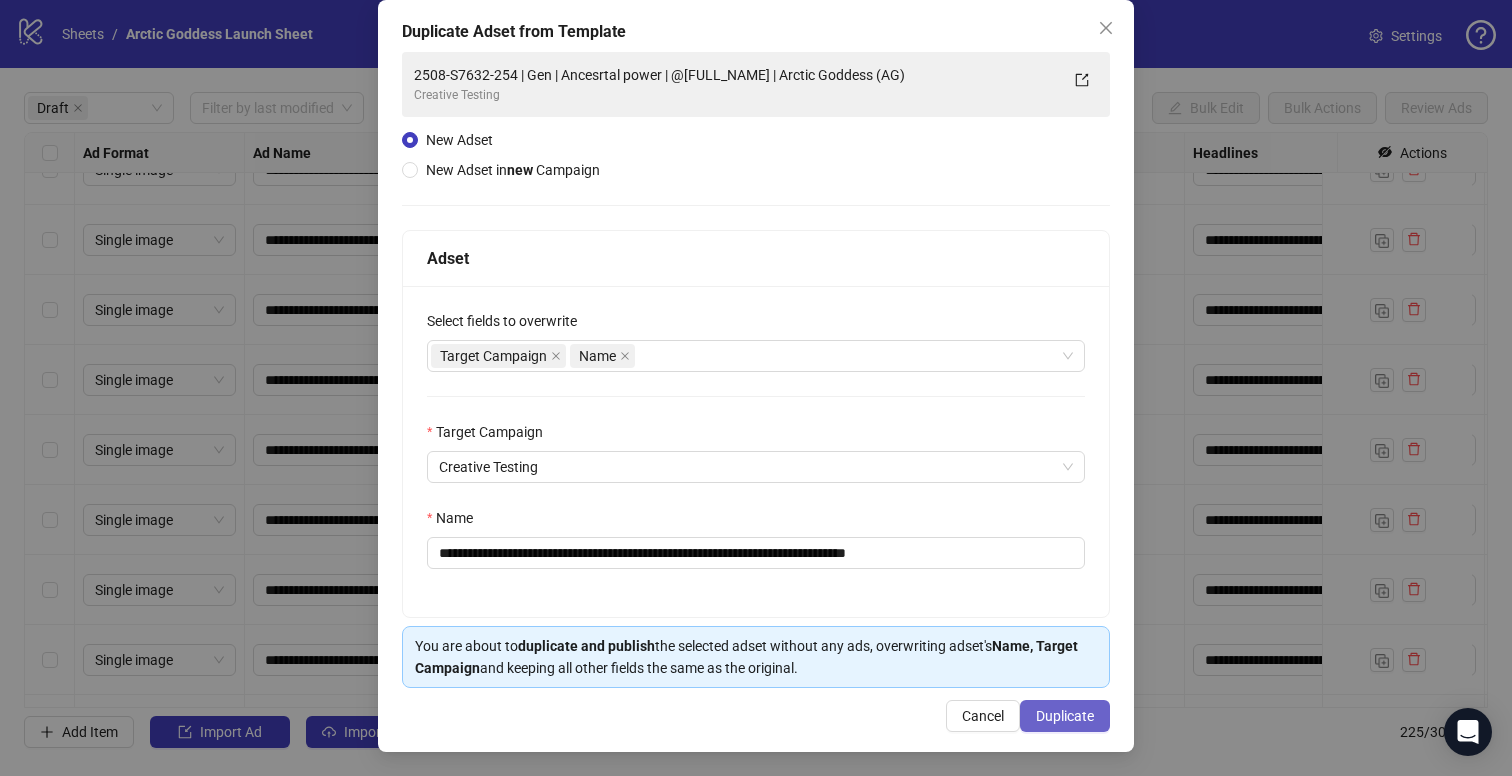 click on "Duplicate" at bounding box center (1065, 716) 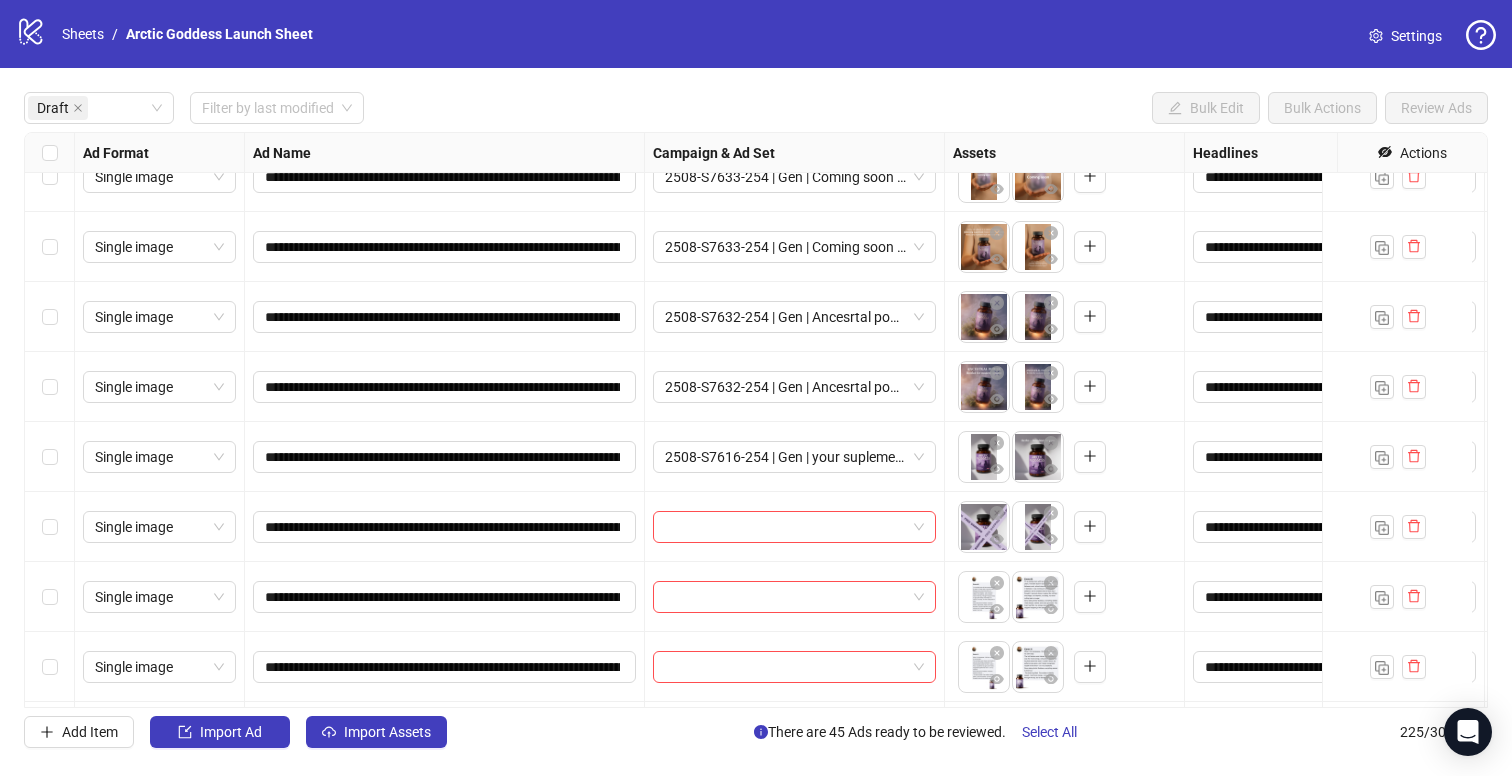 scroll, scrollTop: 2745, scrollLeft: 0, axis: vertical 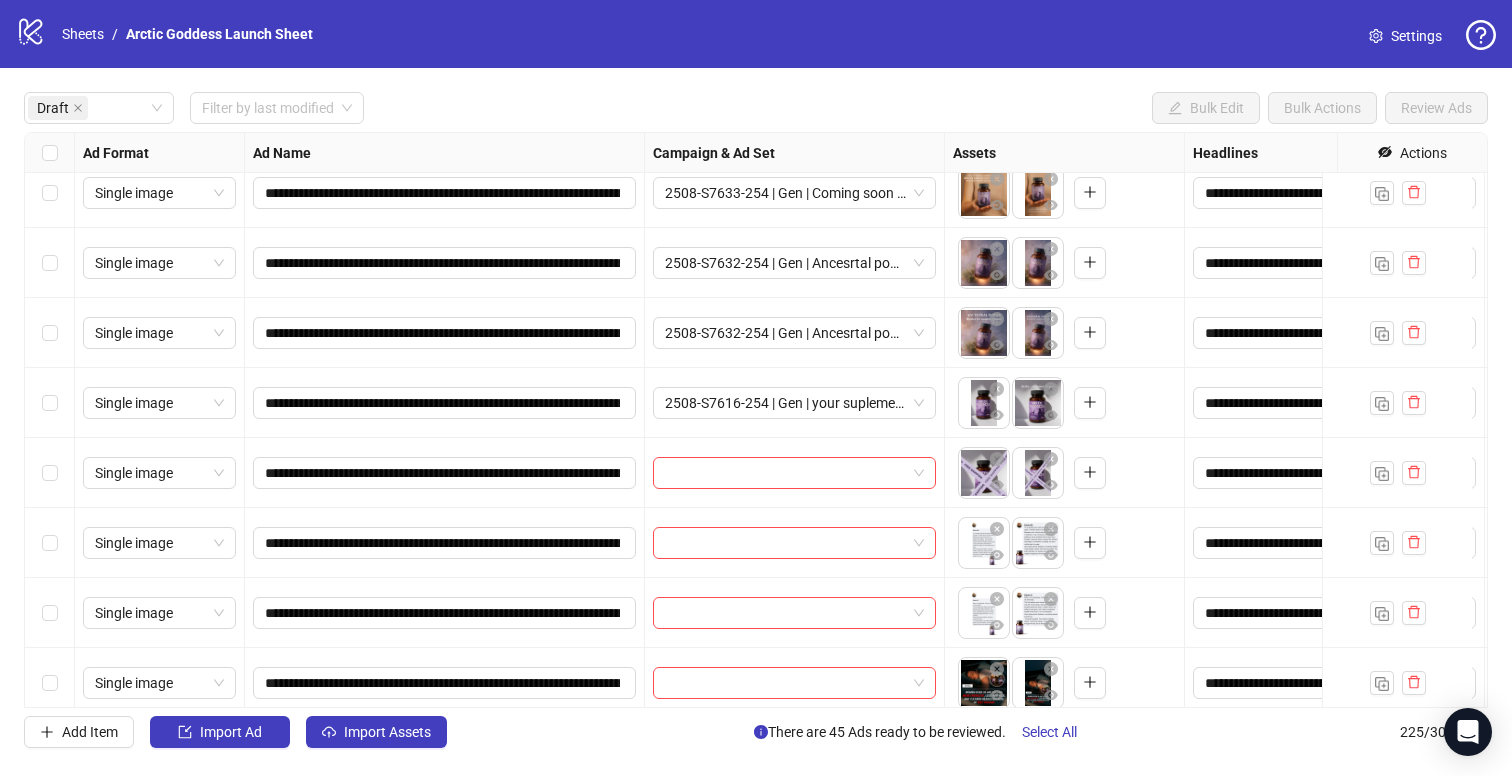 click at bounding box center (794, 473) 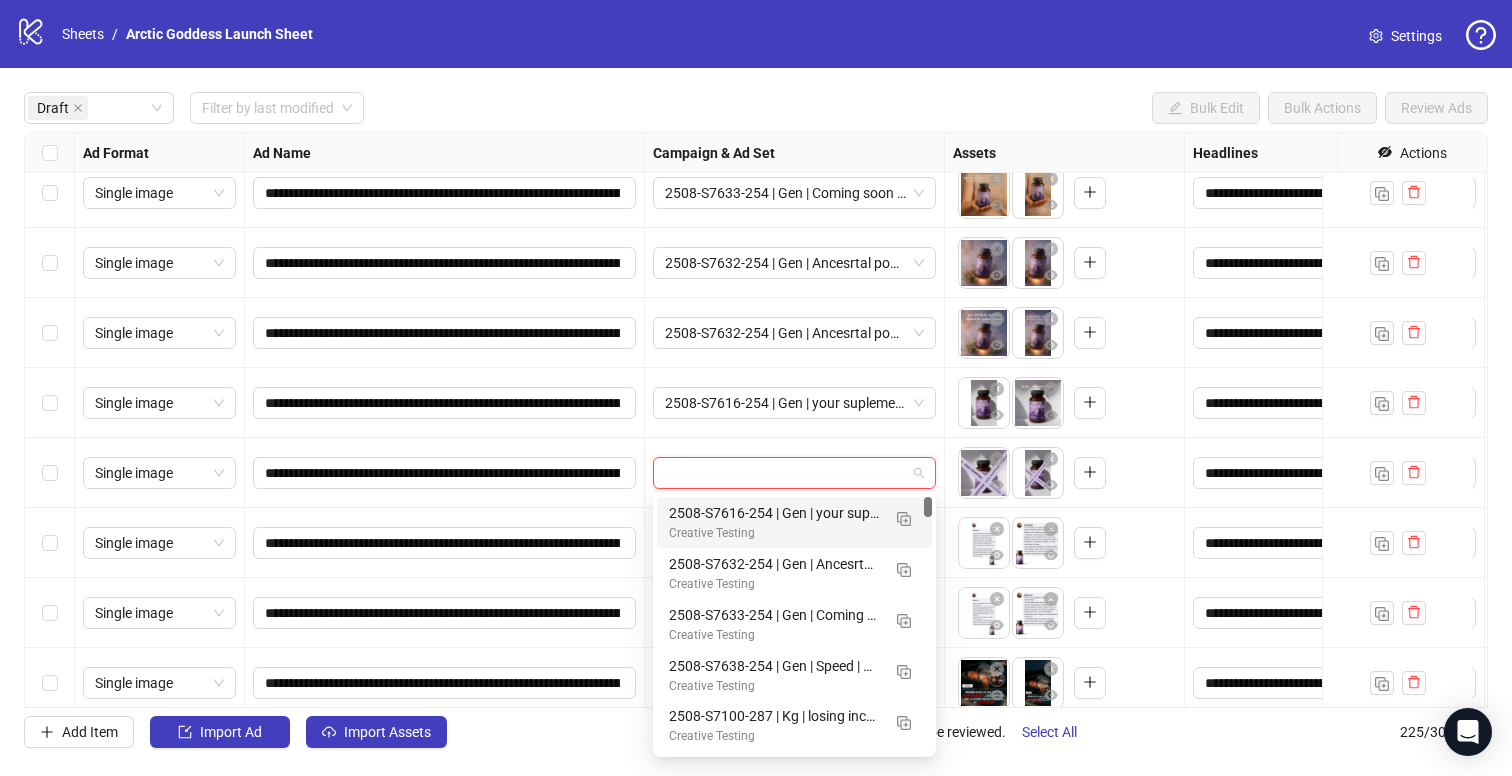 click on "2508-S7616-254 | Gen | your suplement | @[FULL_NAME] | Arctic Goddess (AG)" at bounding box center [774, 513] 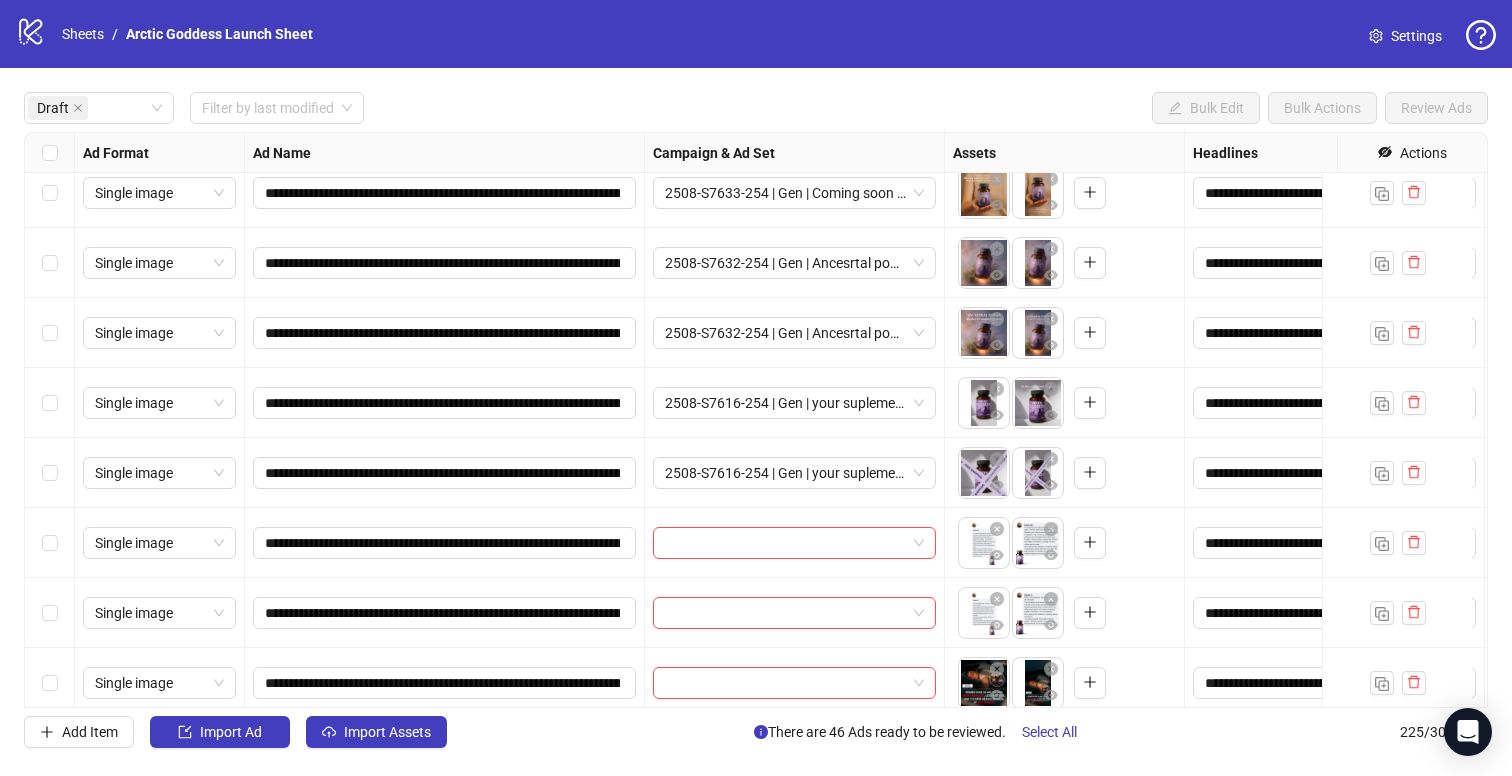 click on "2508-S7616-254 | Gen | your suplement | @[FULL_NAME] | Arctic Goddess (AG)" at bounding box center (795, 473) 